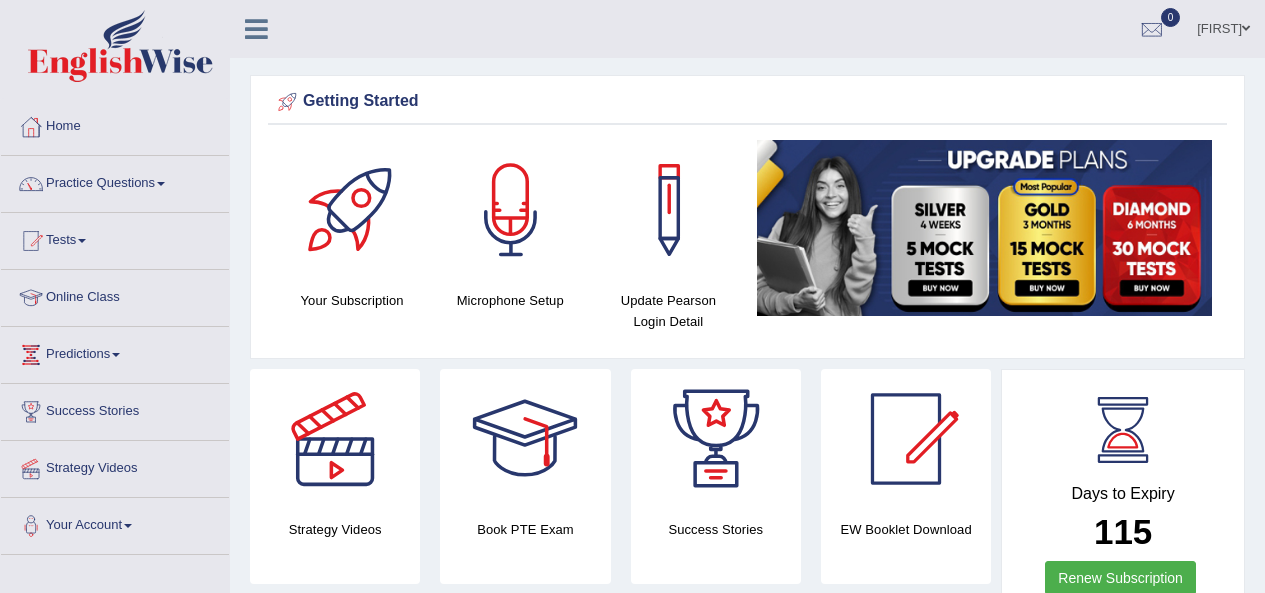 scroll, scrollTop: 0, scrollLeft: 0, axis: both 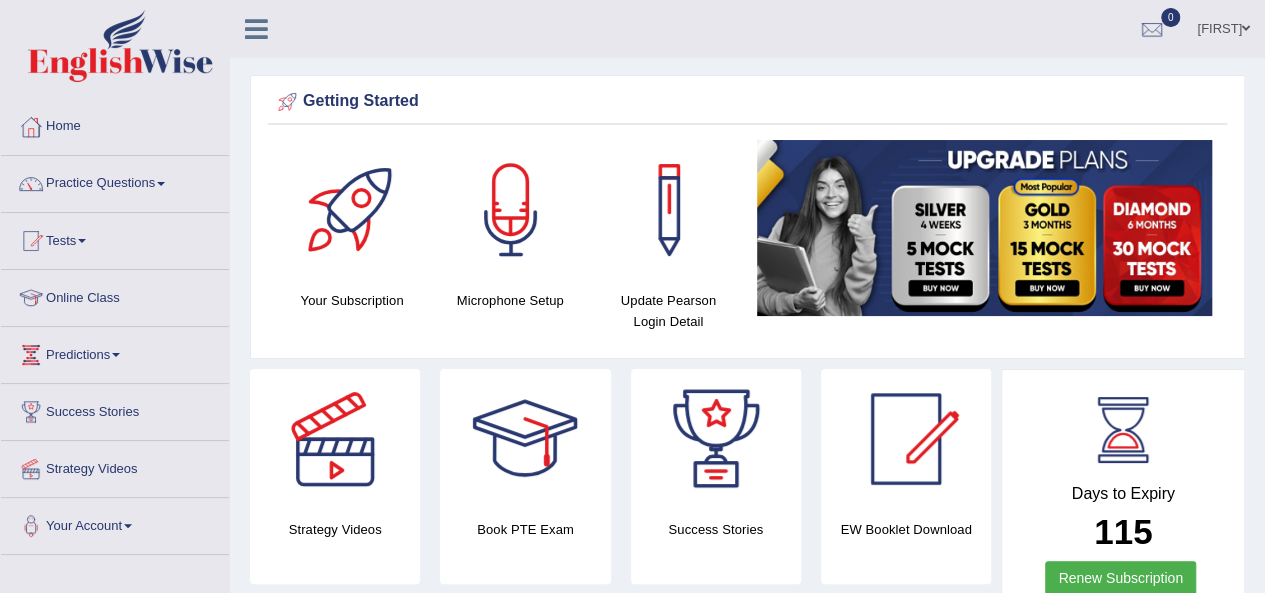 click on "Practice Questions" at bounding box center (115, 181) 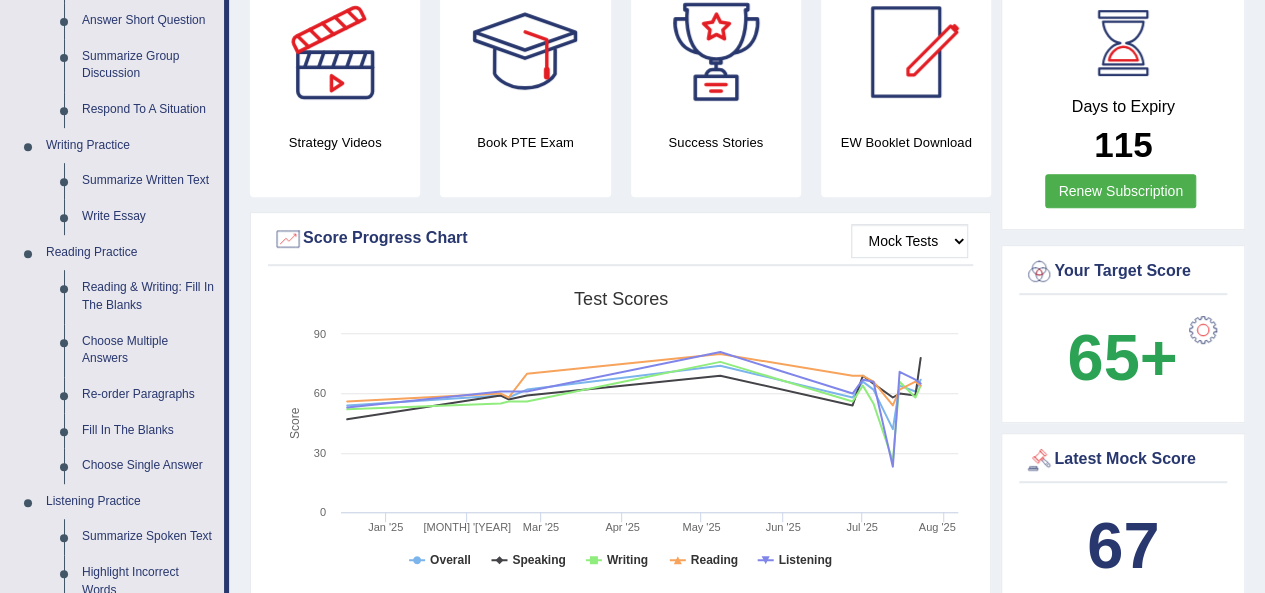 scroll, scrollTop: 422, scrollLeft: 0, axis: vertical 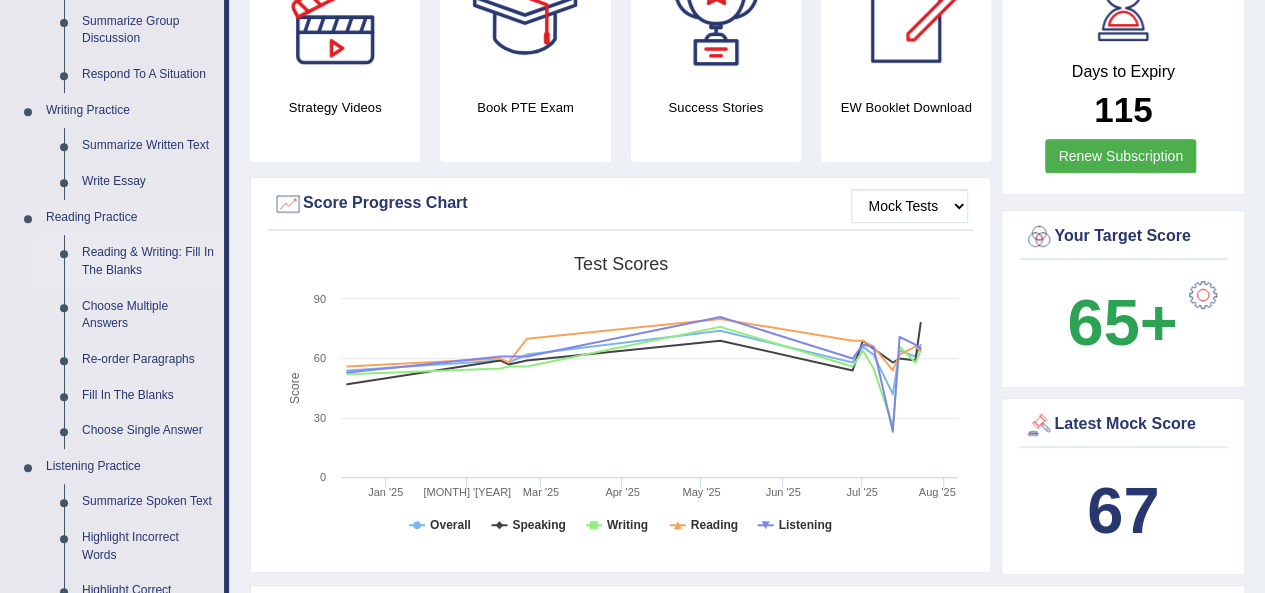 click on "Reading & Writing: Fill In The Blanks" at bounding box center (148, 261) 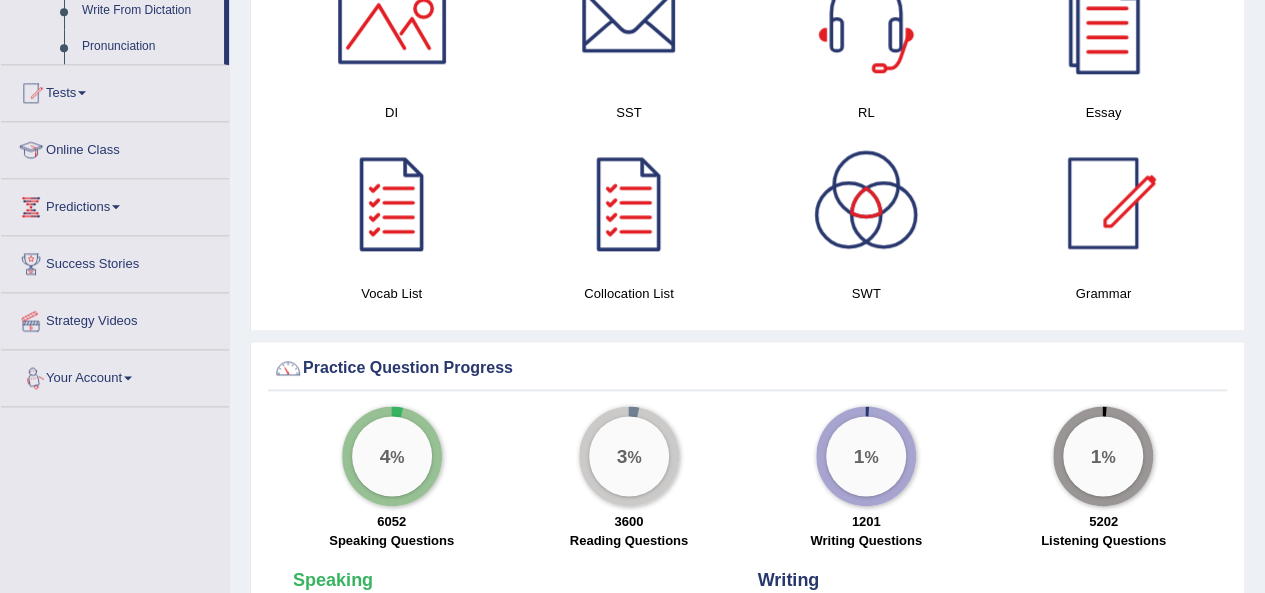 scroll, scrollTop: 1300, scrollLeft: 0, axis: vertical 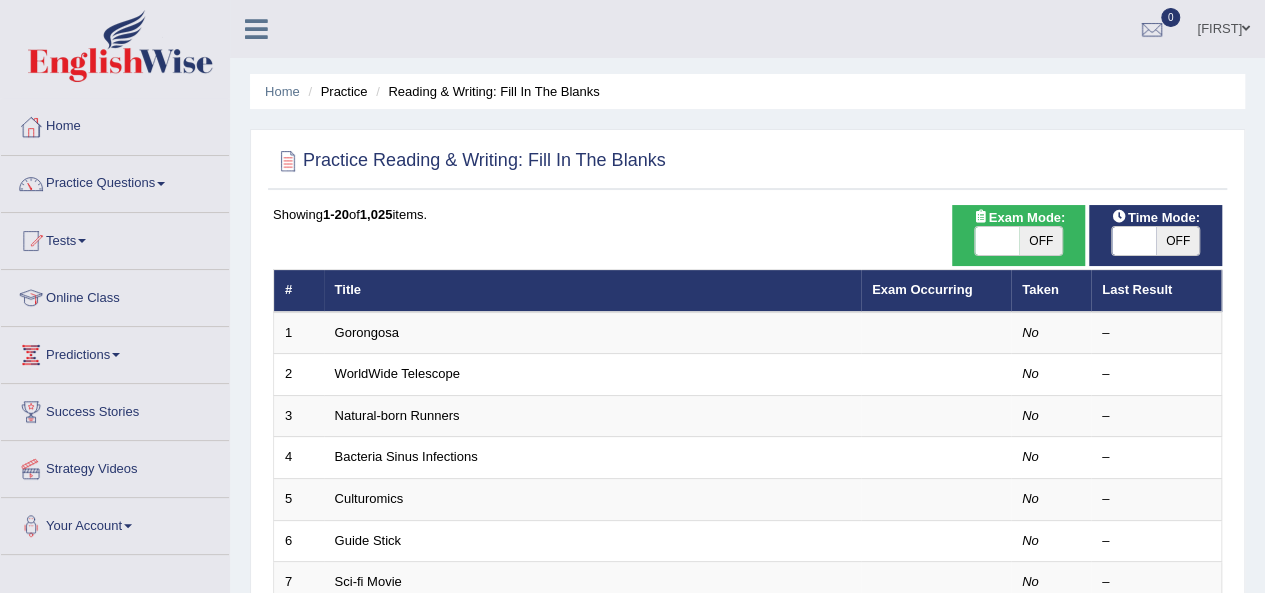 click on "OFF" at bounding box center (1041, 241) 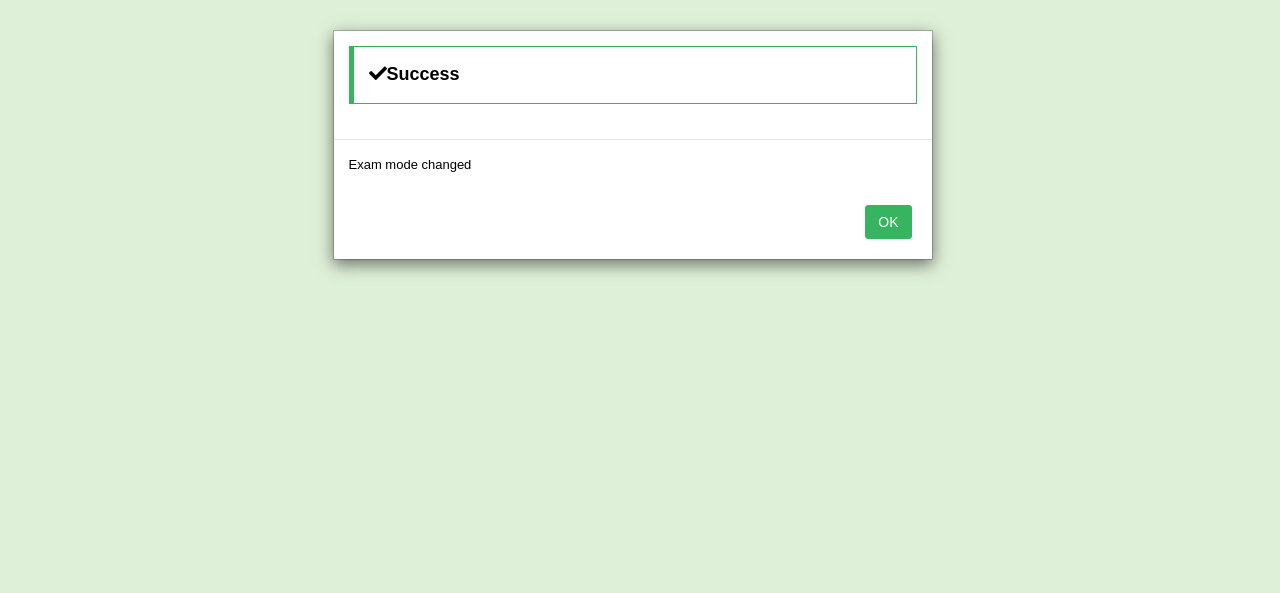 click on "OK" at bounding box center [888, 222] 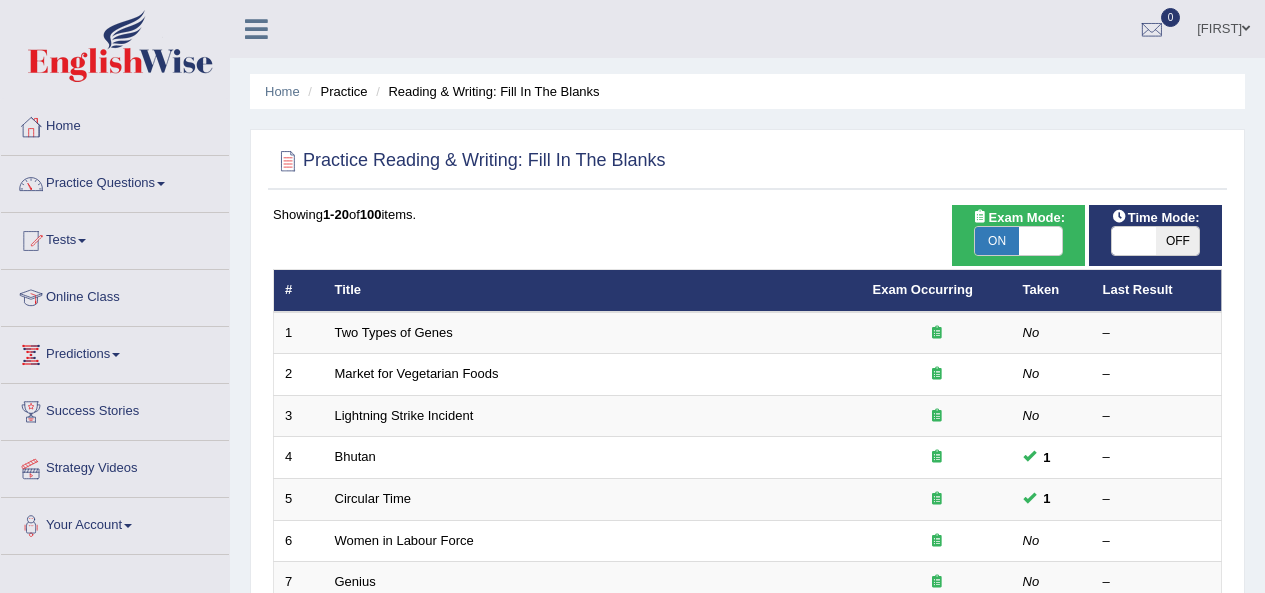 click on "Lionfish" at bounding box center [357, 1121] 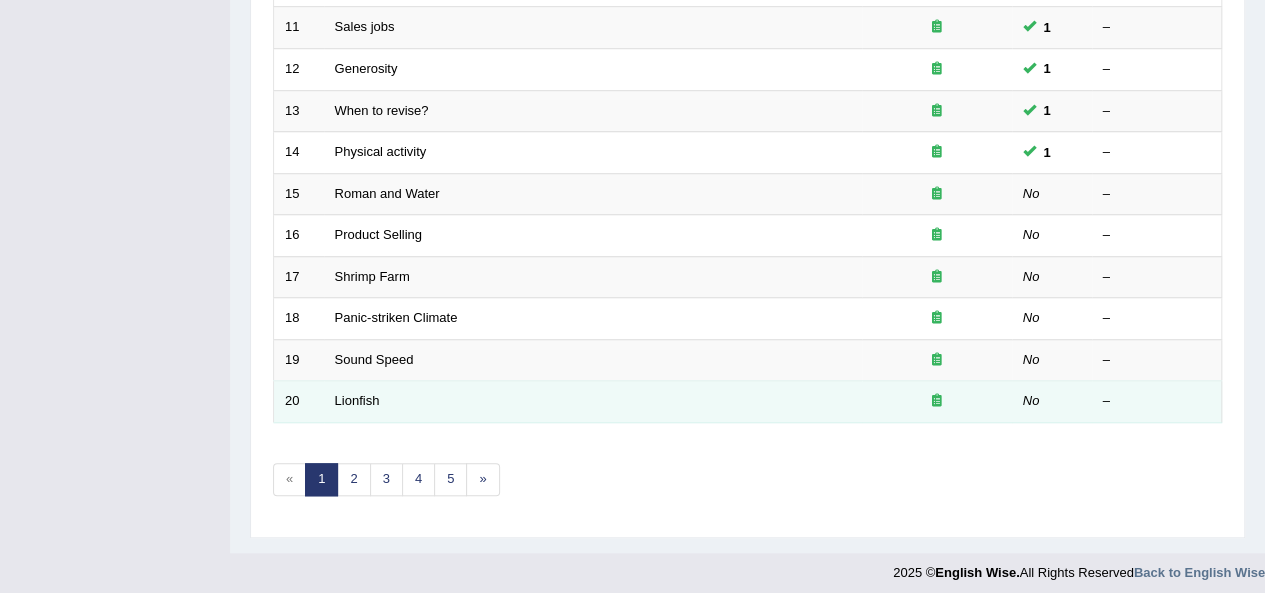 scroll, scrollTop: 721, scrollLeft: 0, axis: vertical 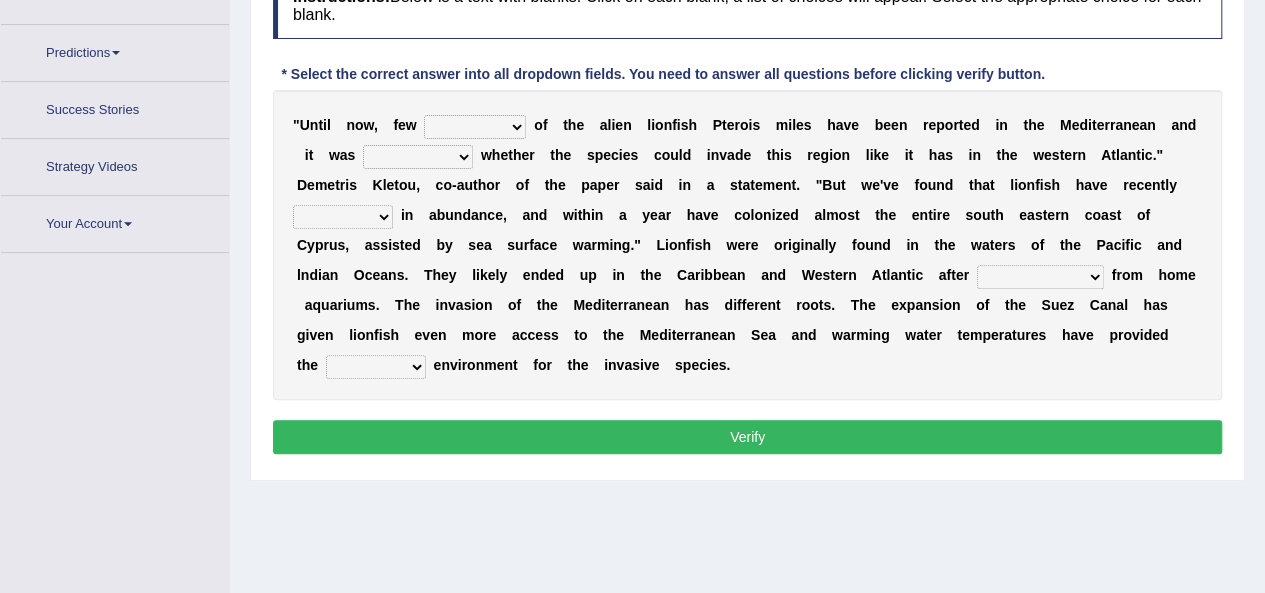 click on "collections sights views sightings" at bounding box center [475, 127] 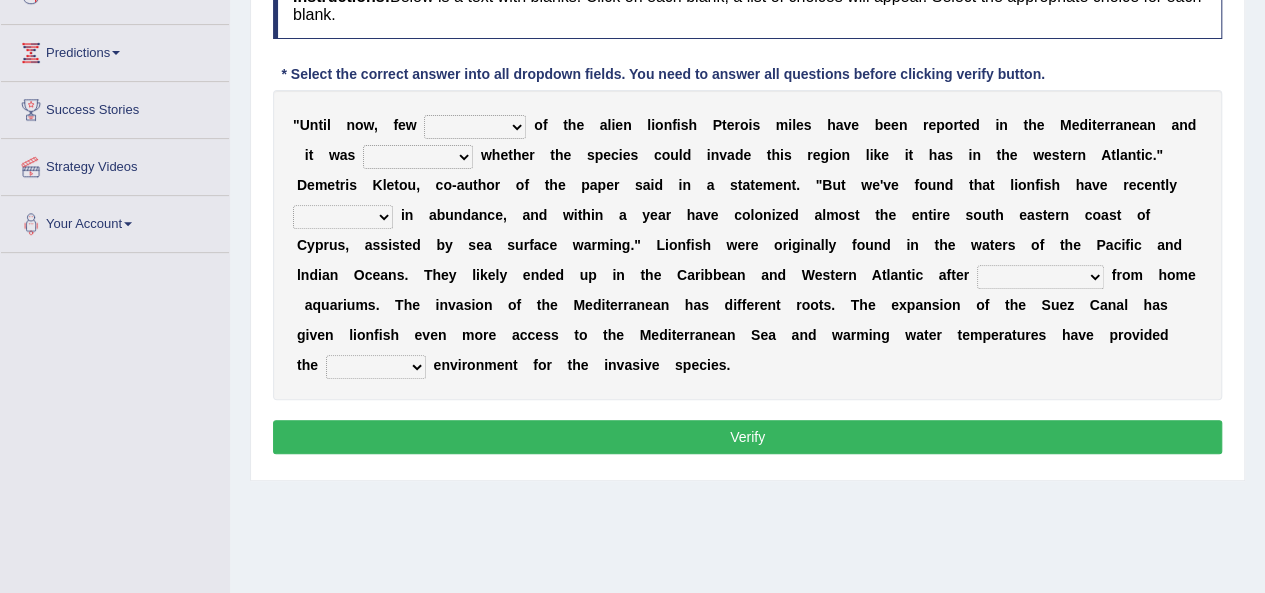 select on "collections" 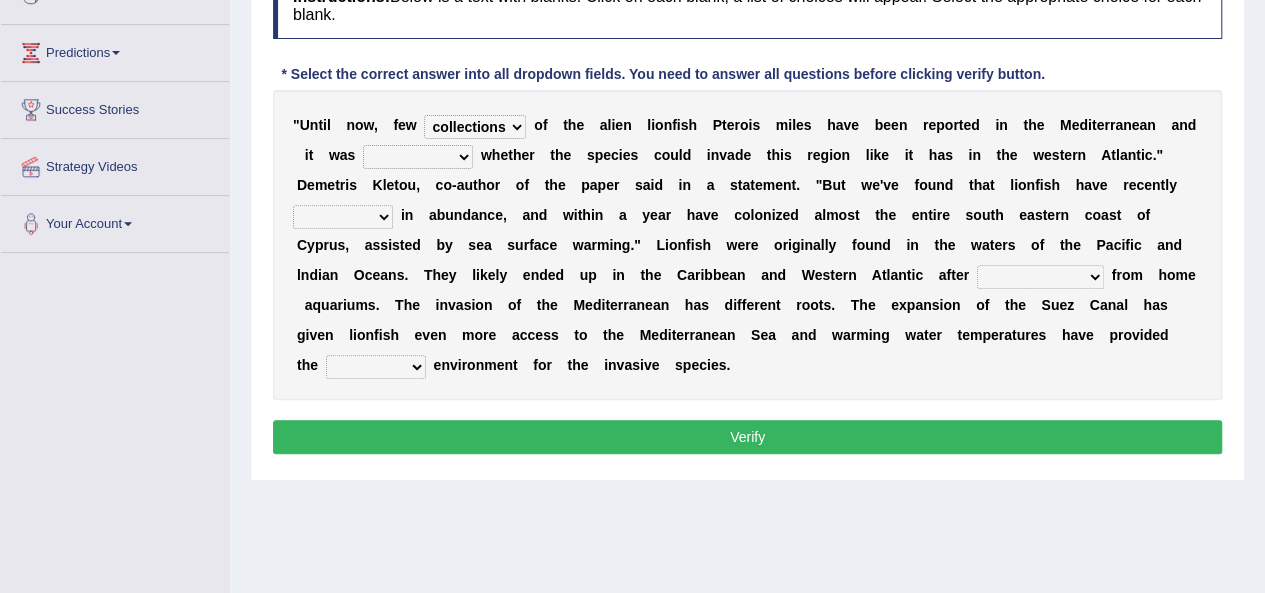 click on "collections sights views sightings" at bounding box center (475, 127) 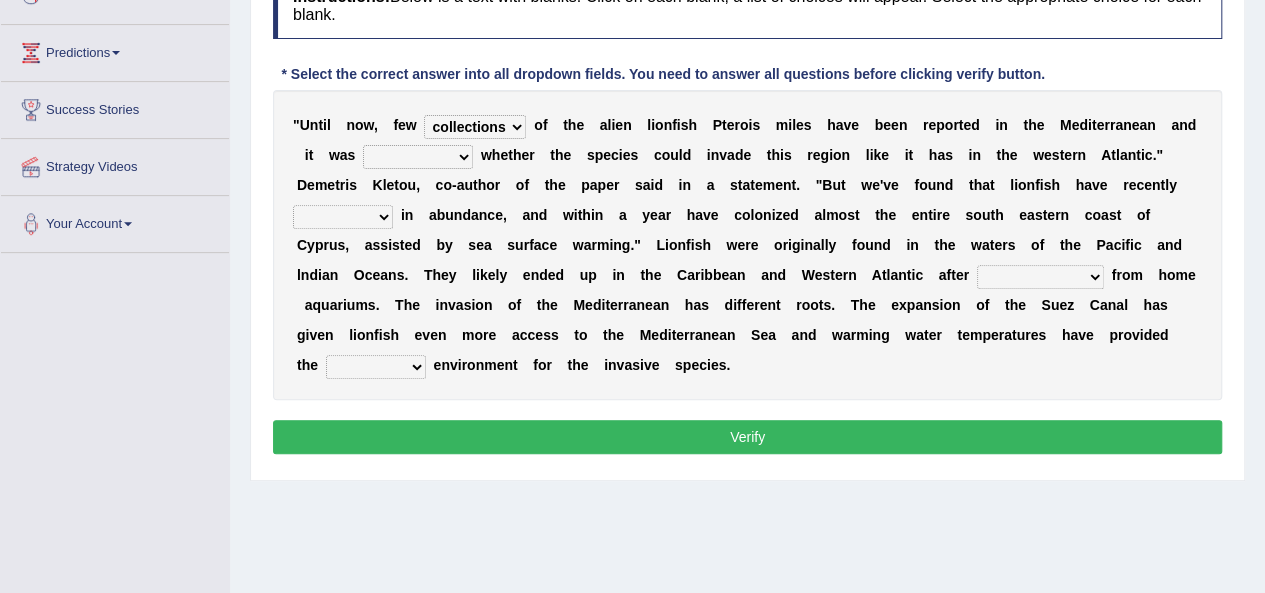 click on "somehow although that quesionable" at bounding box center [418, 157] 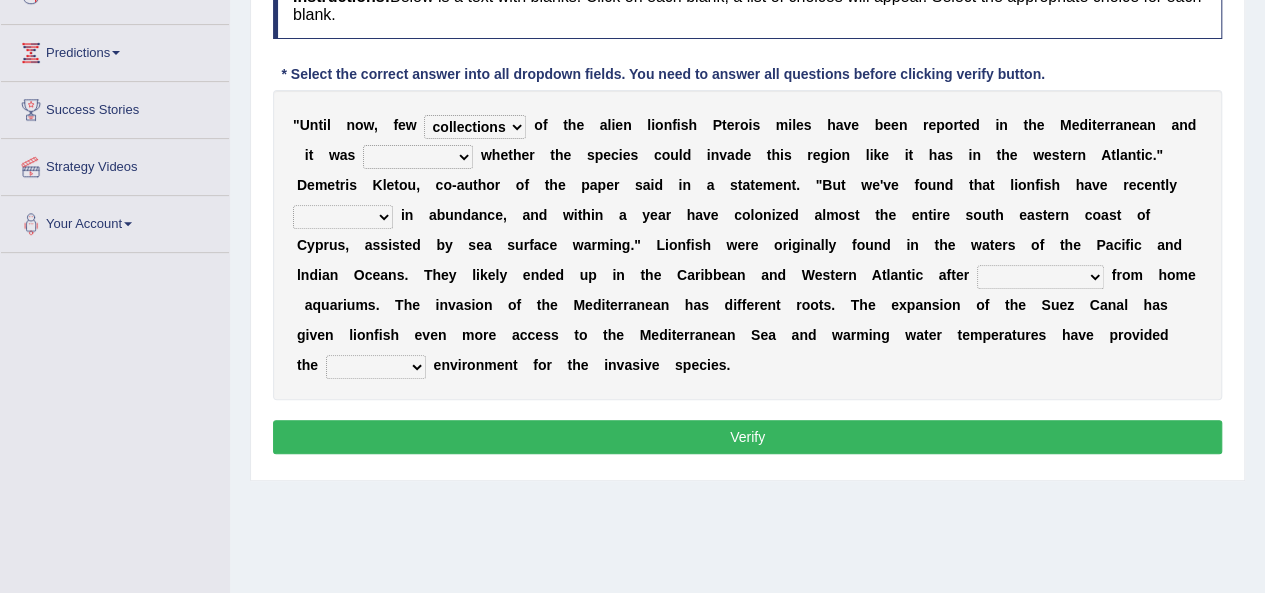 select on "quesionable" 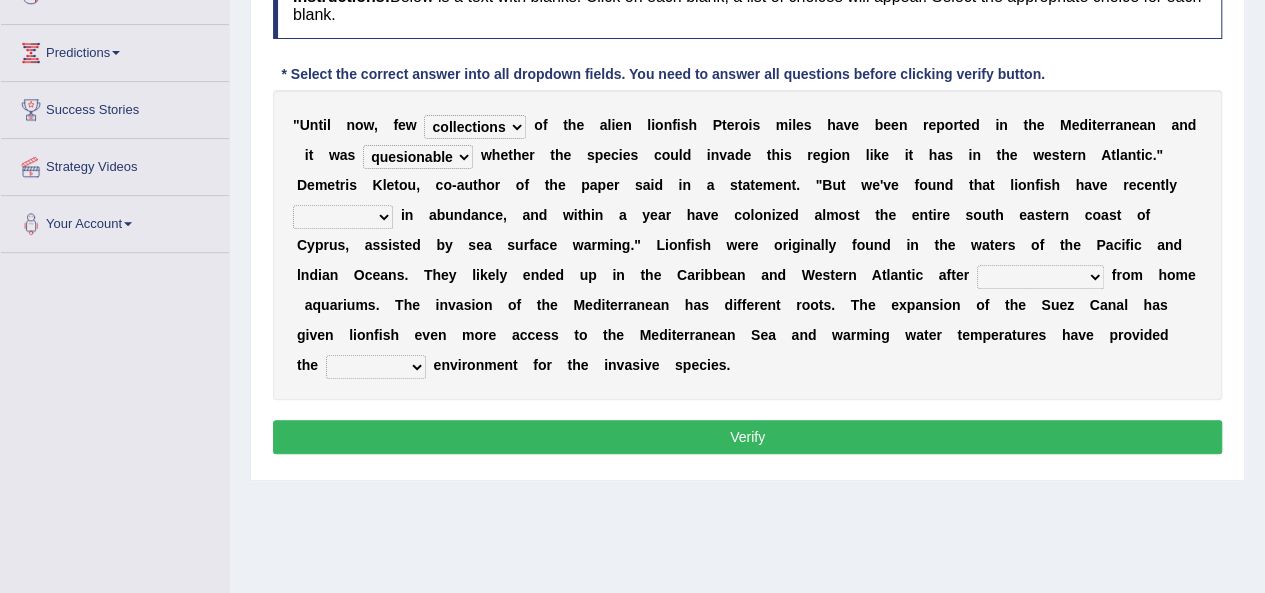 click on "somehow although that quesionable" at bounding box center (418, 157) 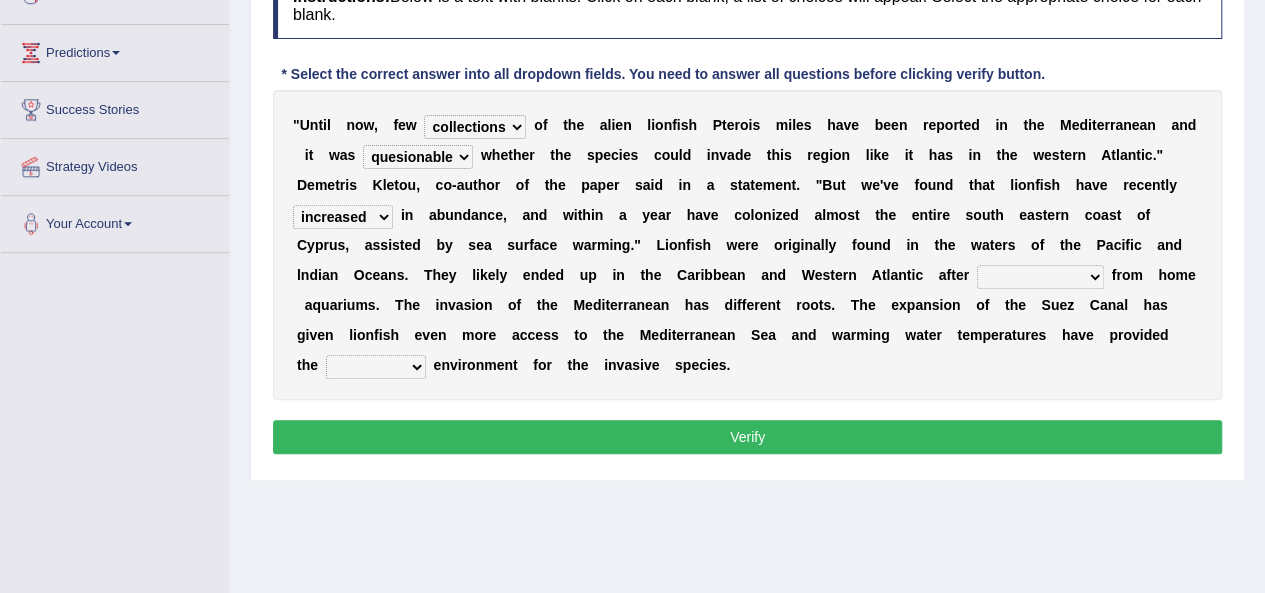 click on "shown flatted stabled increased" at bounding box center [343, 217] 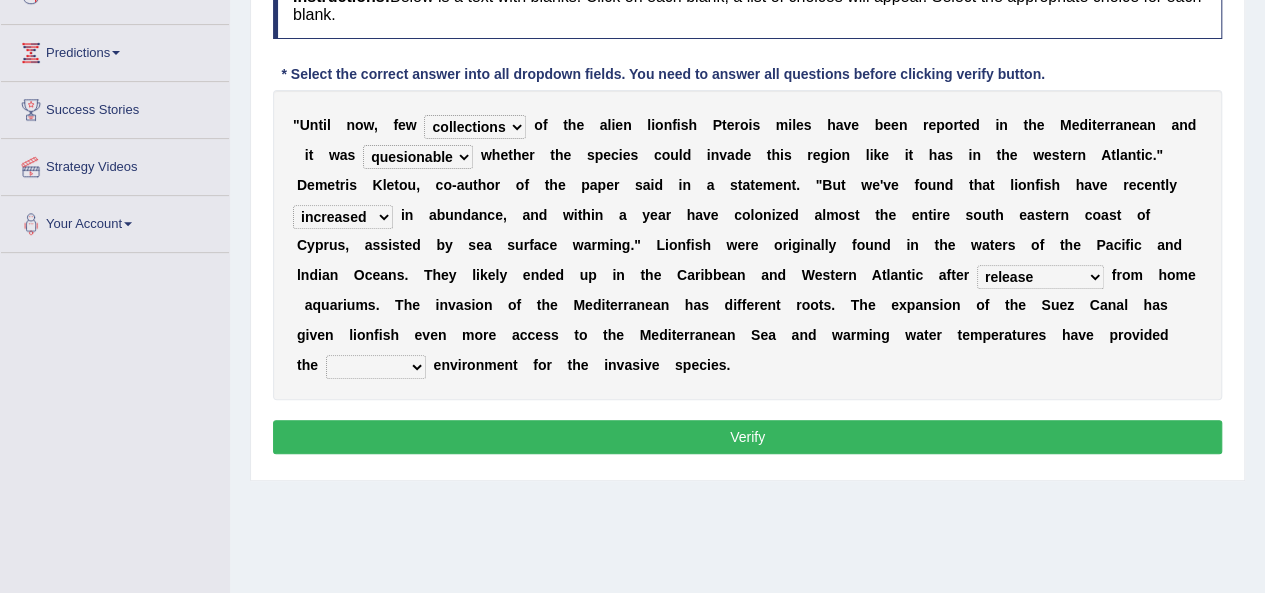 click on "release being released released releasing" at bounding box center (1040, 277) 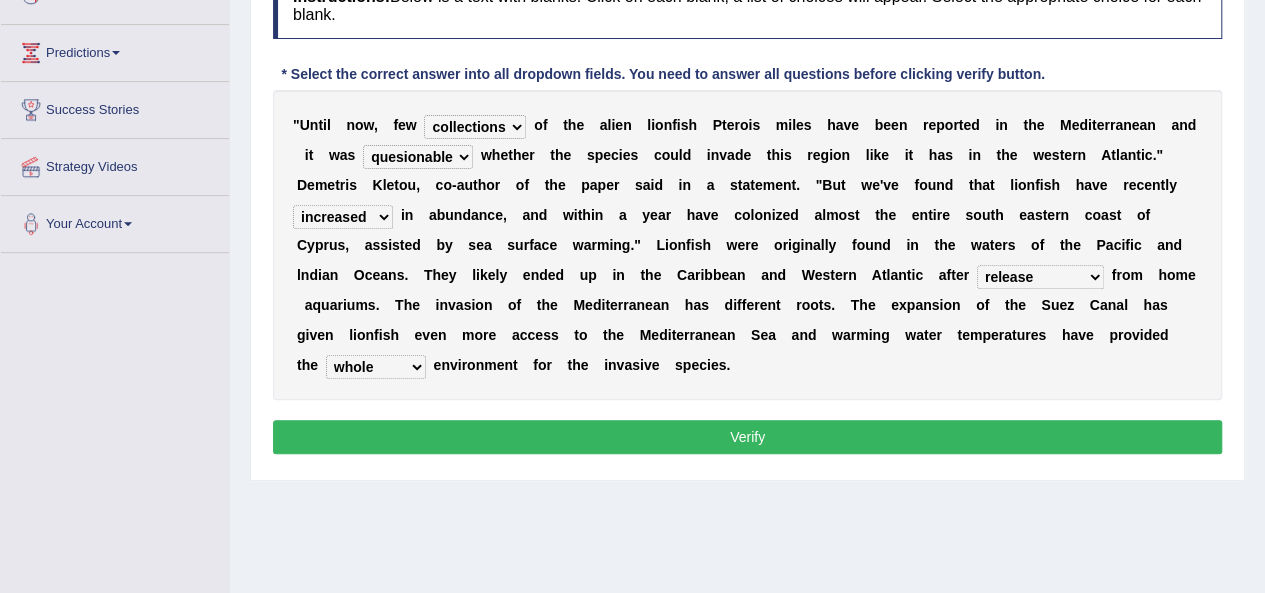 click on "whole overall partial perfect" at bounding box center [376, 367] 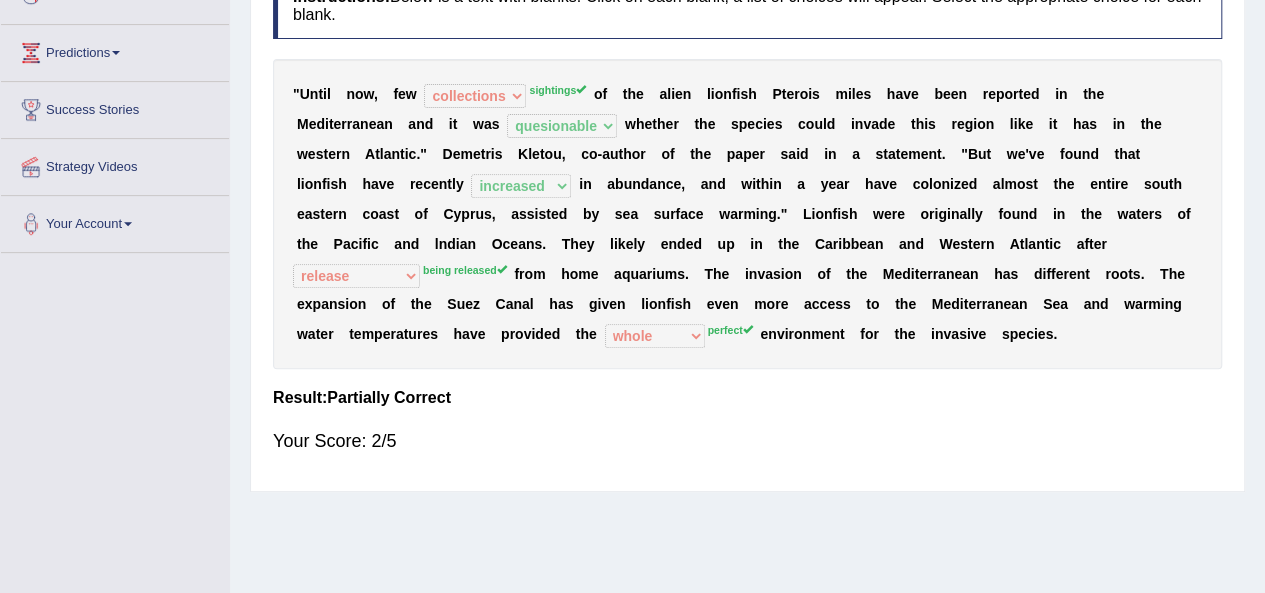 scroll, scrollTop: 0, scrollLeft: 0, axis: both 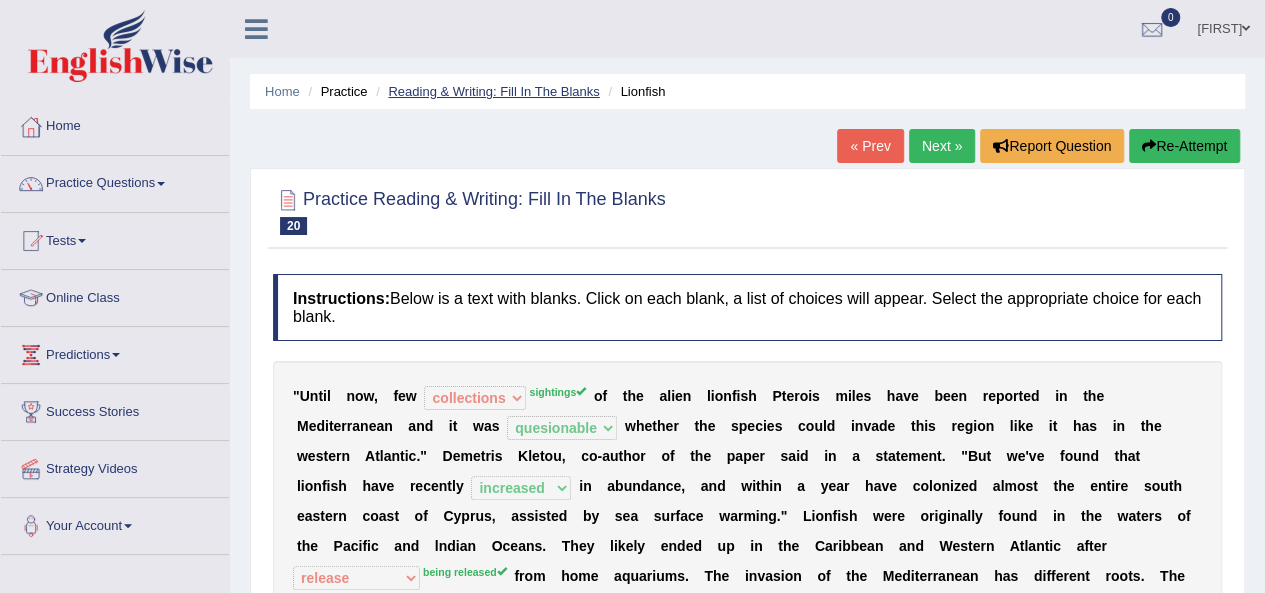 click on "Reading & Writing: Fill In The Blanks" at bounding box center (493, 91) 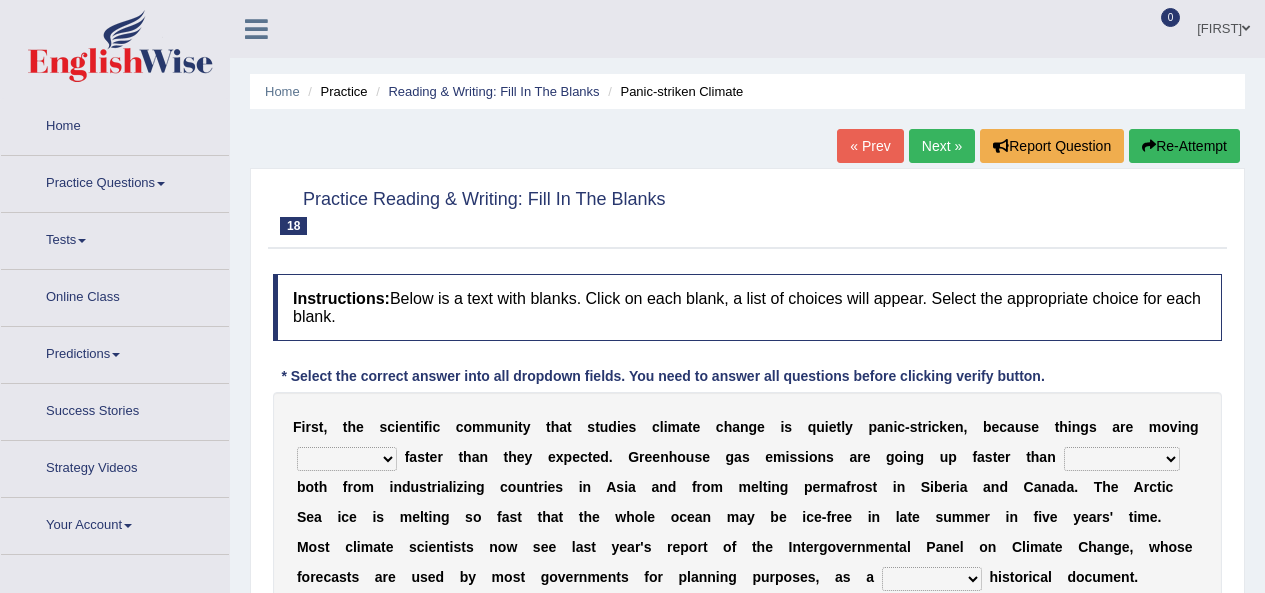 click on "F i r s t ,       t h e       s c i e n t i f i c       c o m m u n i t y       t h a t       s t u d i e s       c l i m a t e       c h a n g e       i s       q u i e t l y       p a n i c - s t r i c k e n ,       b e c a u s e       t h i n g s       a r e       m o v i n g    few same musch most    f a s t e r       t h a n       t h e y       e x p e c t e d .       G r e e n h o u s e       g a s       e m i s s i o n s       a r e       g o i n g       u p       f a s t e r       t h a n    anticipation predictability ptredicts predicted    b o t h       f r o m       i n d u s t r i a l i z i n g       c o u n t r i e s       i n       [CONTINENT]       a n d       f r o m       m e l t i n g       p e r m a f r o s t       i n       [REGION]       a n d       [COUNTRY] .       T h e       [REGION]       S e a       i c e       i s       m e l t i n g       s o       f a s t       t h a t" at bounding box center [747, 577] 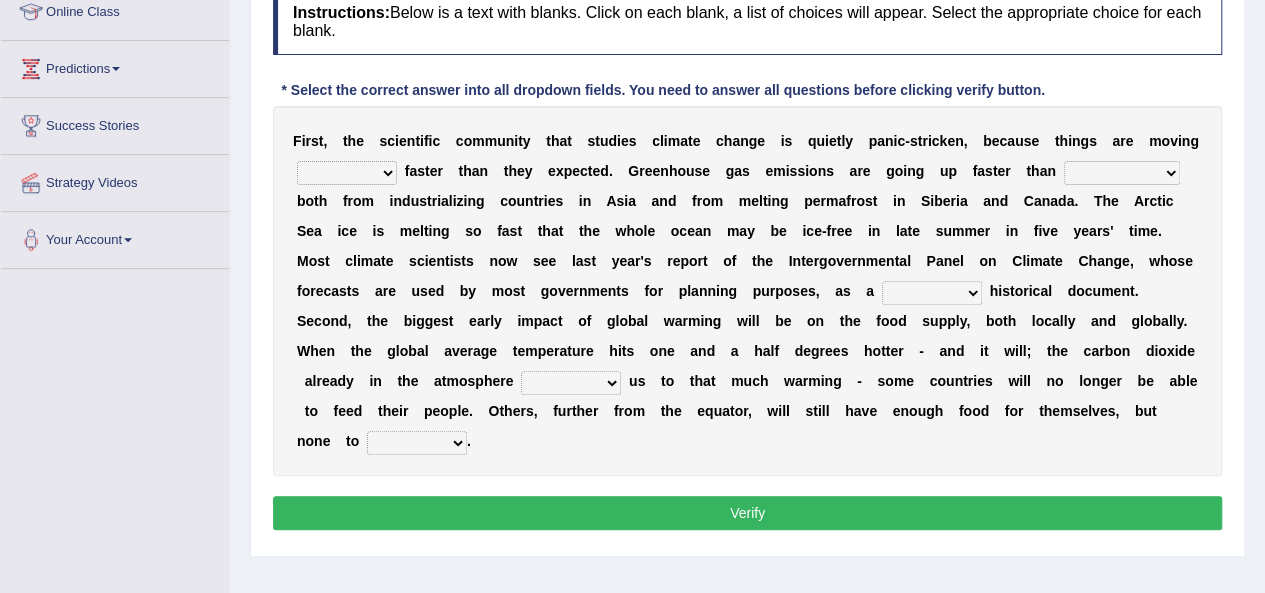 scroll, scrollTop: 286, scrollLeft: 0, axis: vertical 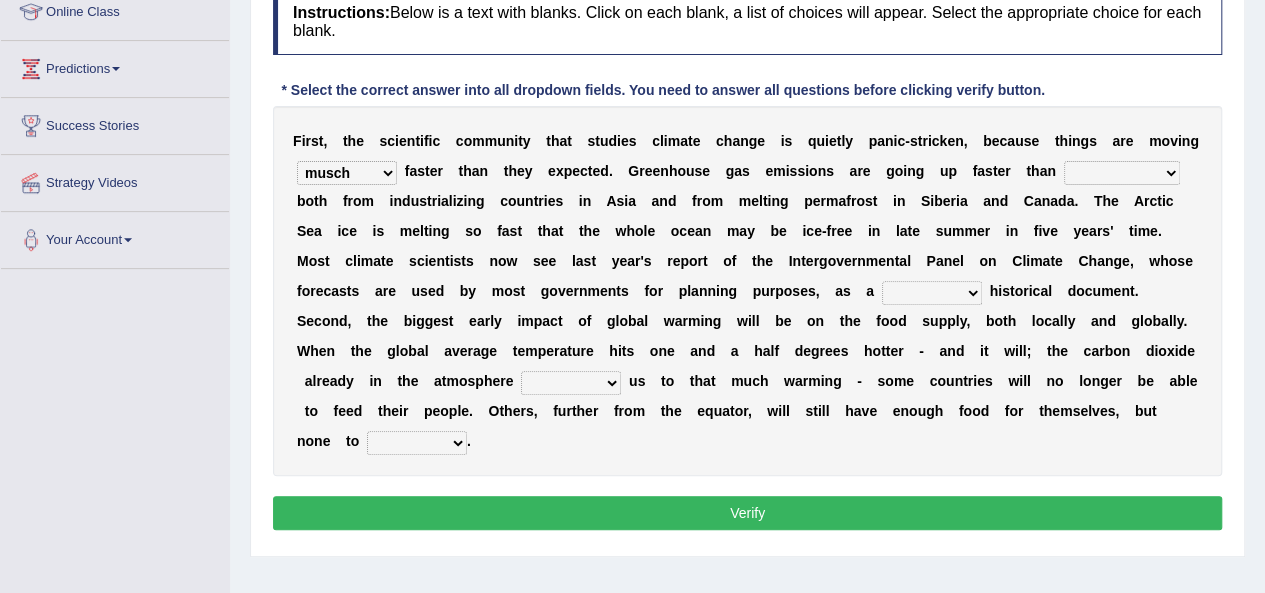 click on "few same musch most" at bounding box center (347, 173) 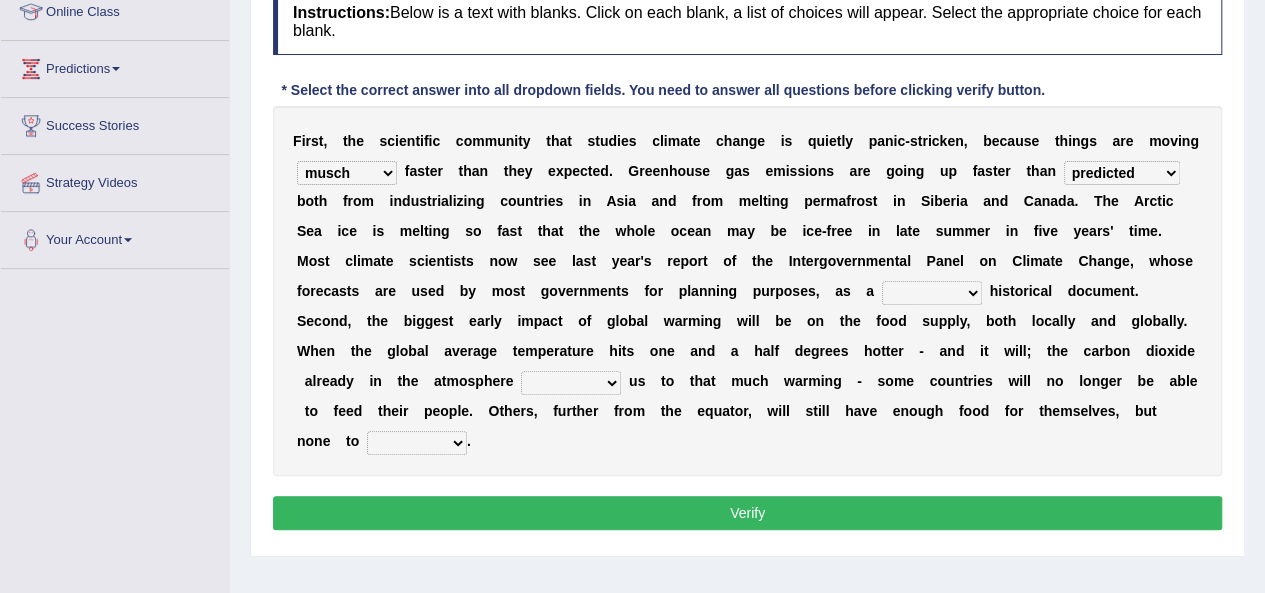 click on "anticipation predictability ptredicts predicted" at bounding box center [1122, 173] 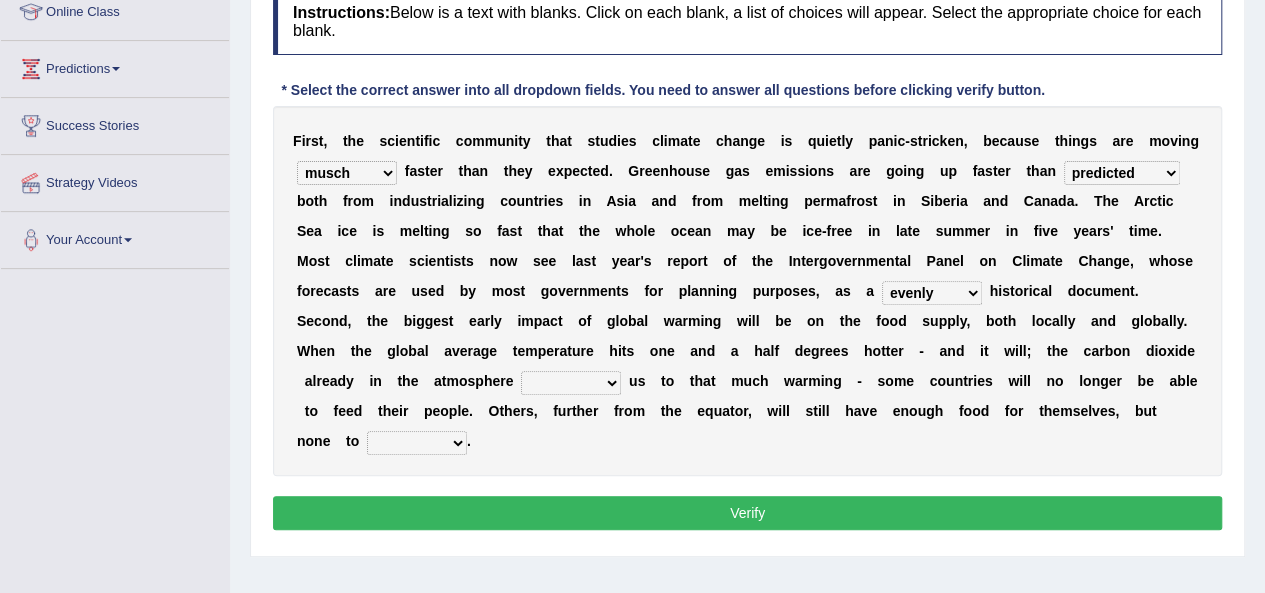 click on "purely evenly firmly actively" at bounding box center [932, 293] 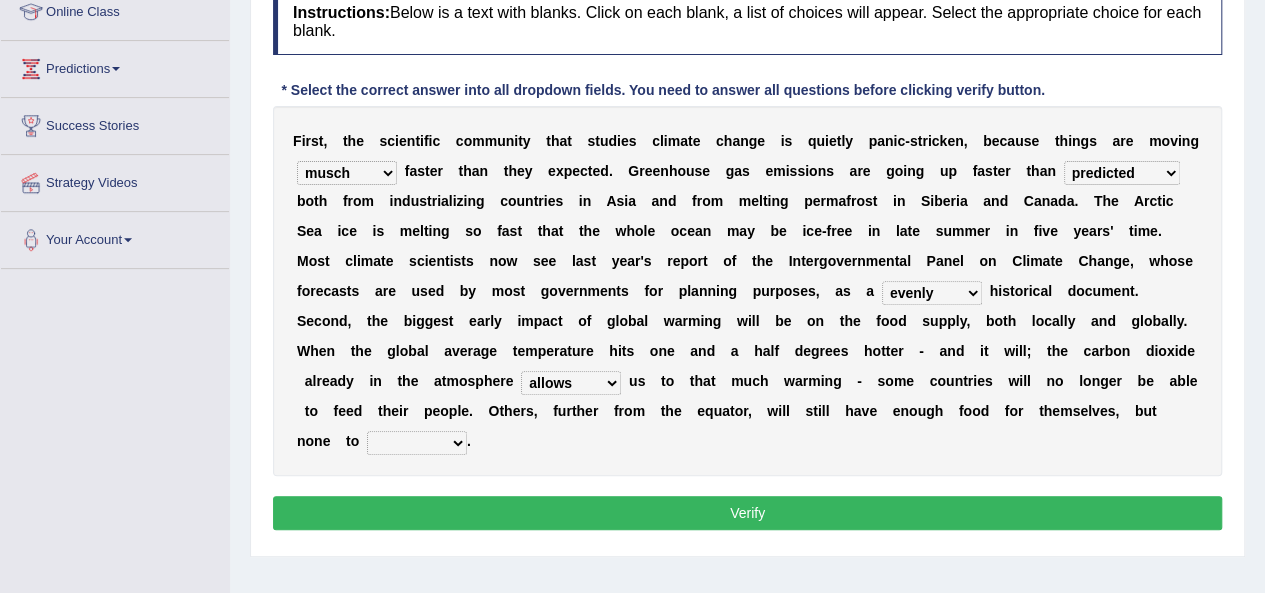click on "commits directs allows addresses" at bounding box center (571, 383) 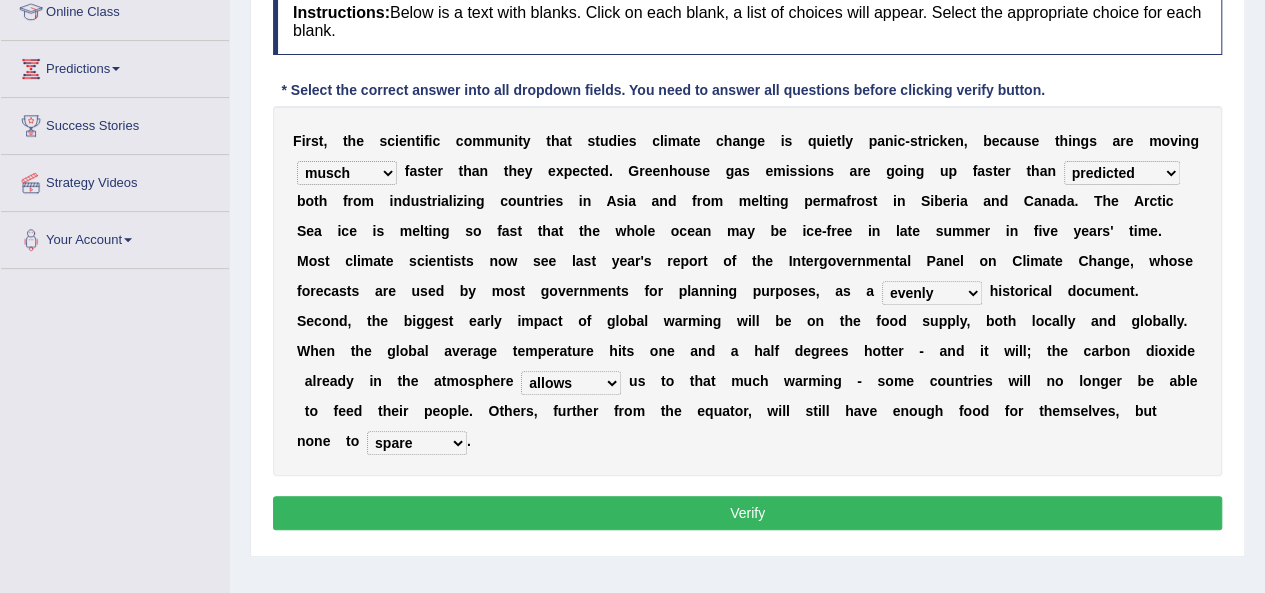 click on "spare apply dispense consume" at bounding box center [417, 443] 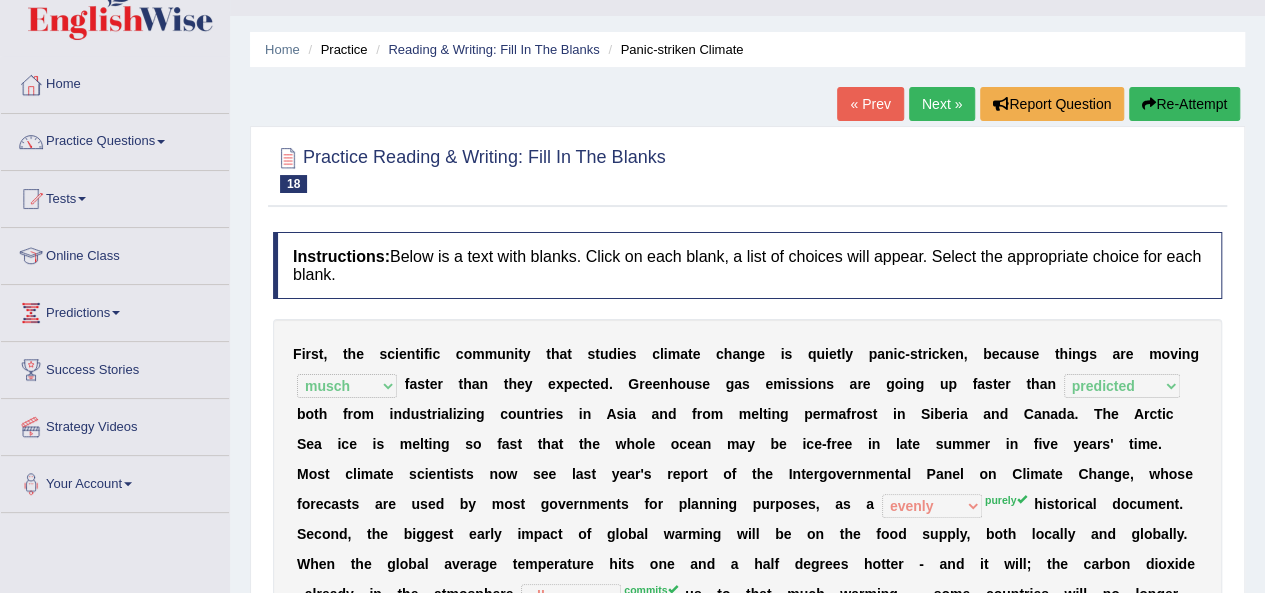 scroll, scrollTop: 15, scrollLeft: 0, axis: vertical 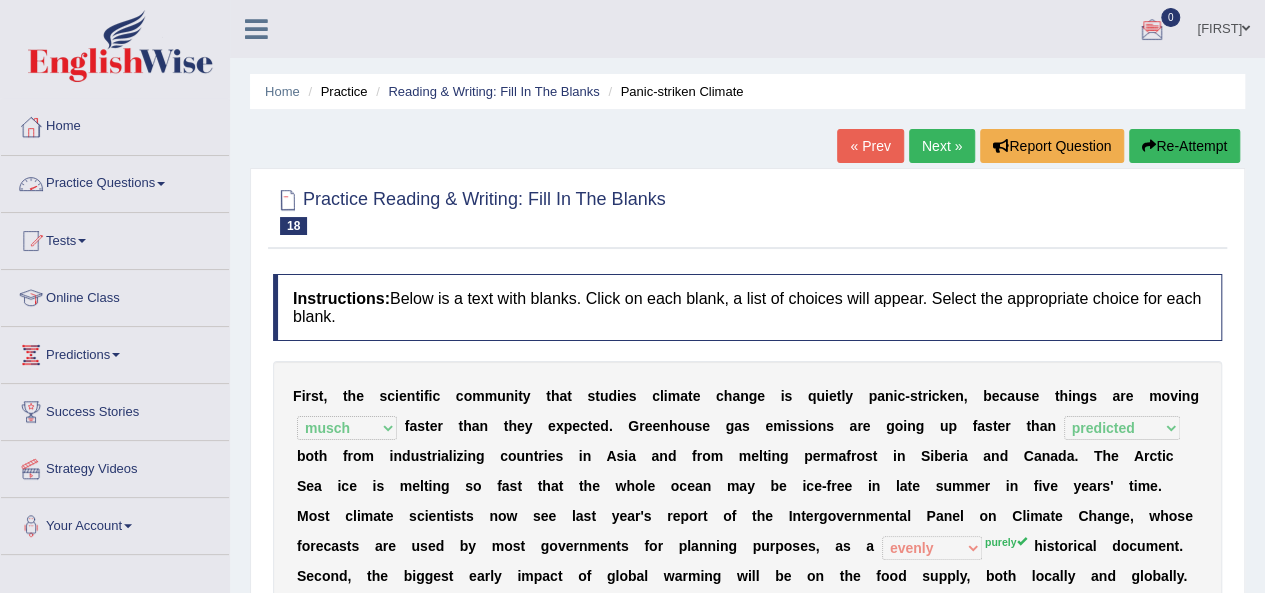 click on "Practice Questions" at bounding box center [115, 181] 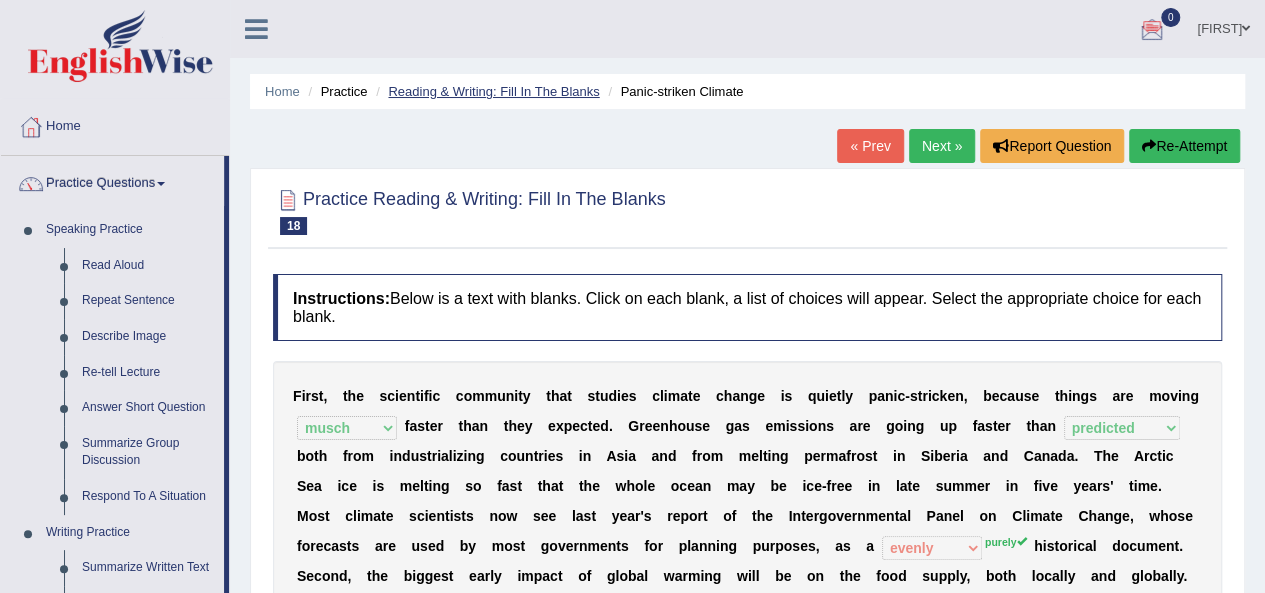 click on "Reading & Writing: Fill In The Blanks" at bounding box center (493, 91) 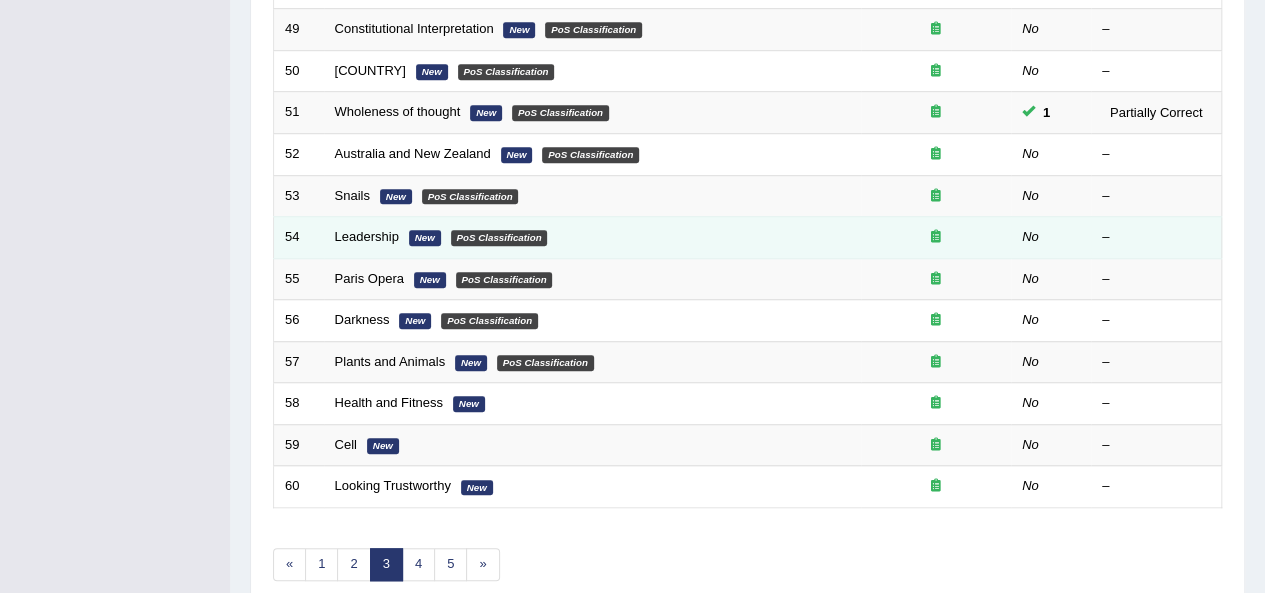 scroll, scrollTop: 636, scrollLeft: 0, axis: vertical 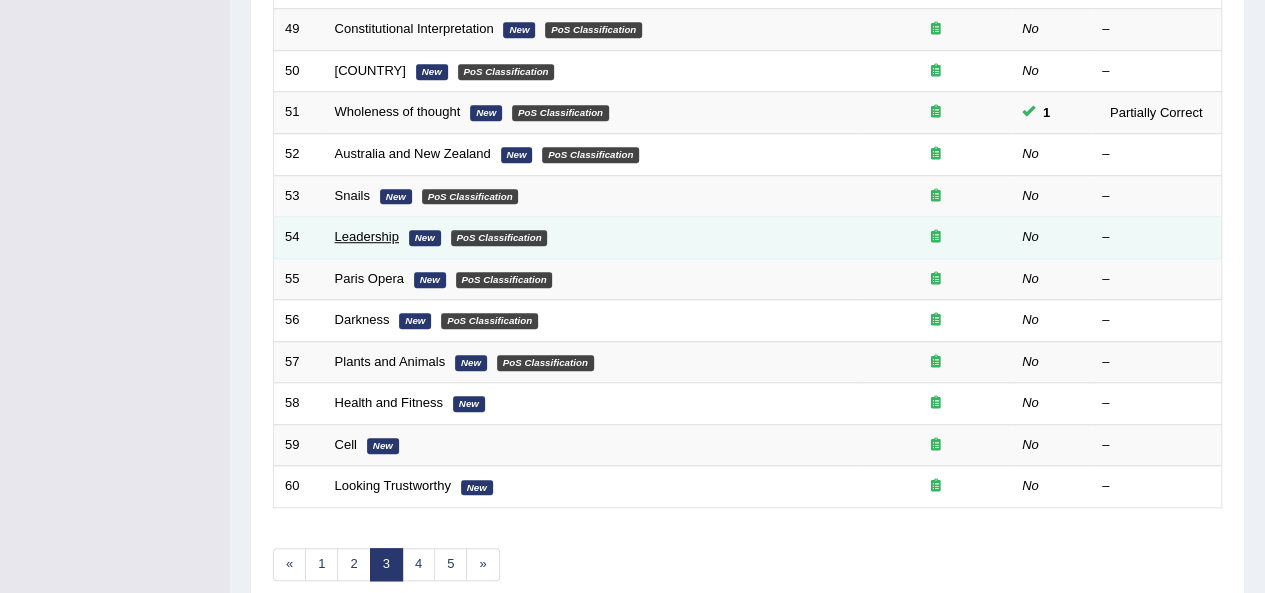 click on "Leadership" at bounding box center (367, 236) 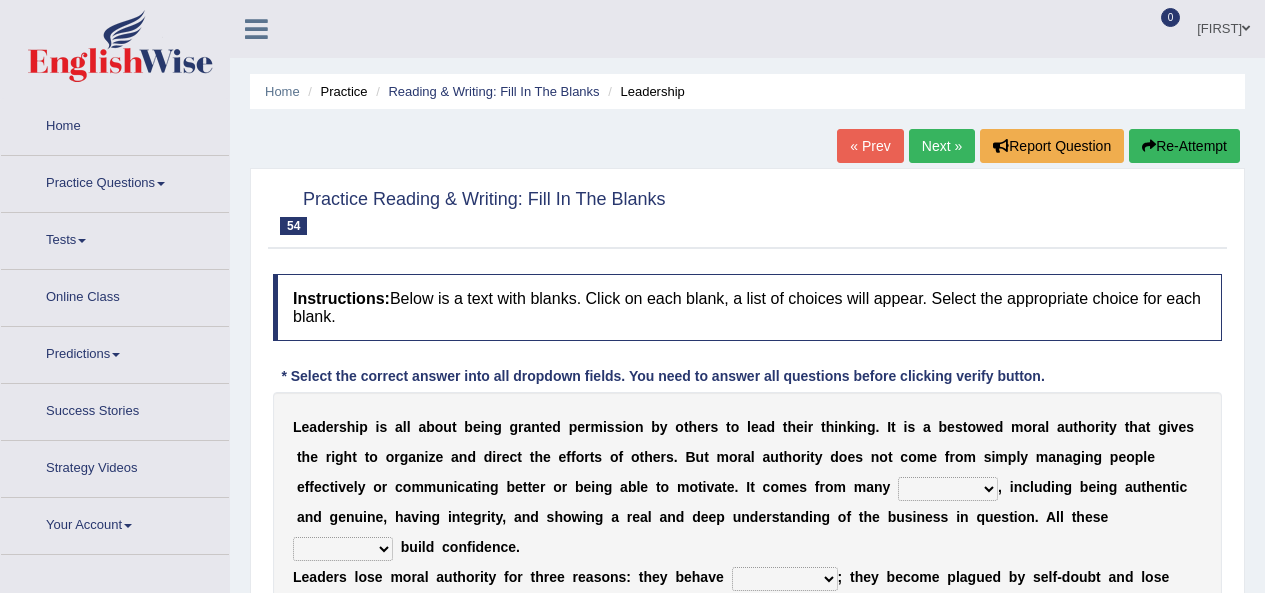 scroll, scrollTop: 191, scrollLeft: 0, axis: vertical 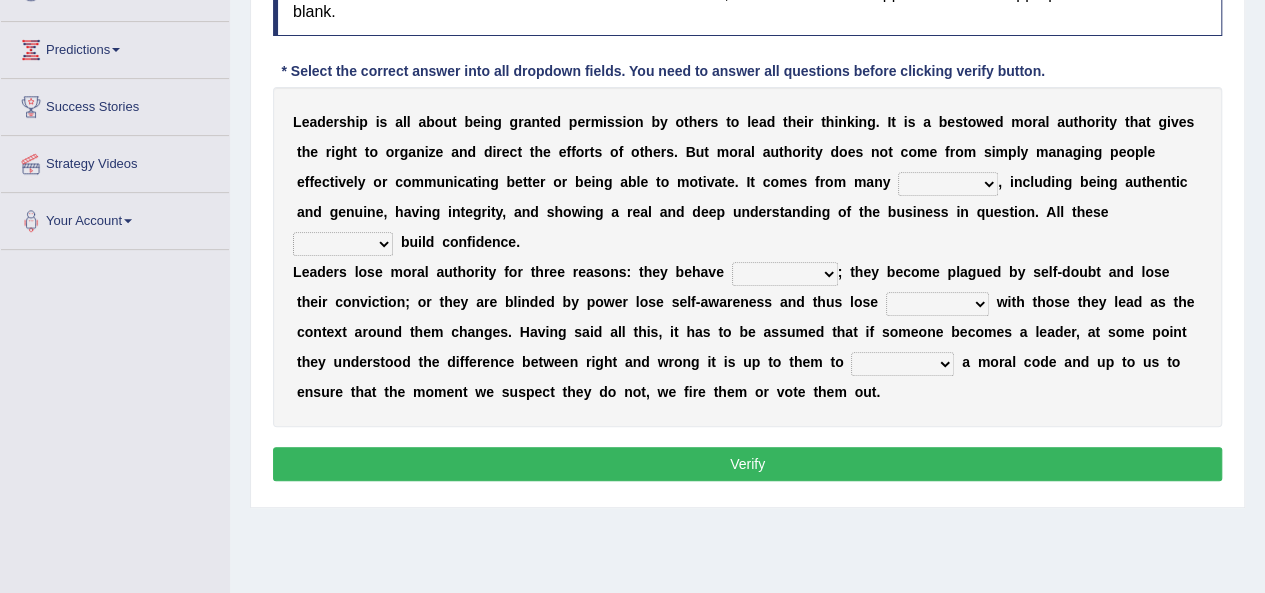 click on "sources items stamps supports" at bounding box center (948, 184) 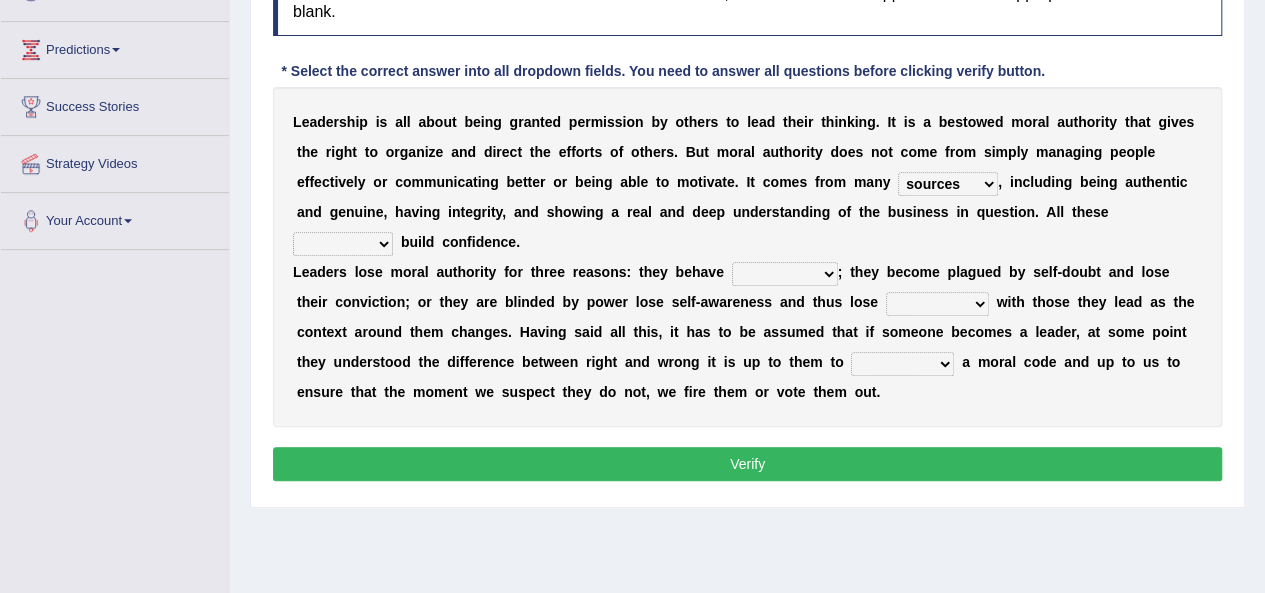 click on "sources items stamps supports" at bounding box center (948, 184) 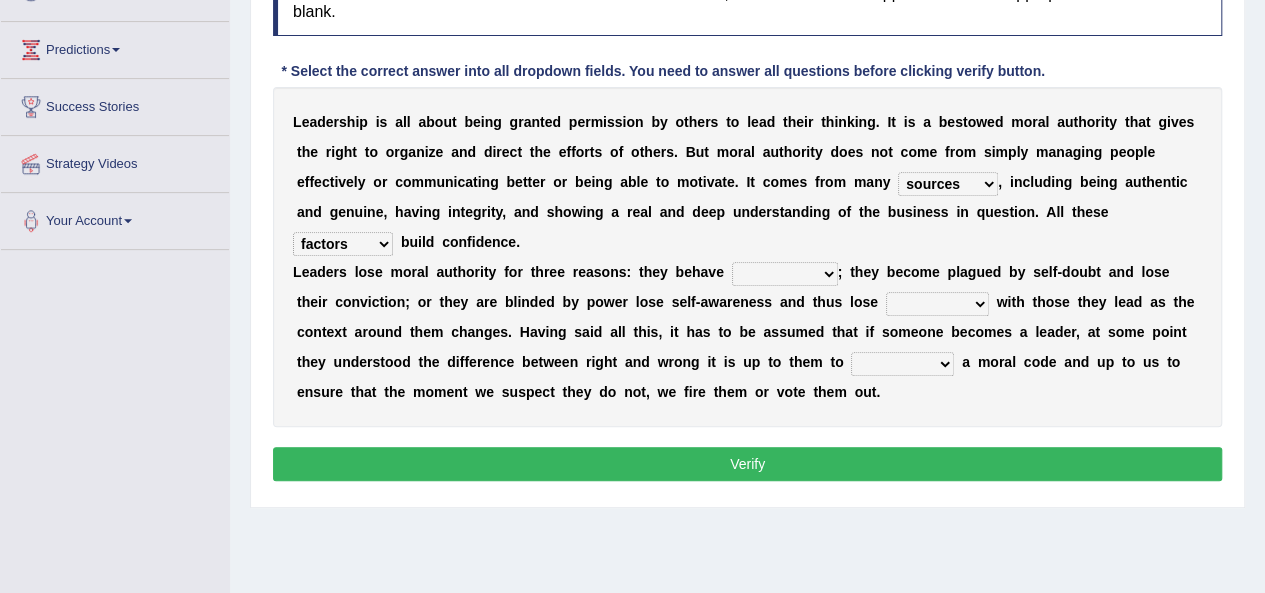 click on "usually unethically falsely unexpected" at bounding box center (785, 274) 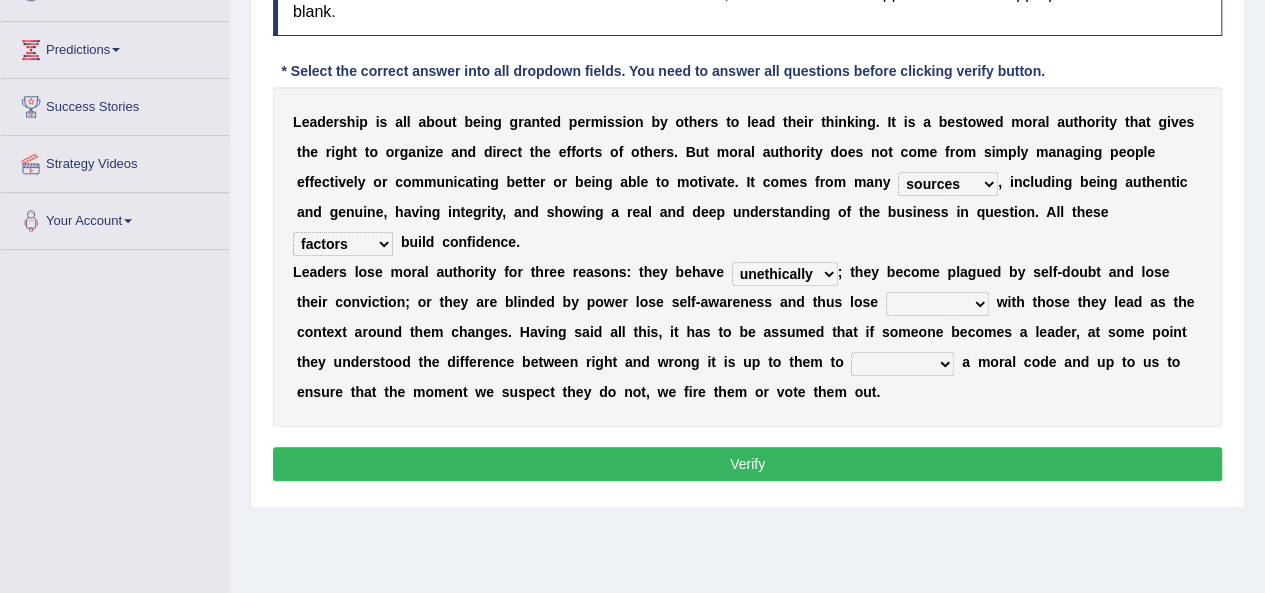 click on "connect connected disconnect connection" at bounding box center (937, 304) 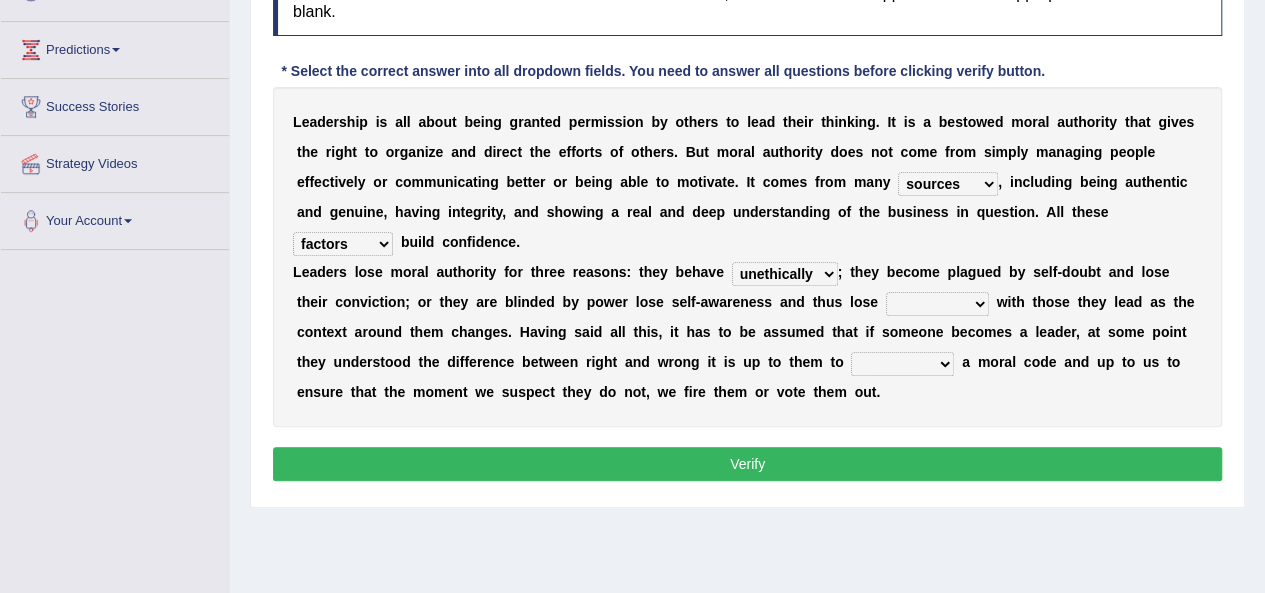 select on "connection" 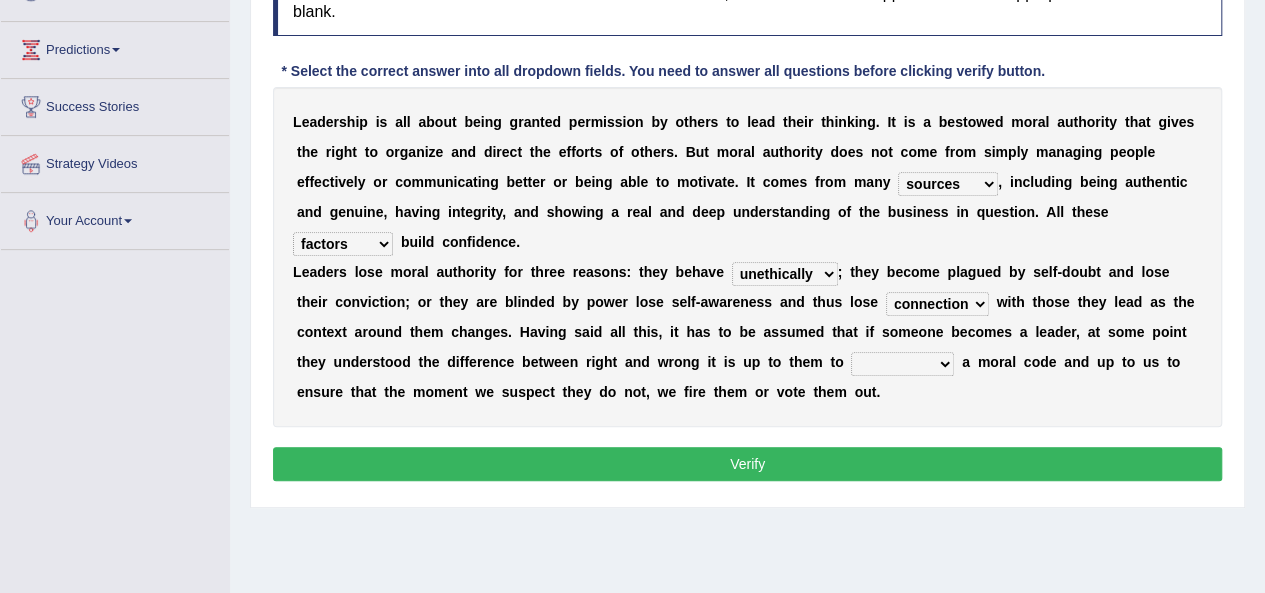 click on "connect connected disconnect connection" at bounding box center [937, 304] 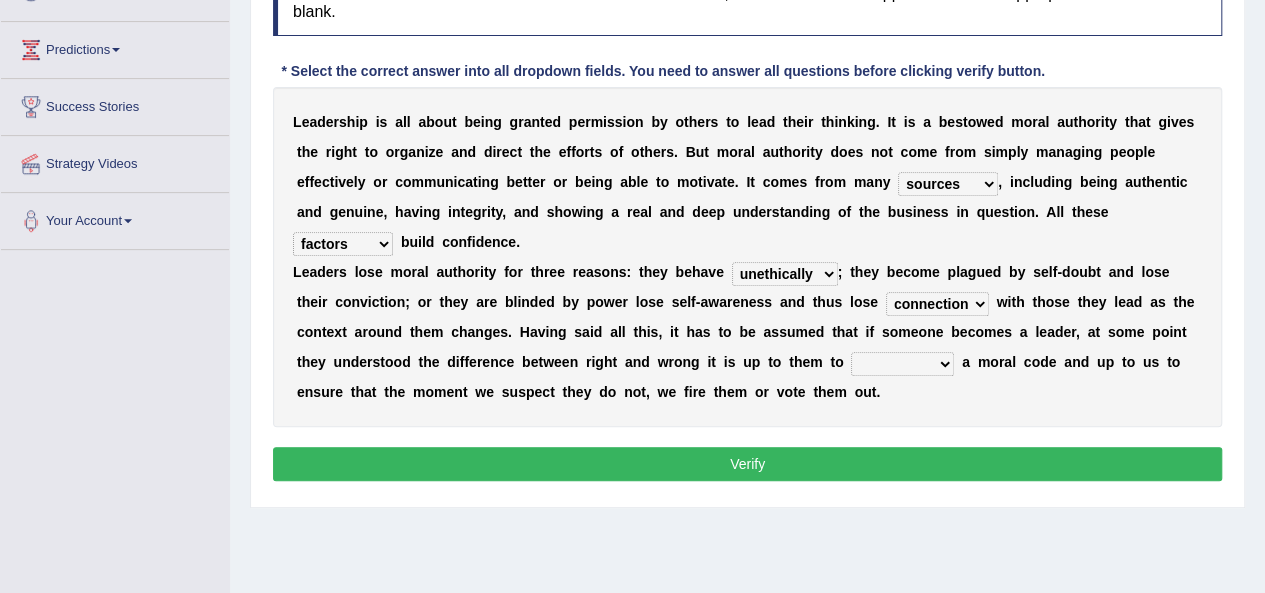 click on "abide in abide by abide to connection" at bounding box center (902, 364) 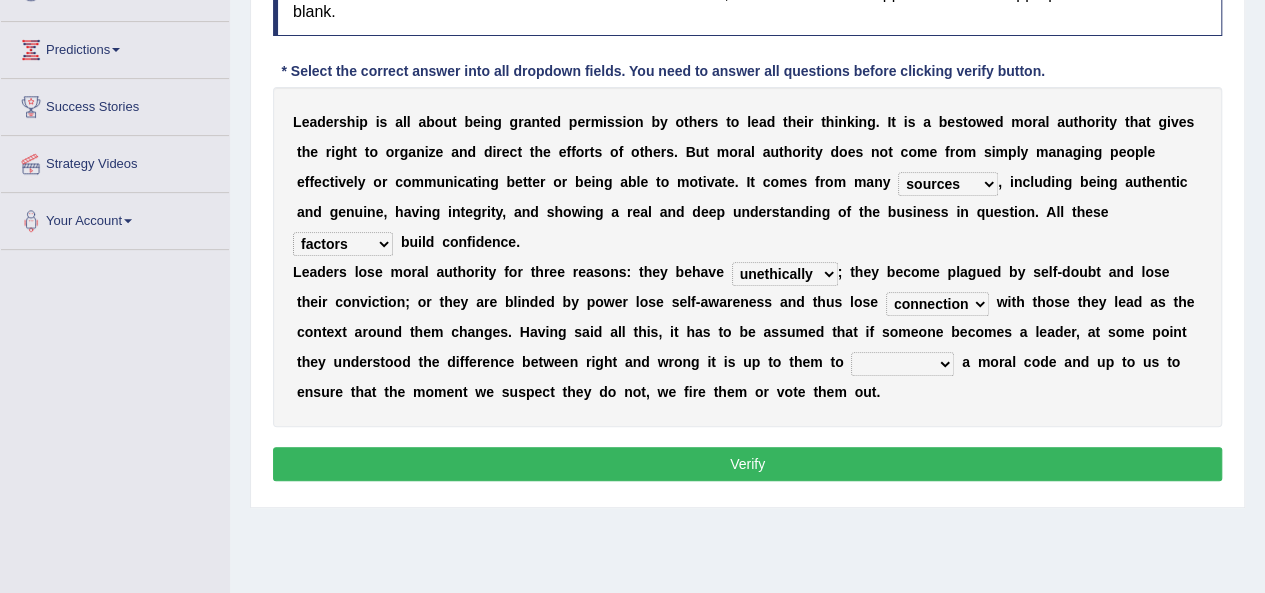 select on "abide by" 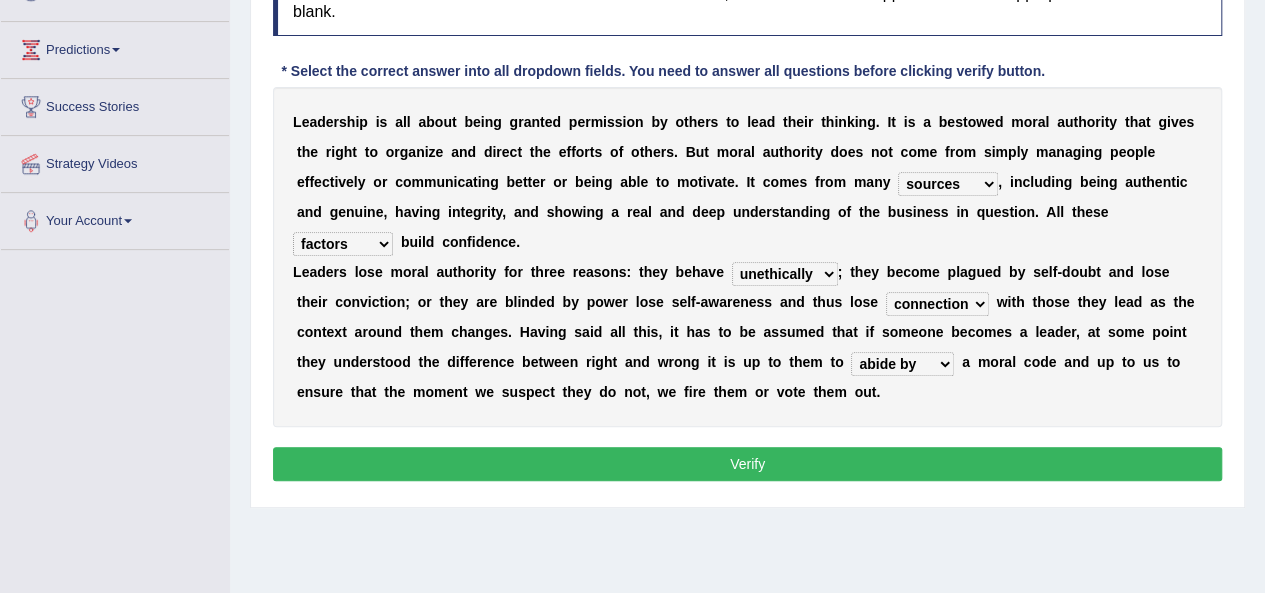 click on "abide in abide by abide to connection" at bounding box center (902, 364) 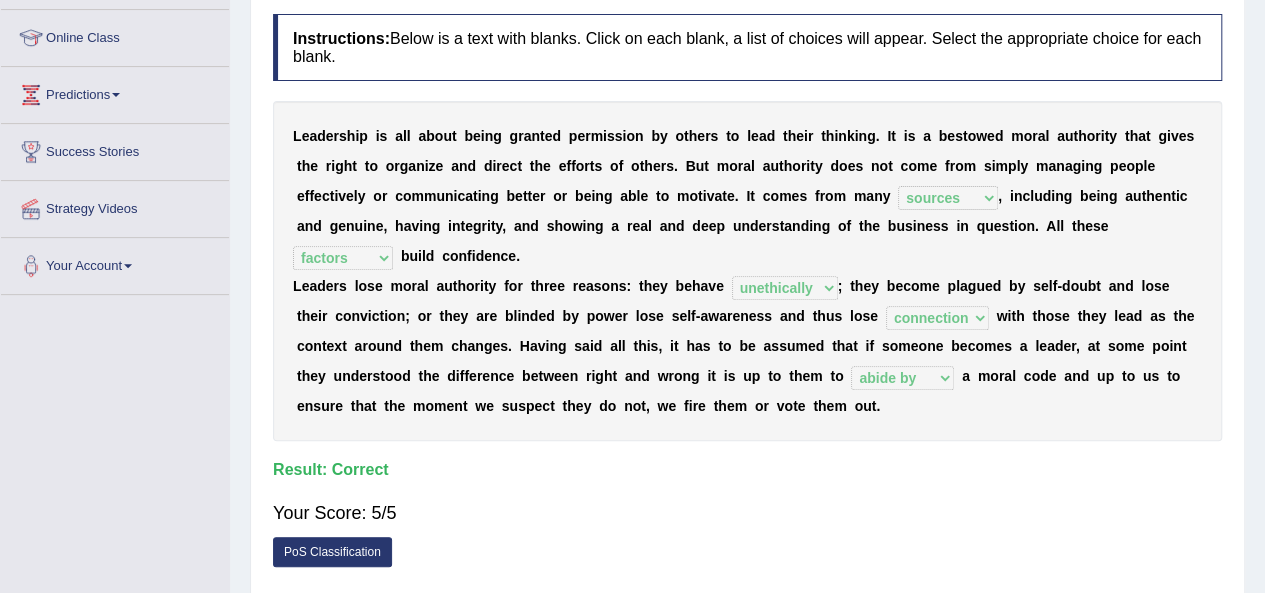 scroll, scrollTop: 276, scrollLeft: 0, axis: vertical 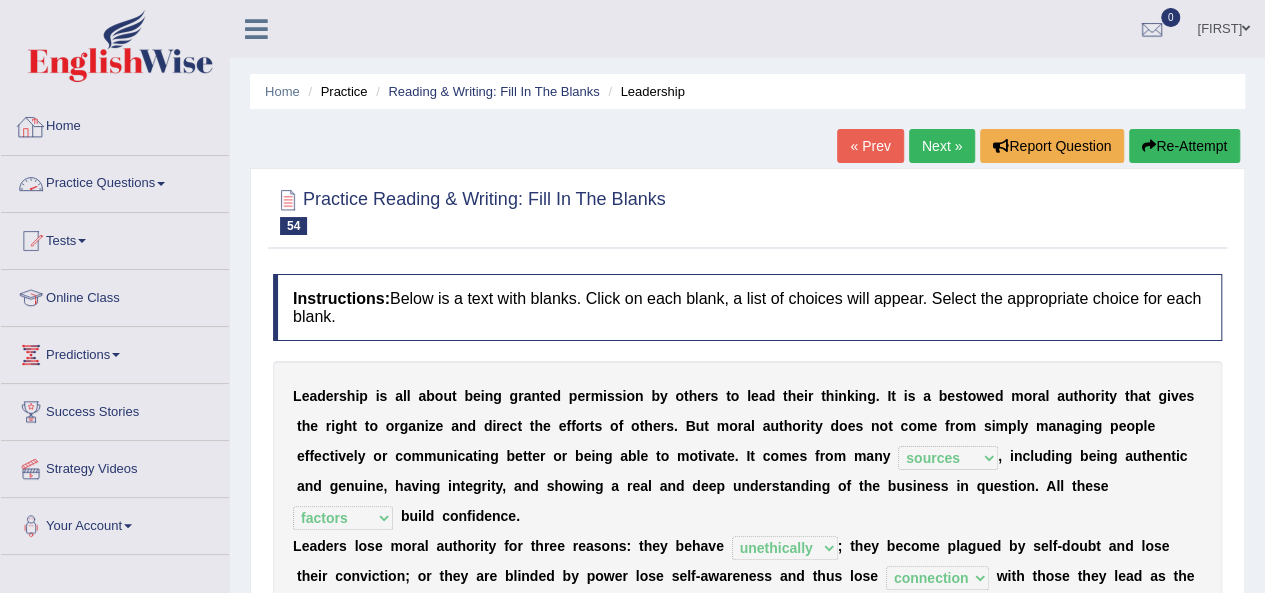 click on "Practice Questions" at bounding box center [115, 181] 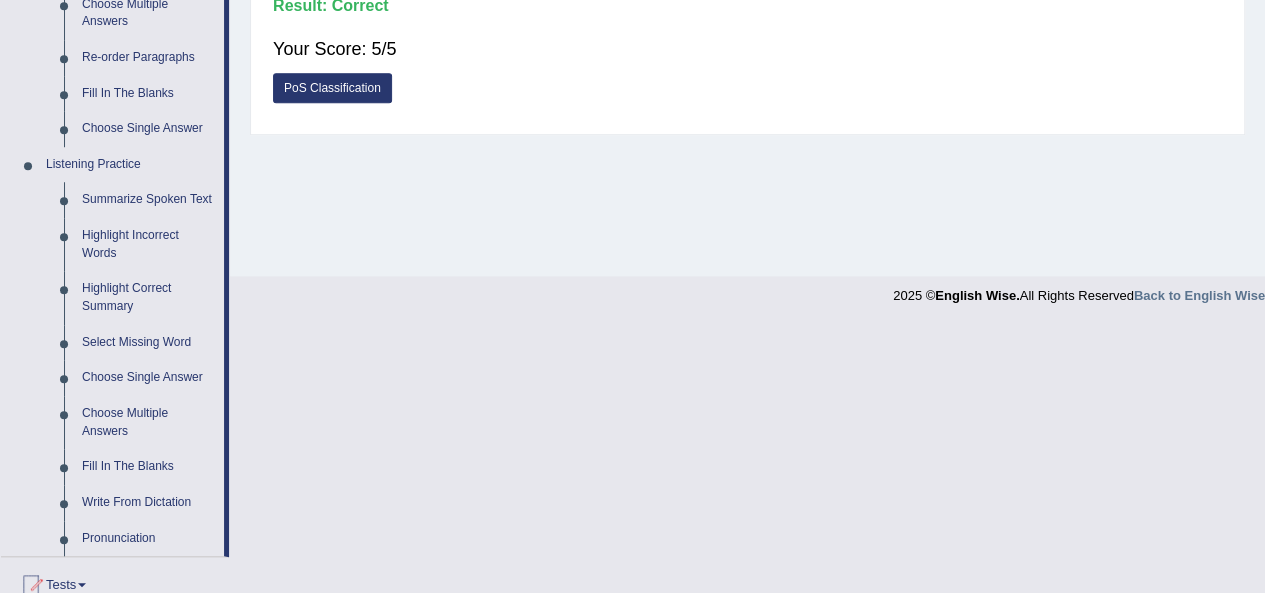 scroll, scrollTop: 743, scrollLeft: 0, axis: vertical 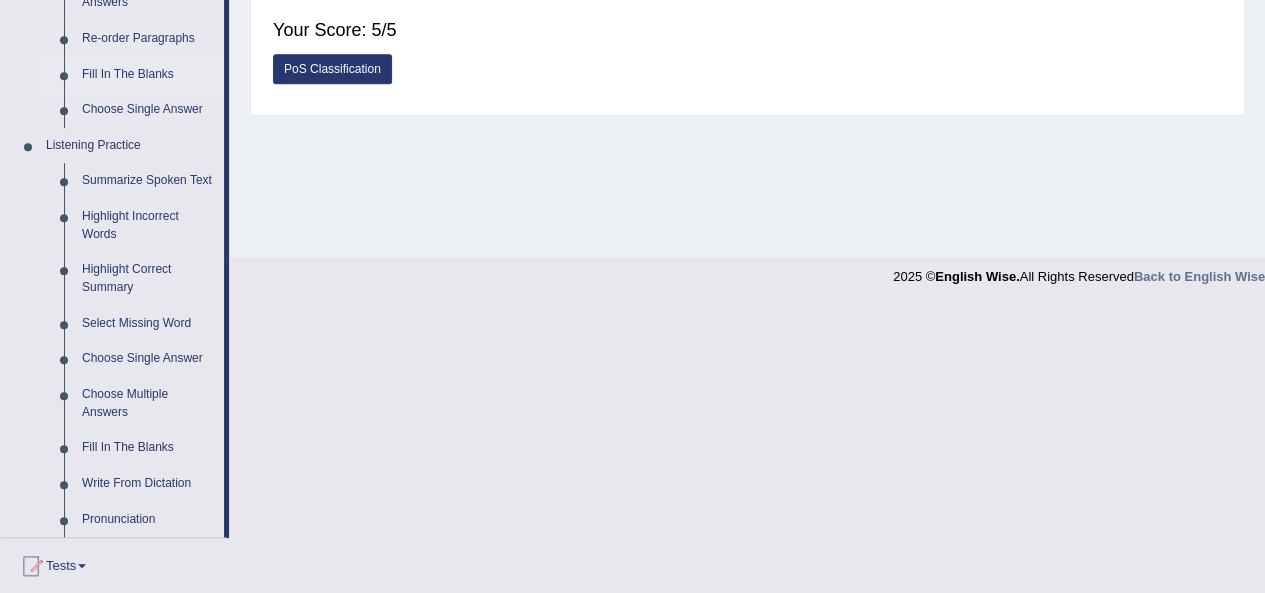 click on "Fill In The Blanks" at bounding box center [148, 75] 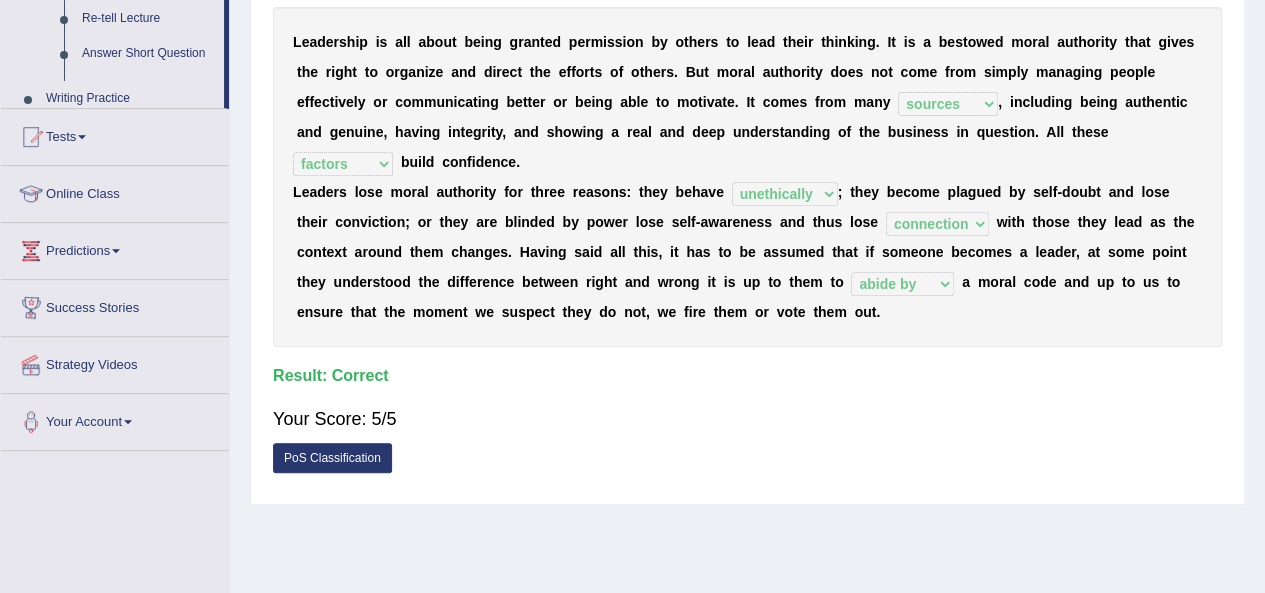 scroll, scrollTop: 456, scrollLeft: 0, axis: vertical 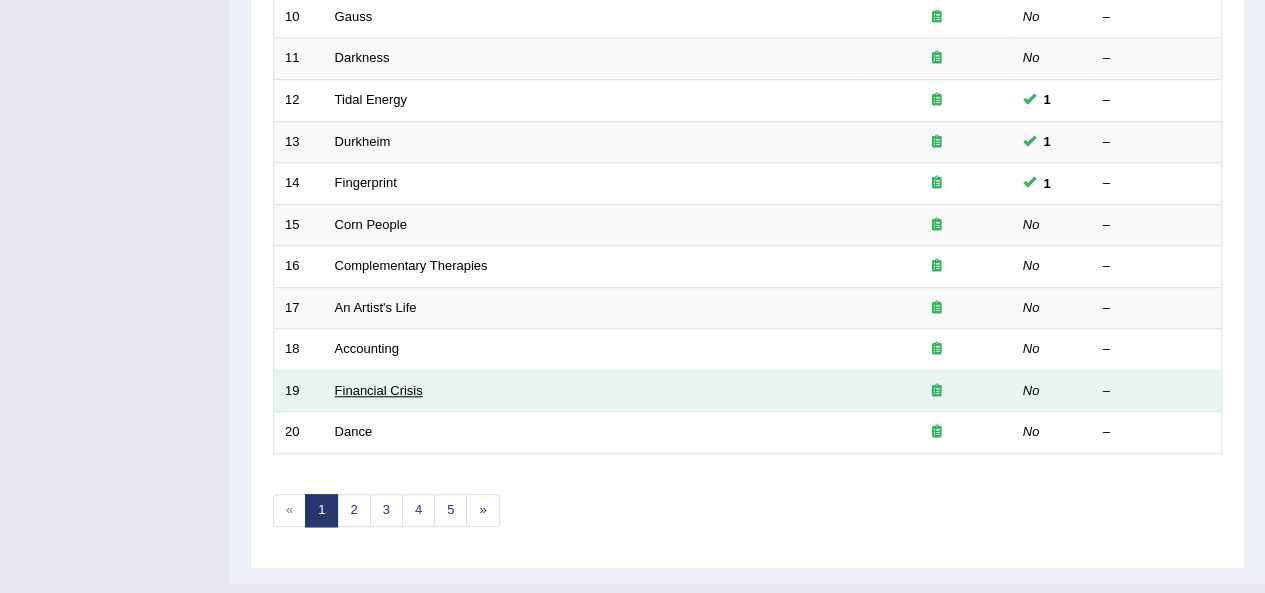 click on "Financial Crisis" at bounding box center (379, 390) 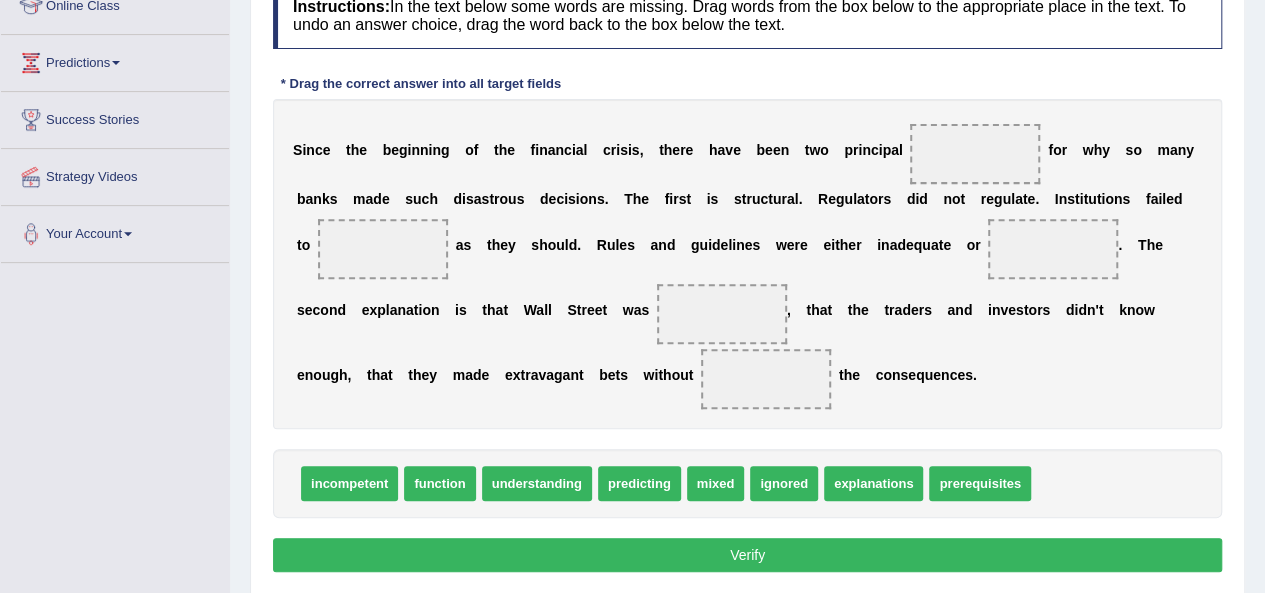 scroll, scrollTop: 292, scrollLeft: 0, axis: vertical 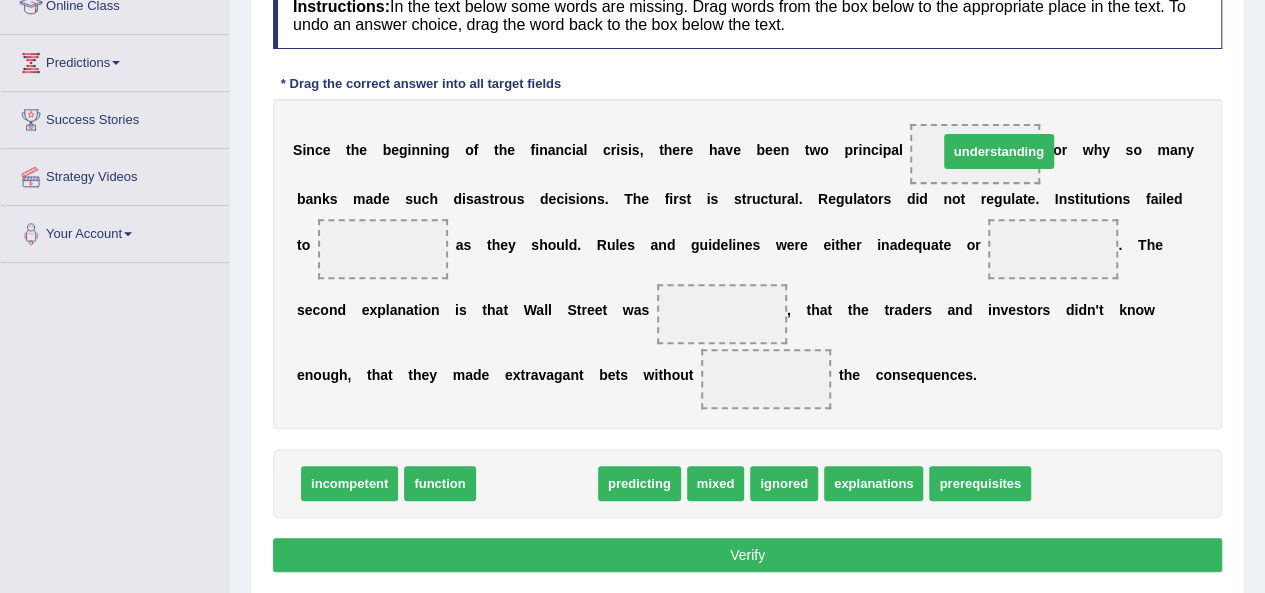 drag, startPoint x: 572, startPoint y: 478, endPoint x: 1034, endPoint y: 147, distance: 568.33527 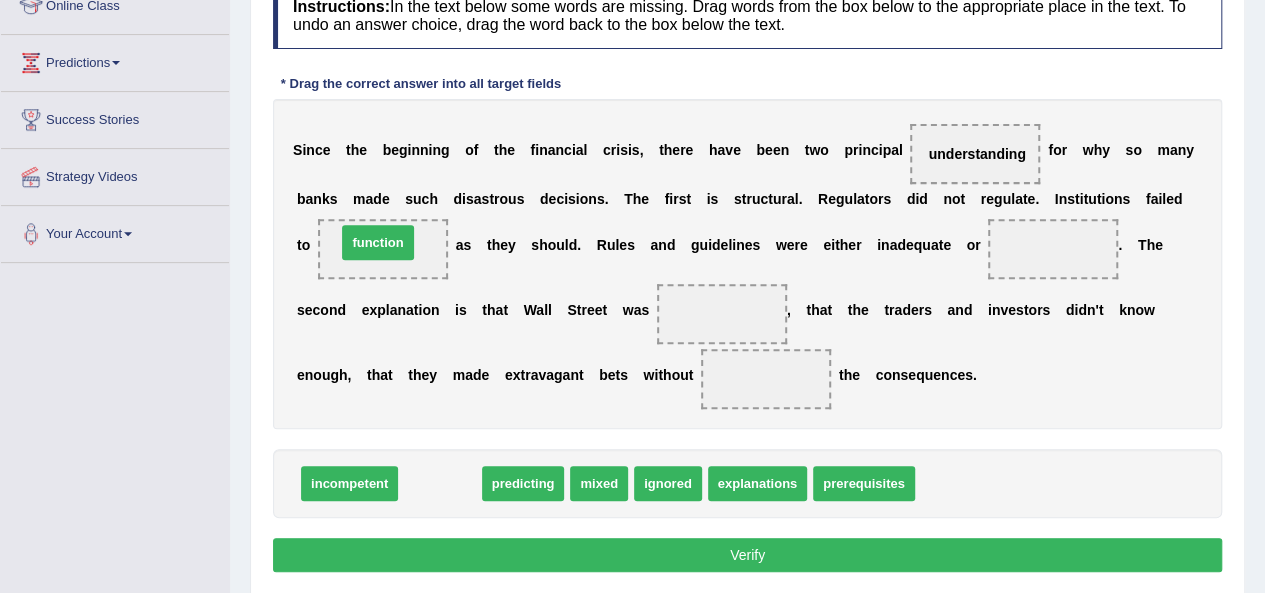drag, startPoint x: 444, startPoint y: 484, endPoint x: 382, endPoint y: 243, distance: 248.84734 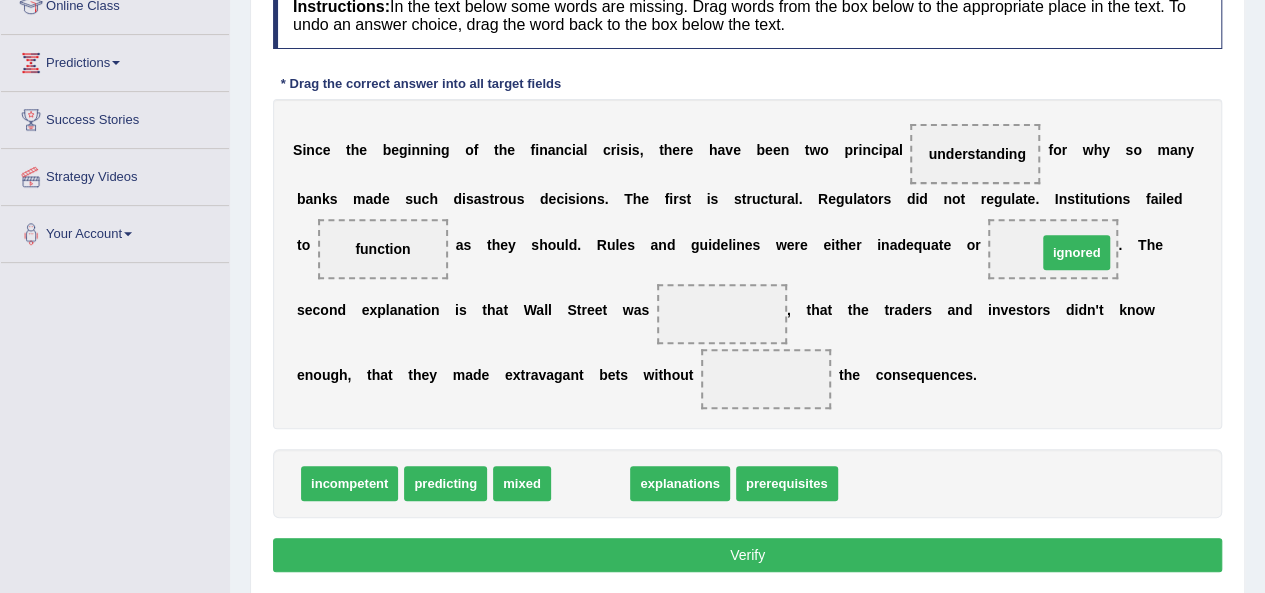 drag, startPoint x: 574, startPoint y: 485, endPoint x: 1054, endPoint y: 254, distance: 532.6922 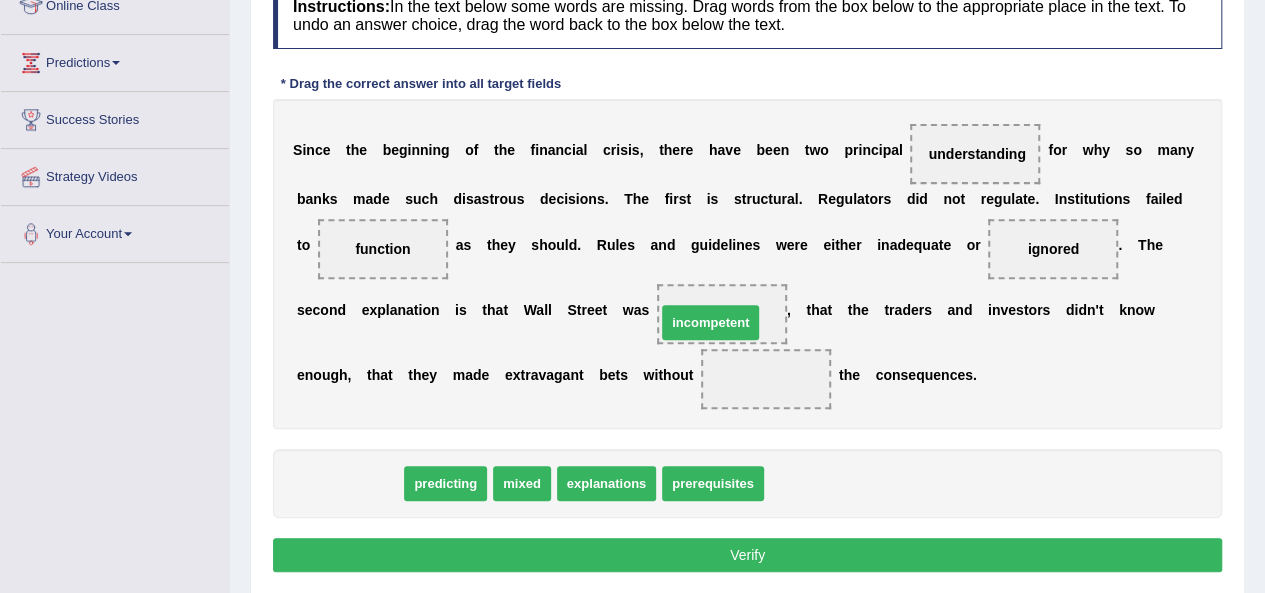 drag, startPoint x: 373, startPoint y: 478, endPoint x: 734, endPoint y: 317, distance: 395.2746 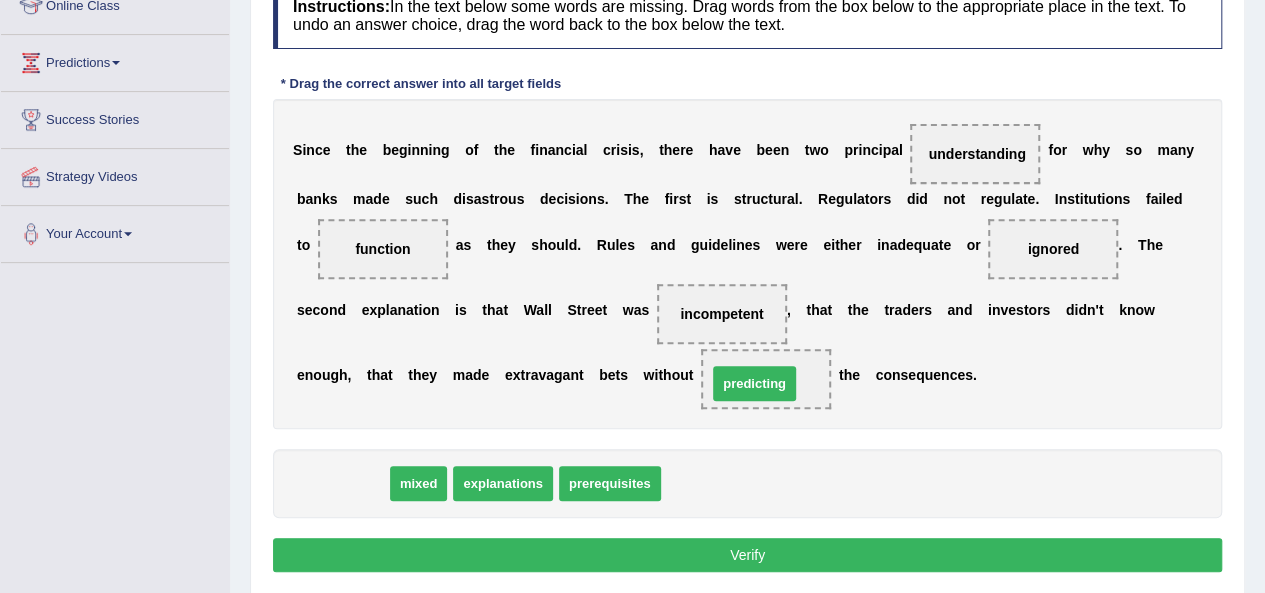 drag, startPoint x: 355, startPoint y: 485, endPoint x: 766, endPoint y: 383, distance: 423.46783 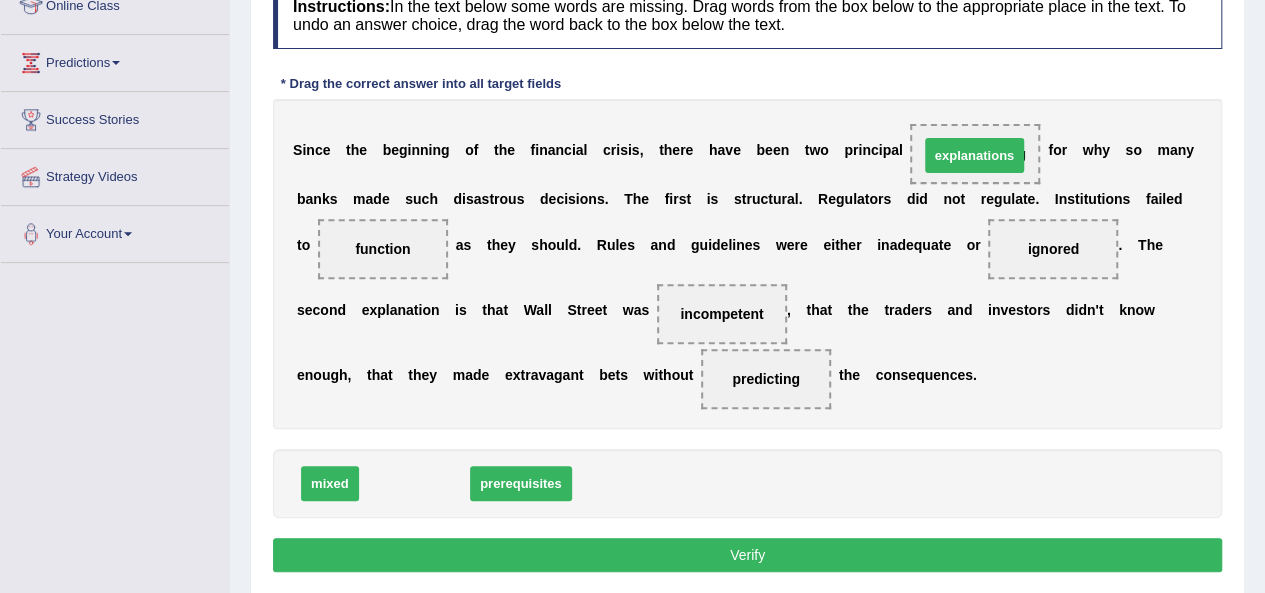 drag, startPoint x: 401, startPoint y: 487, endPoint x: 961, endPoint y: 159, distance: 648.9869 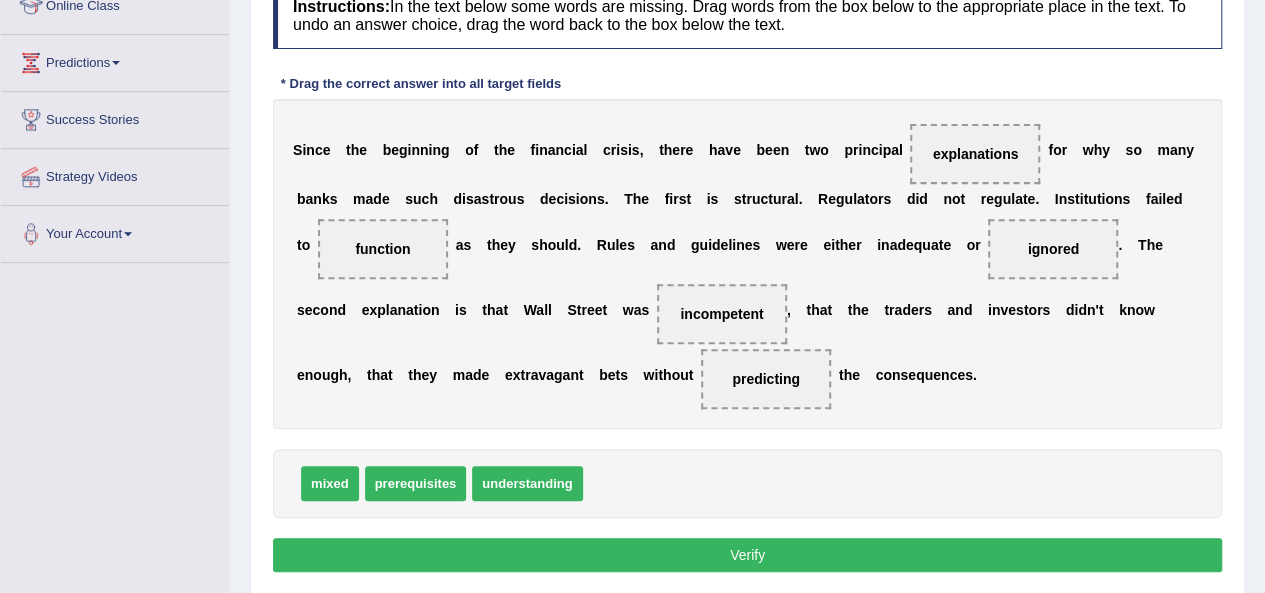 click on "Verify" at bounding box center [747, 555] 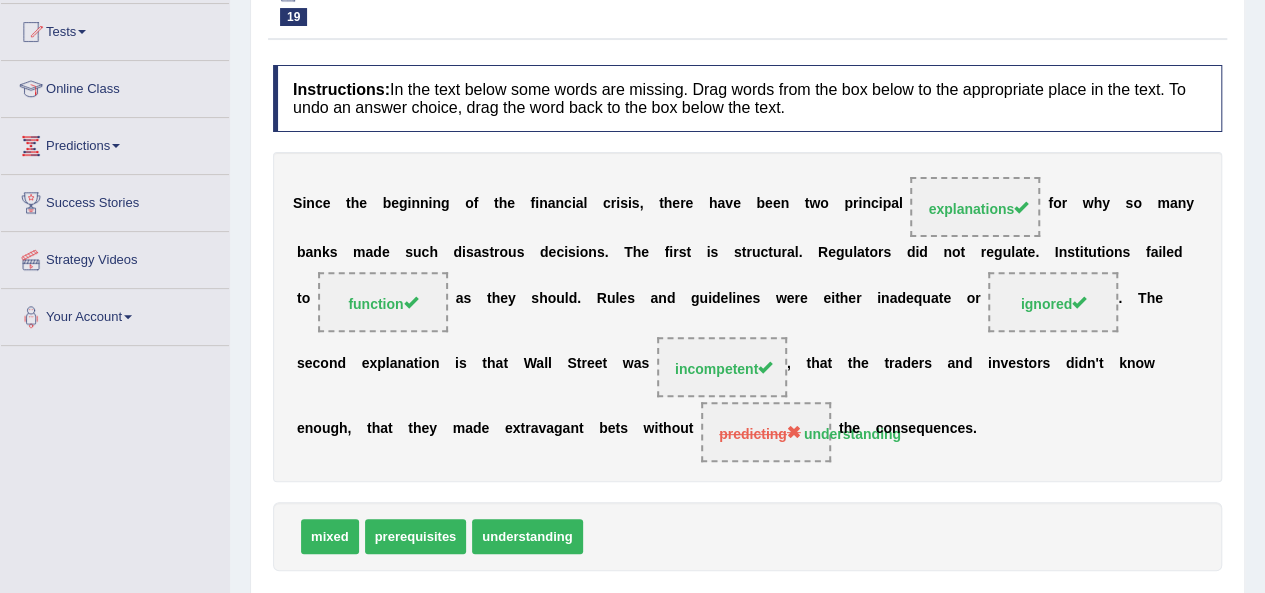 scroll, scrollTop: 0, scrollLeft: 0, axis: both 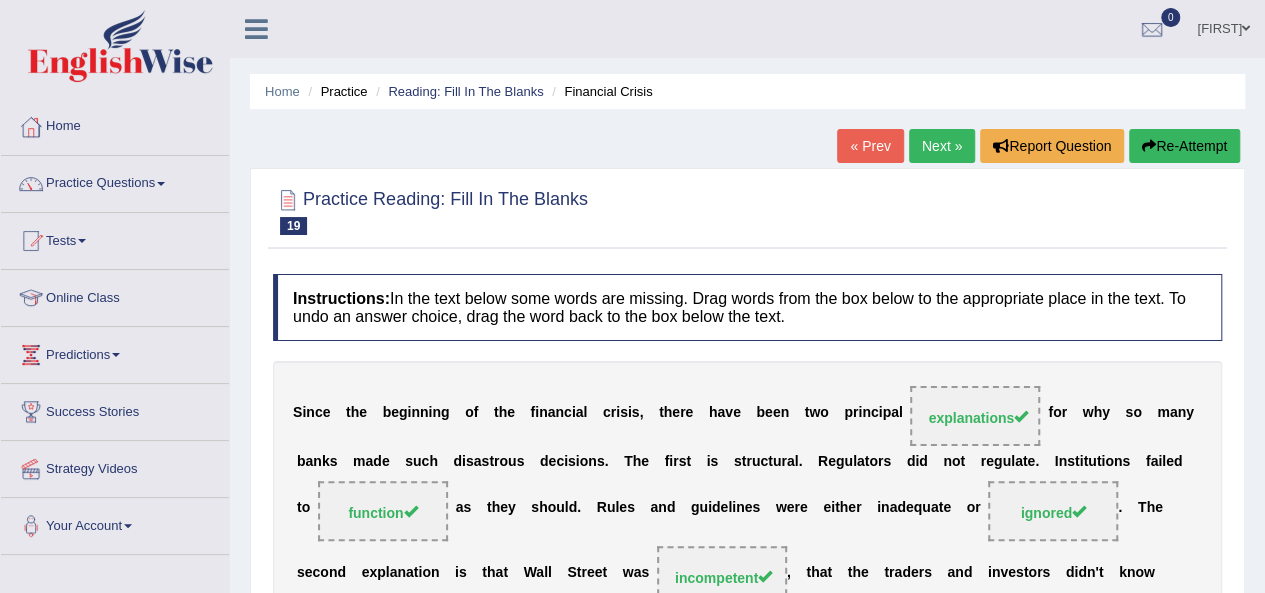 click on "Next »" at bounding box center (942, 146) 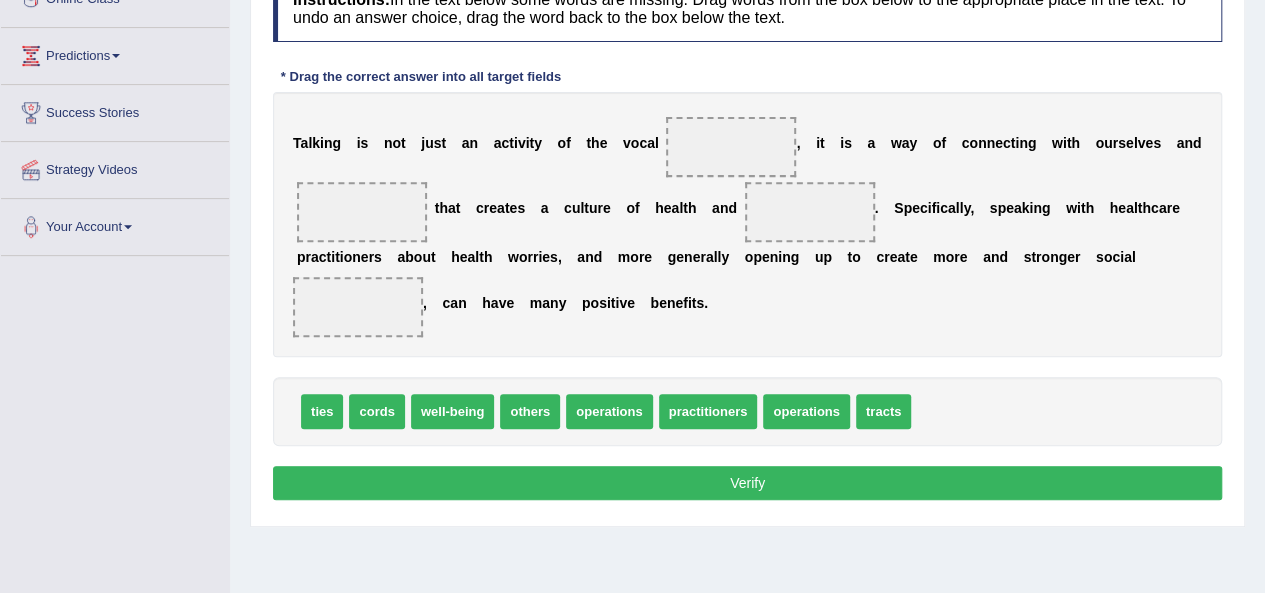 scroll, scrollTop: 299, scrollLeft: 0, axis: vertical 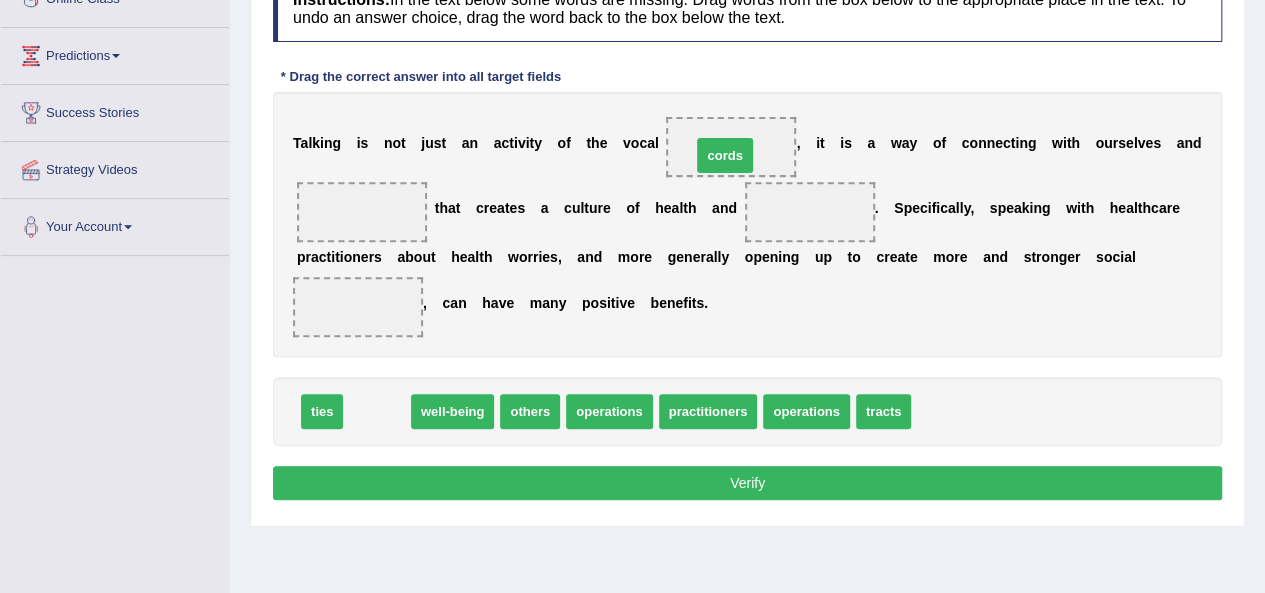 drag, startPoint x: 374, startPoint y: 416, endPoint x: 722, endPoint y: 160, distance: 432.01852 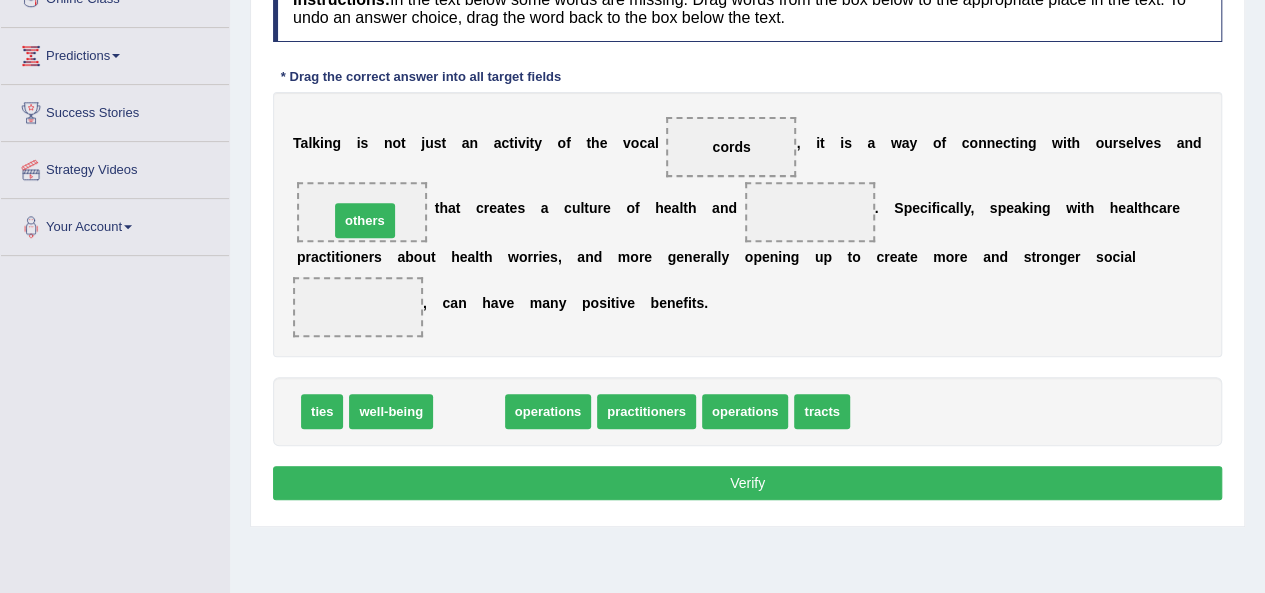 drag, startPoint x: 468, startPoint y: 409, endPoint x: 364, endPoint y: 219, distance: 216.60101 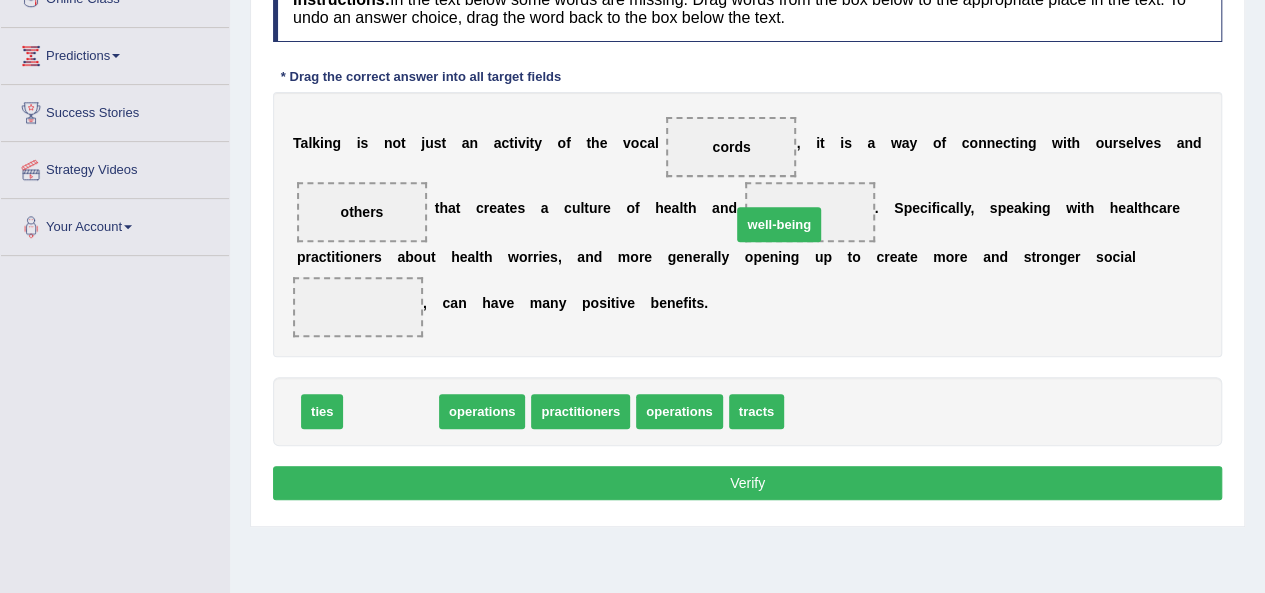 drag, startPoint x: 408, startPoint y: 410, endPoint x: 796, endPoint y: 223, distance: 430.7122 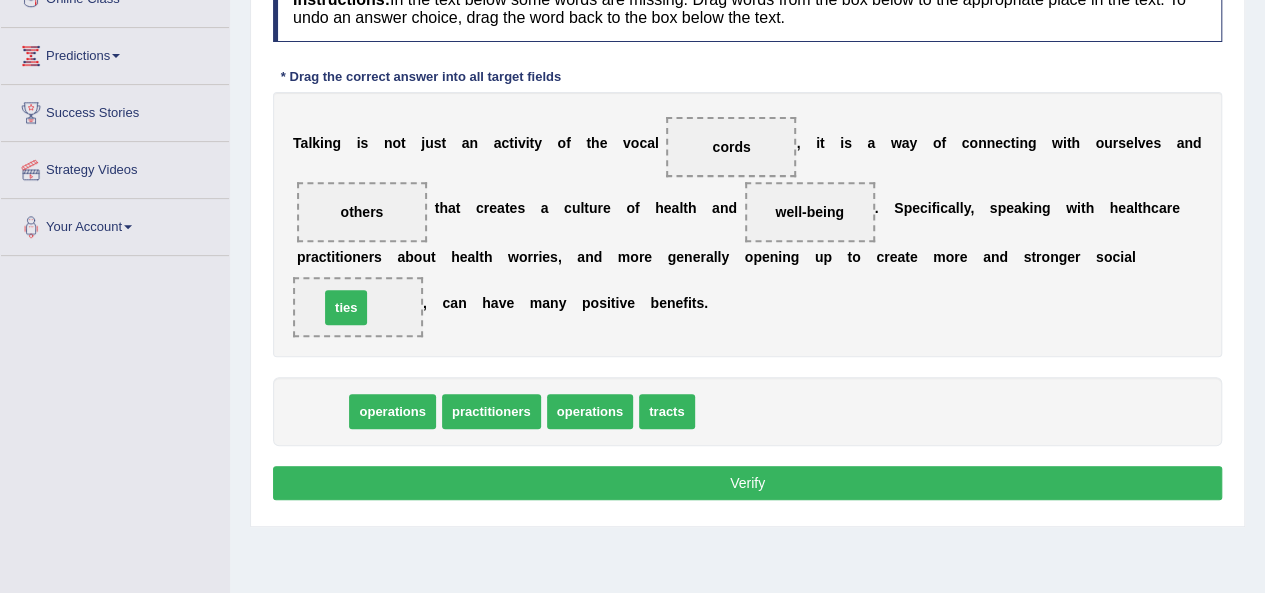 drag, startPoint x: 322, startPoint y: 407, endPoint x: 346, endPoint y: 299, distance: 110.63454 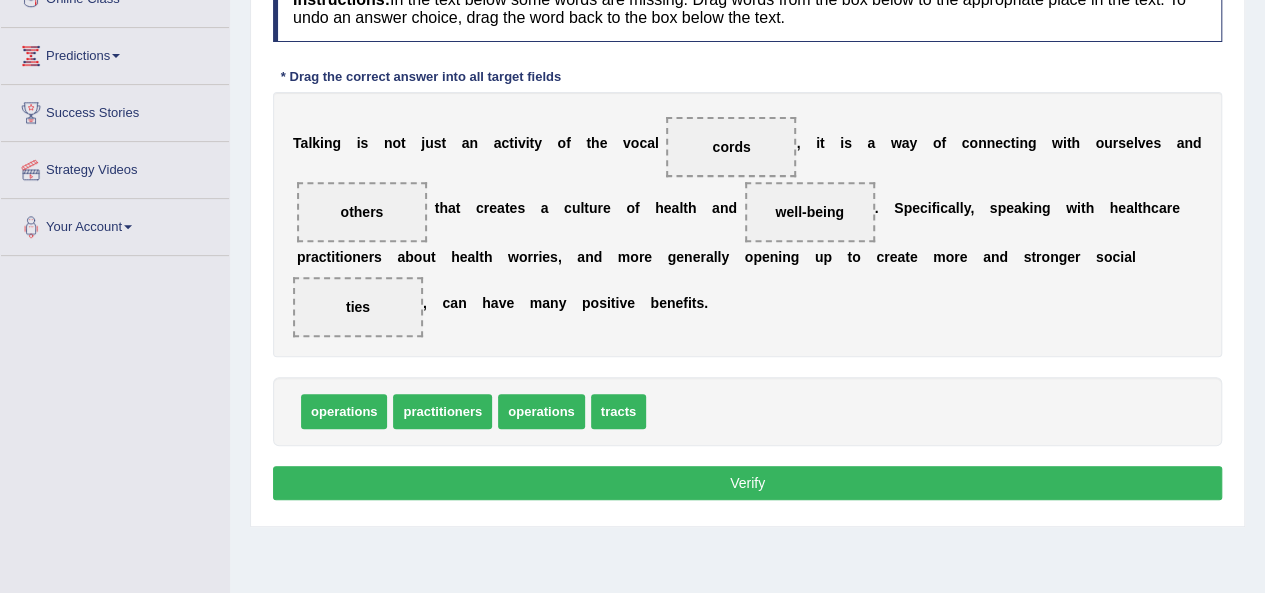 click on "Verify" at bounding box center [747, 483] 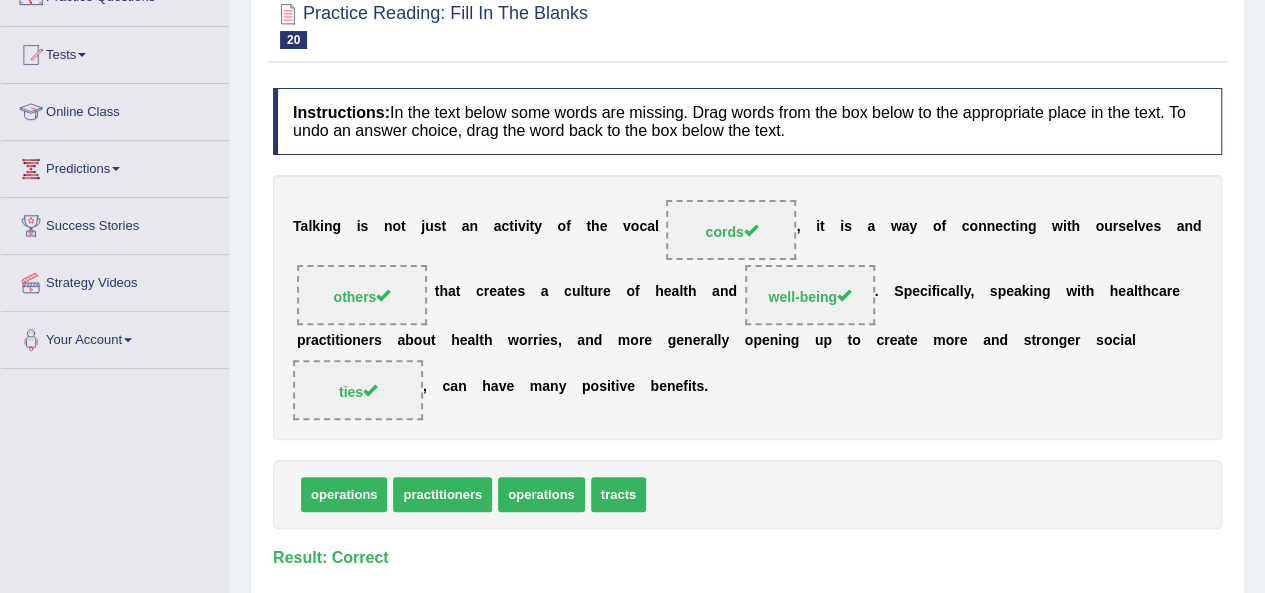 scroll, scrollTop: 102, scrollLeft: 0, axis: vertical 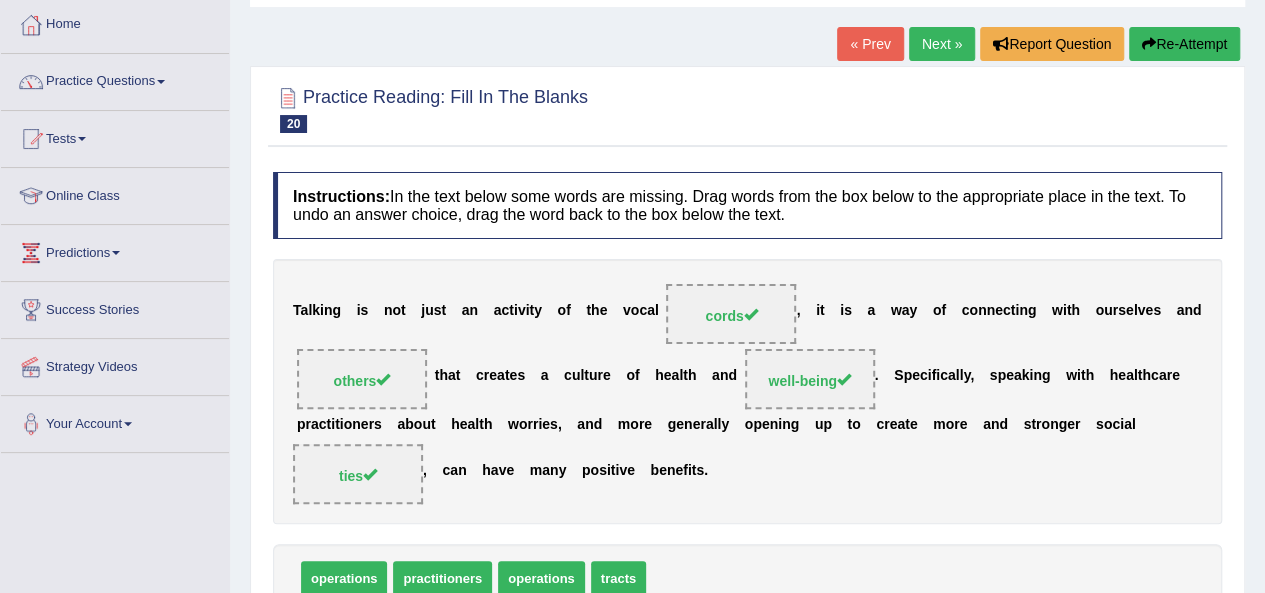 click on "Next »" at bounding box center [942, 44] 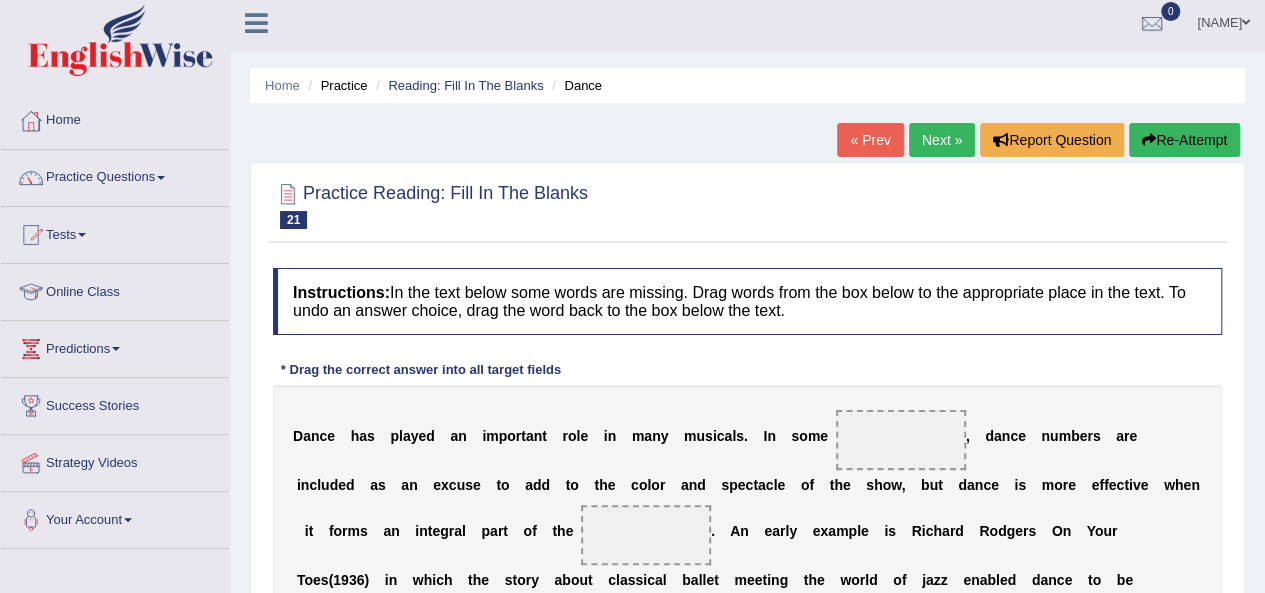 scroll, scrollTop: 282, scrollLeft: 0, axis: vertical 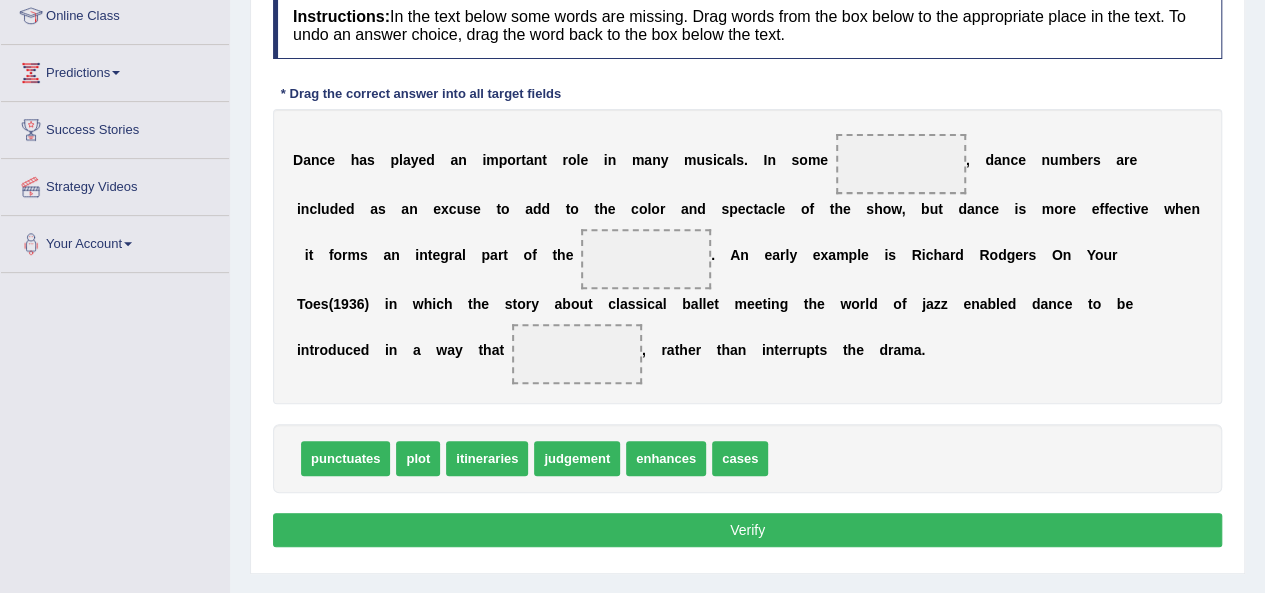 drag, startPoint x: 0, startPoint y: 0, endPoint x: 1279, endPoint y: 382, distance: 1334.8278 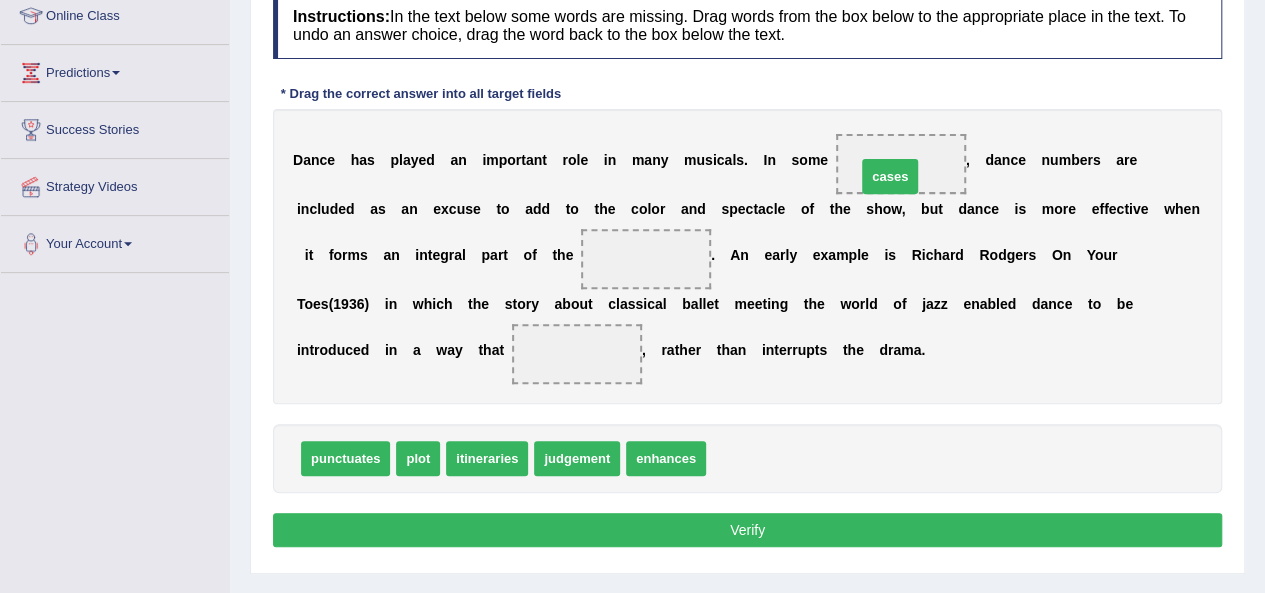 drag, startPoint x: 734, startPoint y: 453, endPoint x: 880, endPoint y: 159, distance: 328.256 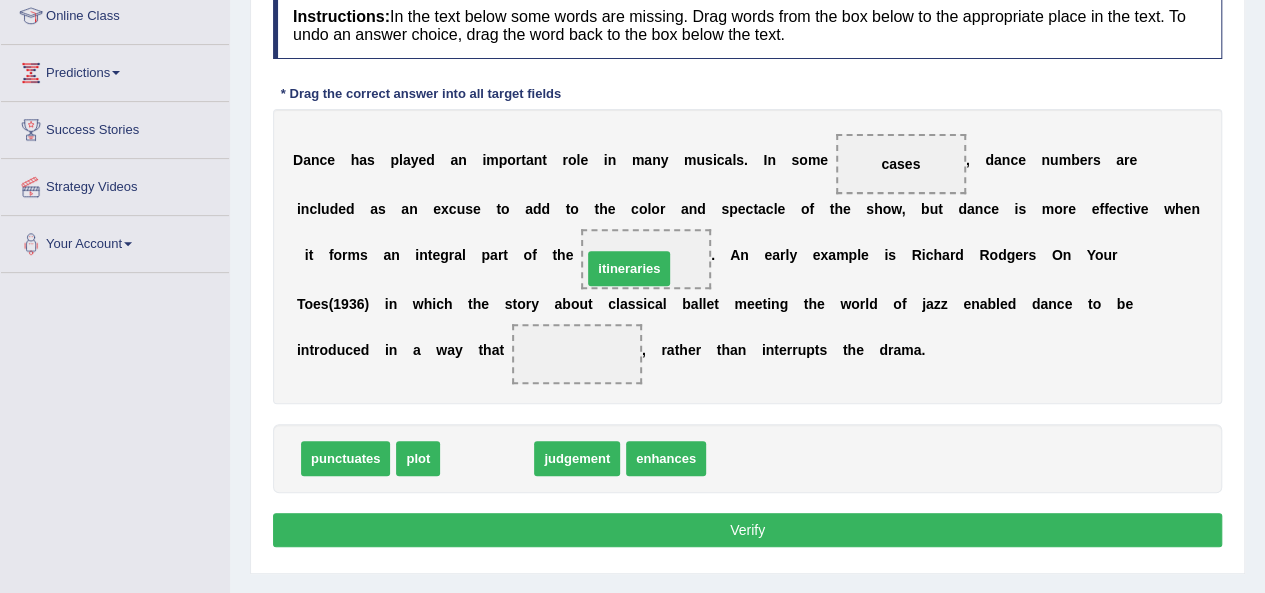 drag, startPoint x: 476, startPoint y: 459, endPoint x: 618, endPoint y: 266, distance: 239.6101 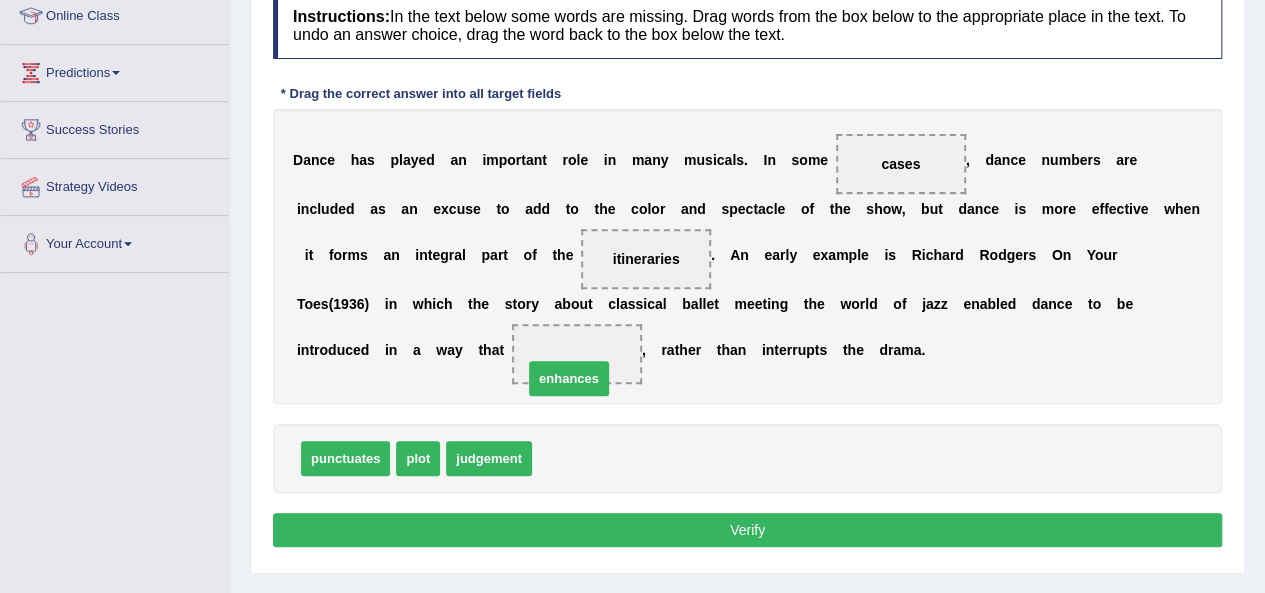 drag, startPoint x: 576, startPoint y: 460, endPoint x: 569, endPoint y: 369, distance: 91.26884 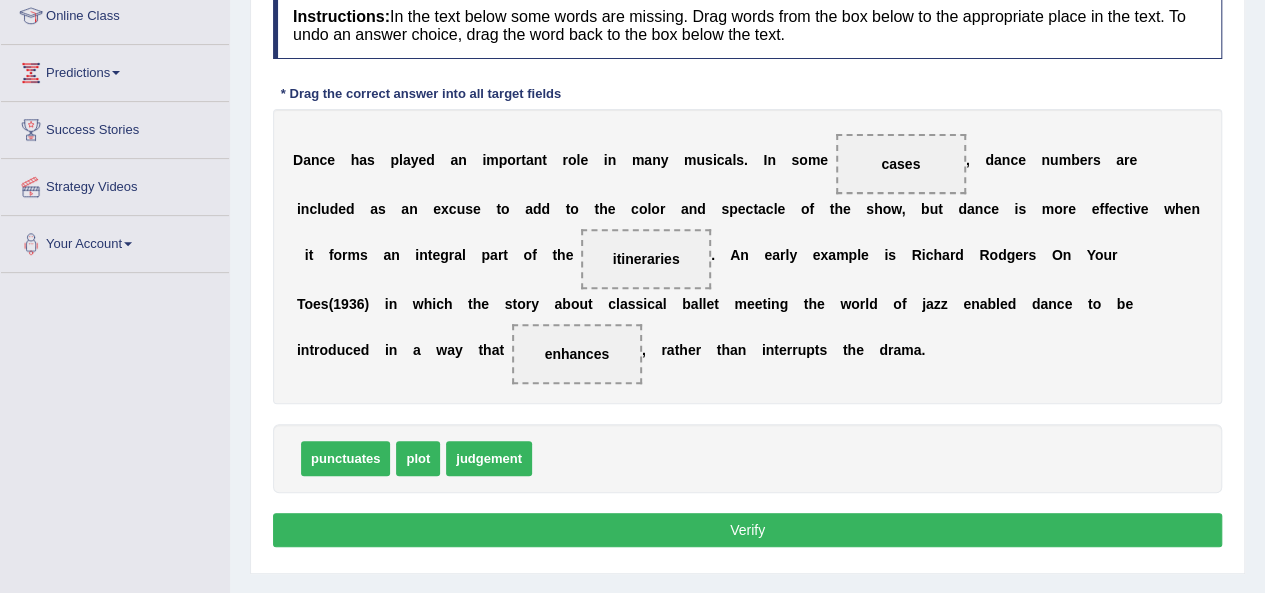 click on "Verify" at bounding box center [747, 530] 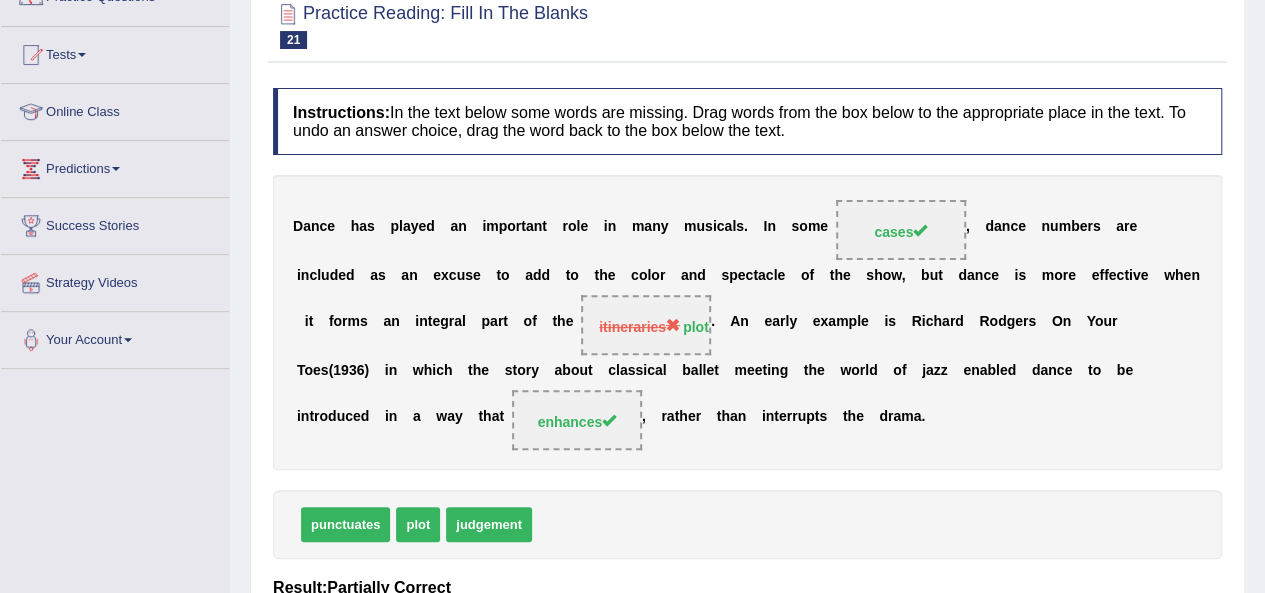 scroll, scrollTop: 0, scrollLeft: 0, axis: both 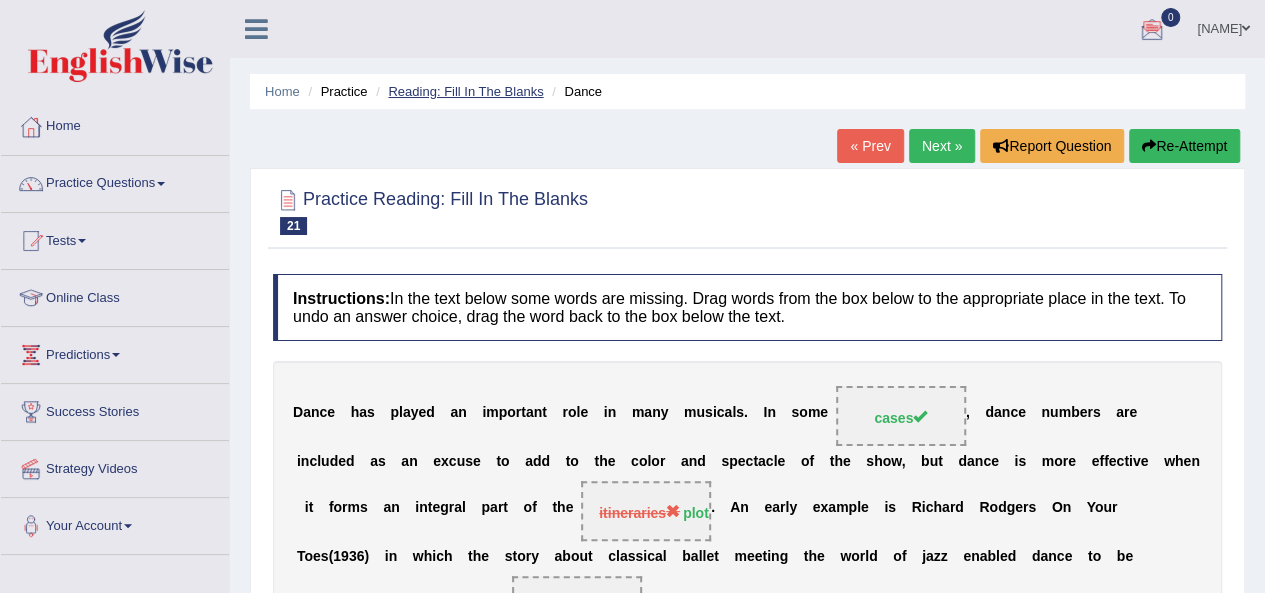 click on "Reading: Fill In The Blanks" at bounding box center (465, 91) 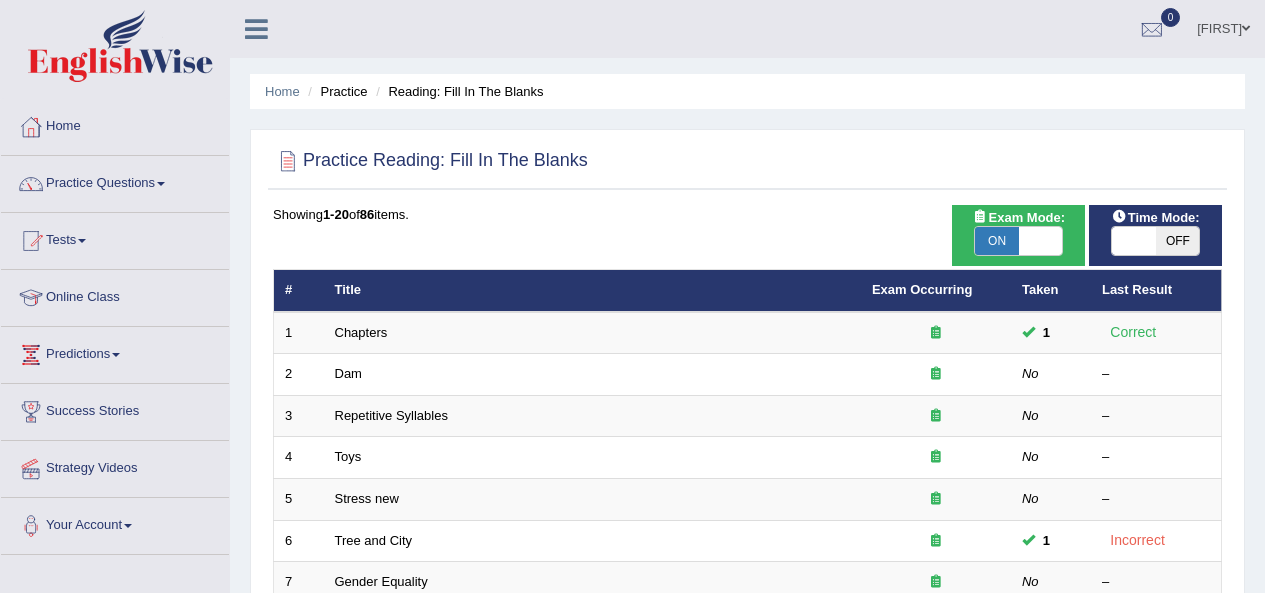 scroll, scrollTop: 643, scrollLeft: 0, axis: vertical 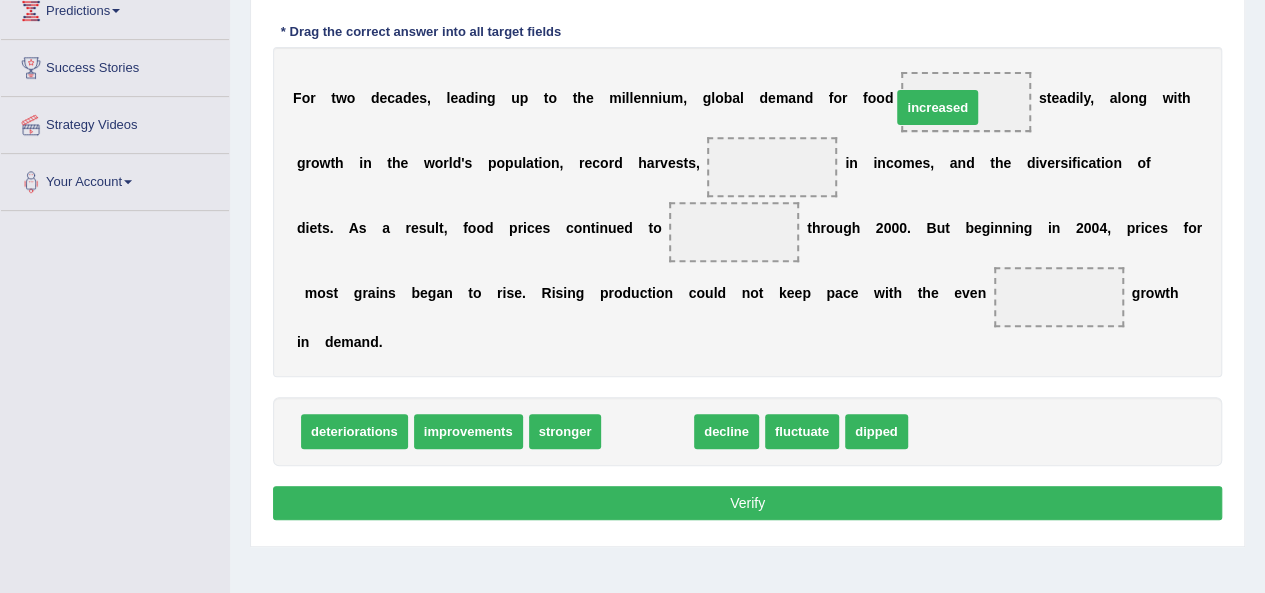 drag, startPoint x: 674, startPoint y: 436, endPoint x: 964, endPoint y: 113, distance: 434.0841 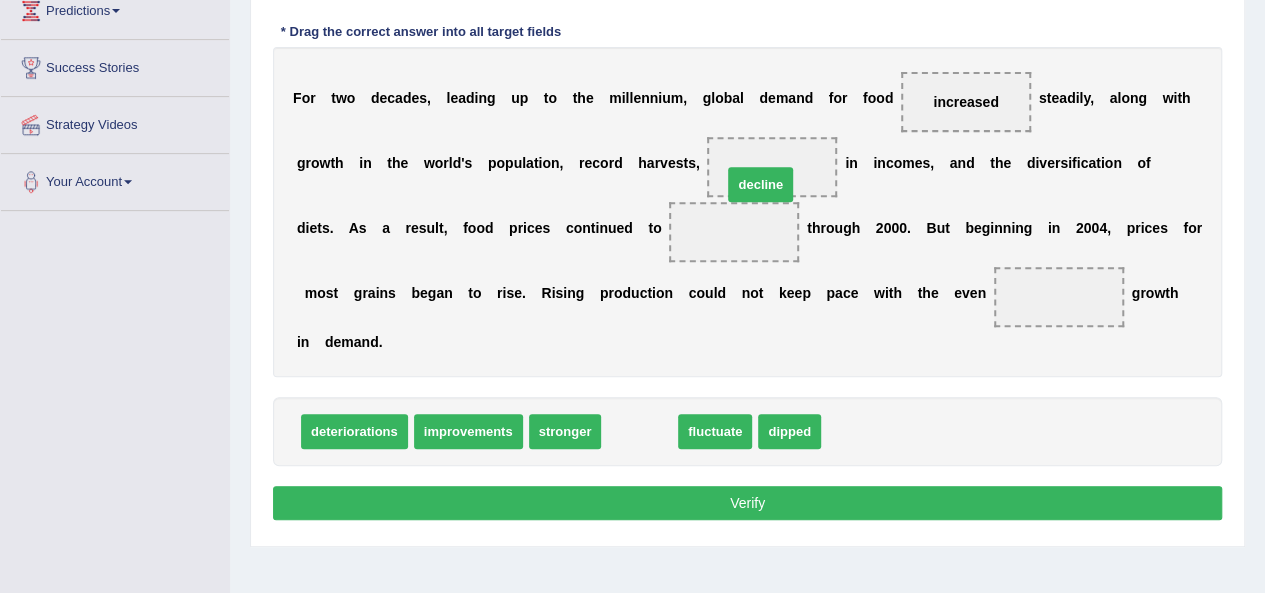 drag, startPoint x: 626, startPoint y: 434, endPoint x: 747, endPoint y: 187, distance: 275.04544 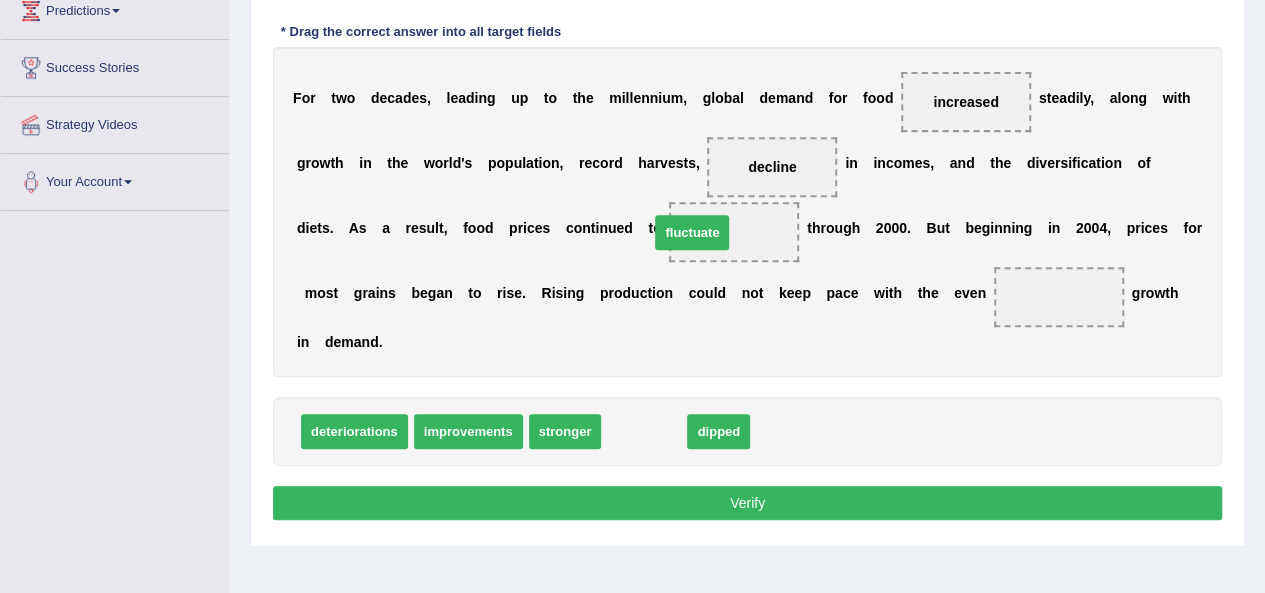 drag, startPoint x: 640, startPoint y: 439, endPoint x: 688, endPoint y: 239, distance: 205.67937 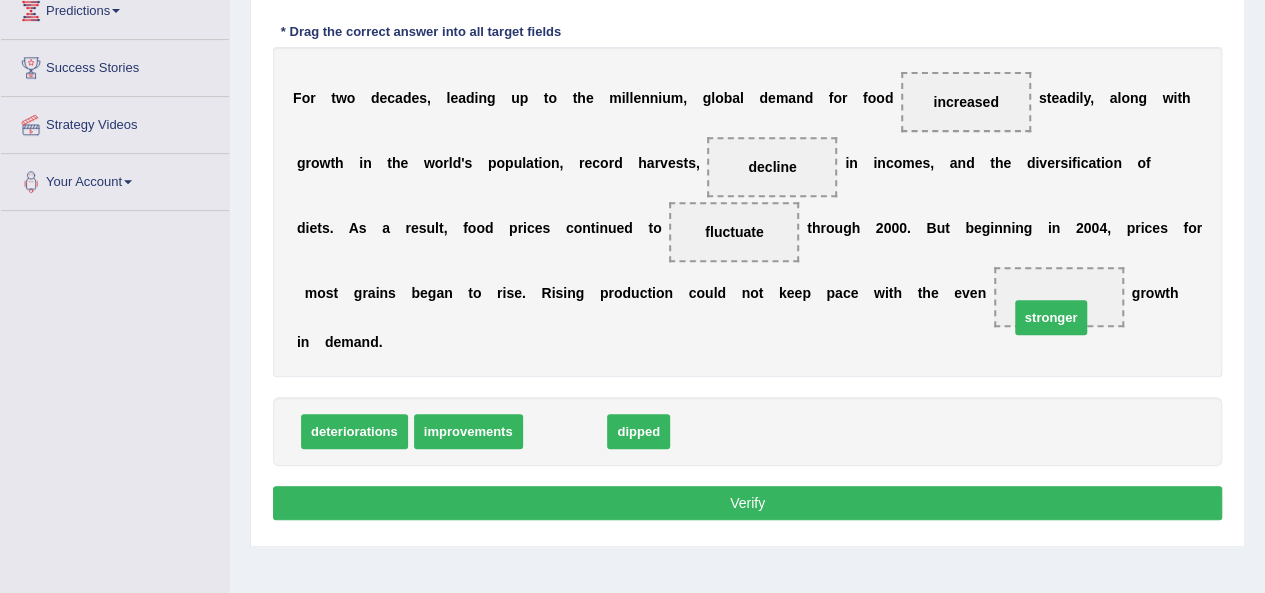 drag, startPoint x: 584, startPoint y: 421, endPoint x: 1070, endPoint y: 299, distance: 501.07883 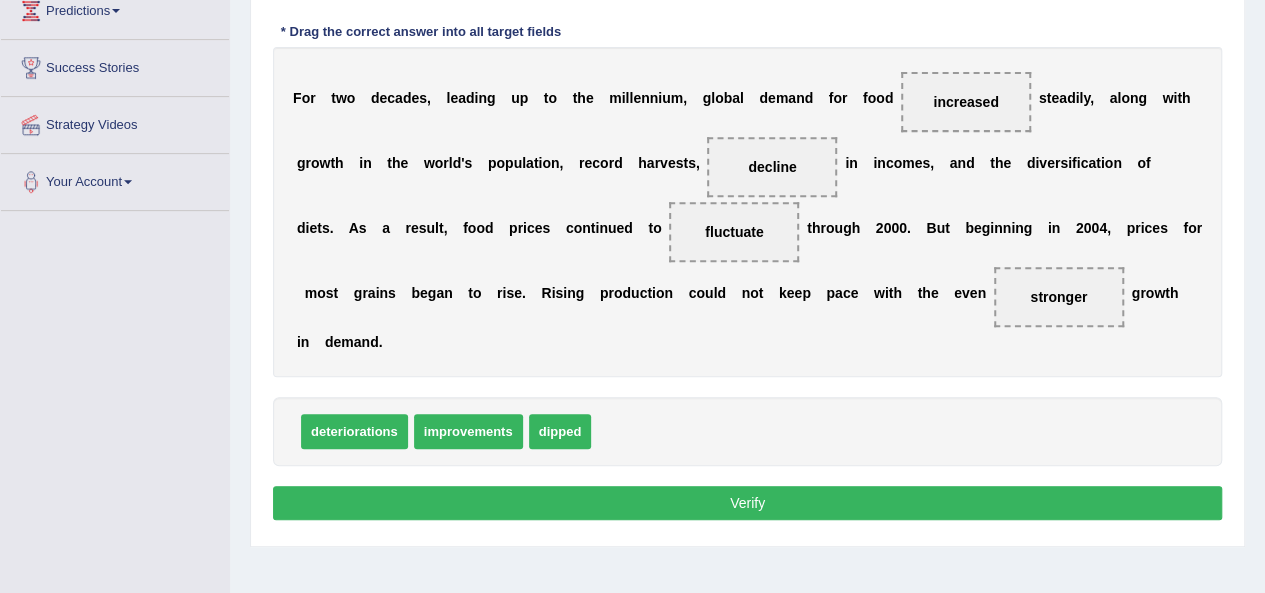 click on "Verify" at bounding box center (747, 503) 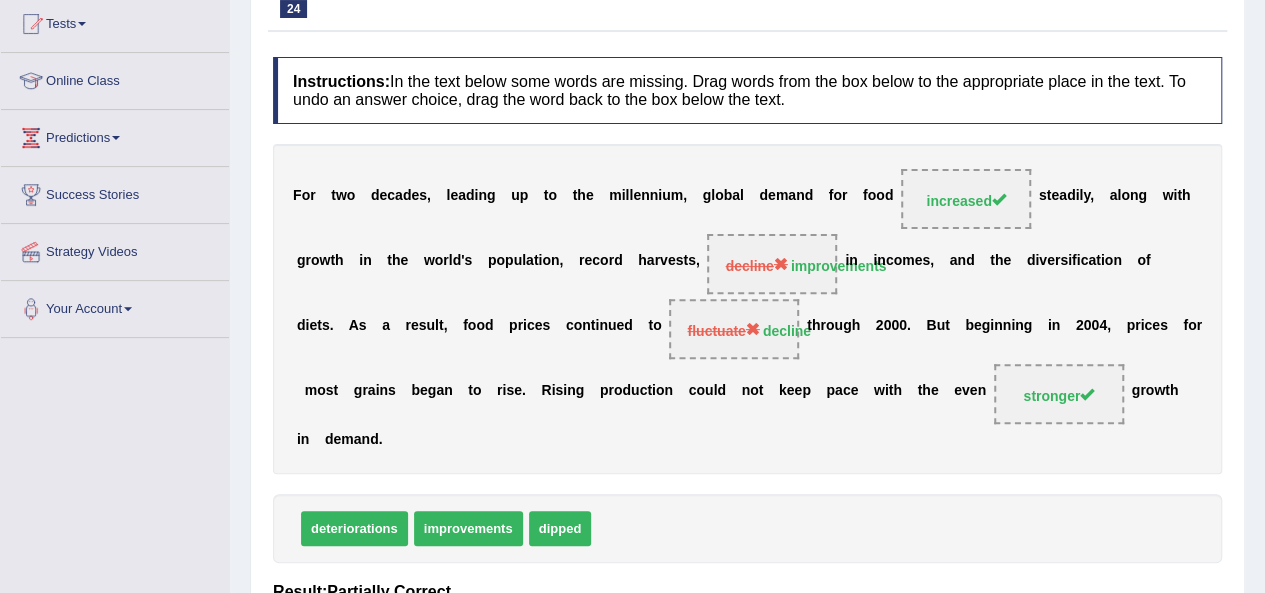 scroll, scrollTop: 0, scrollLeft: 0, axis: both 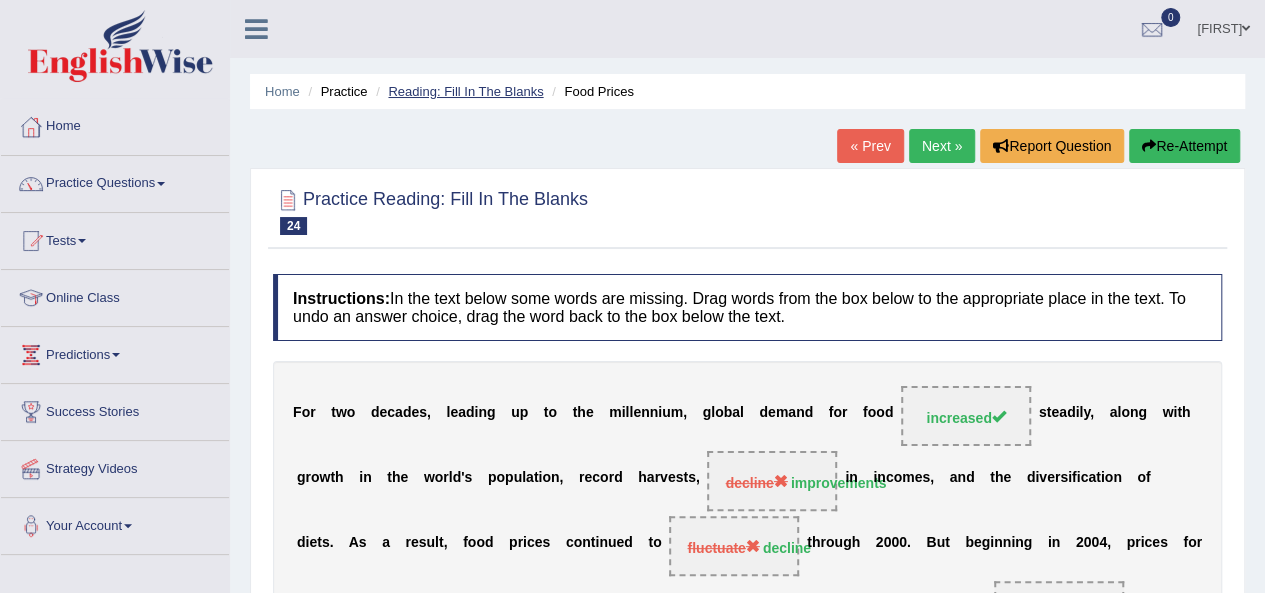 click on "Reading: Fill In The Blanks" at bounding box center [465, 91] 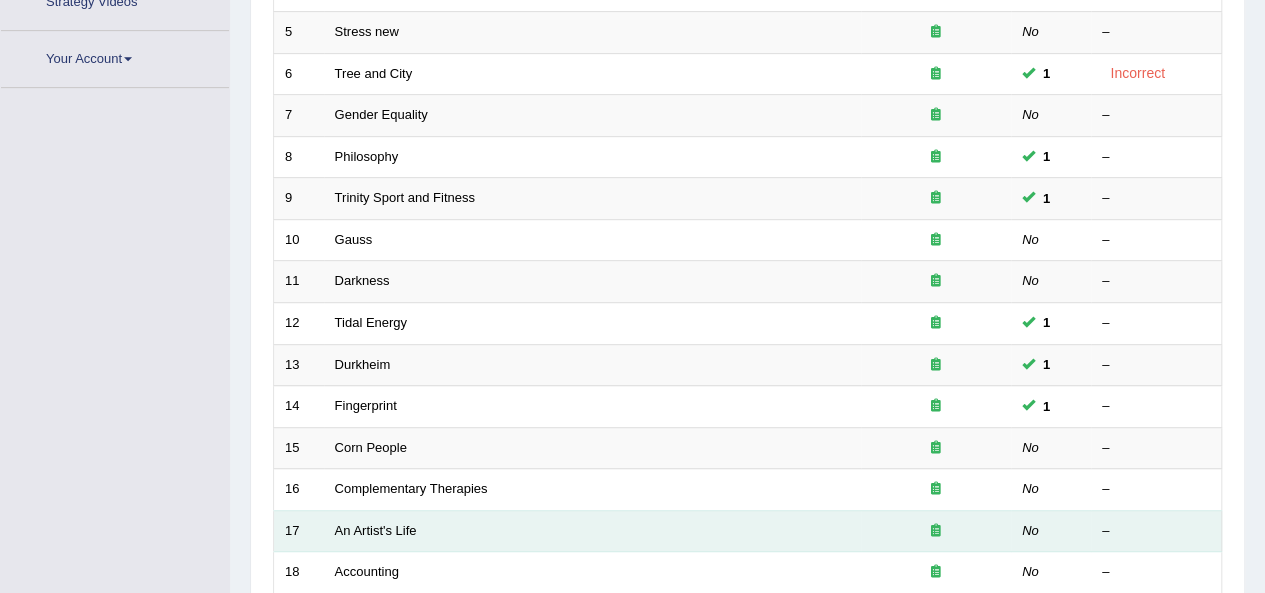 scroll, scrollTop: 467, scrollLeft: 0, axis: vertical 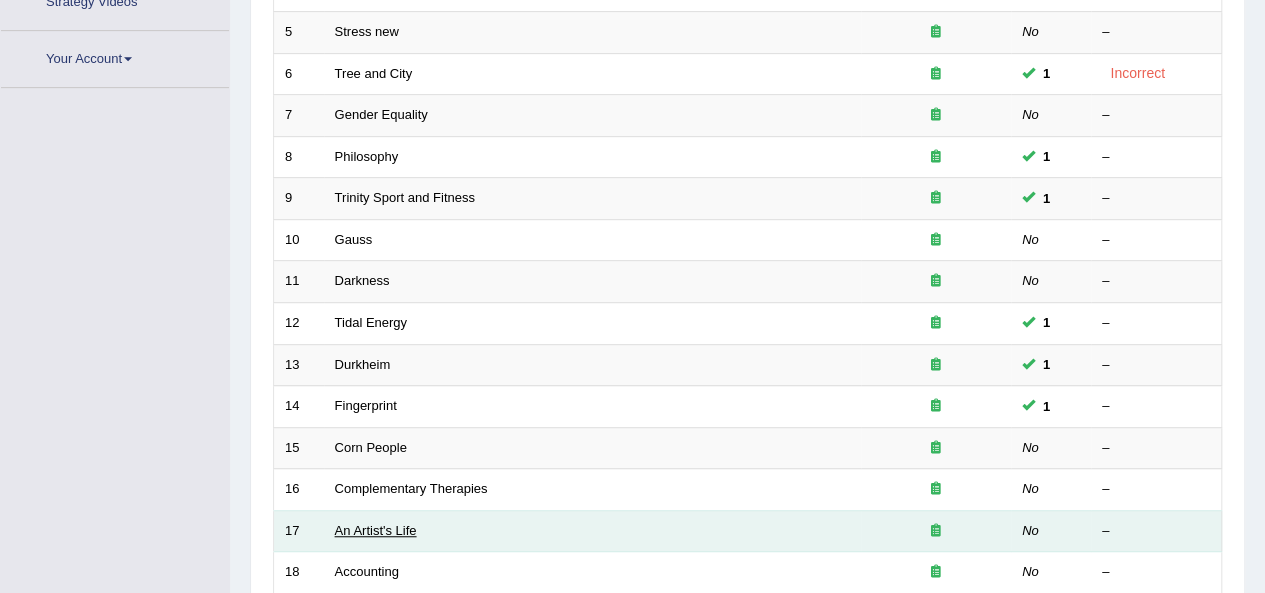 click on "An Artist's Life" at bounding box center (376, 530) 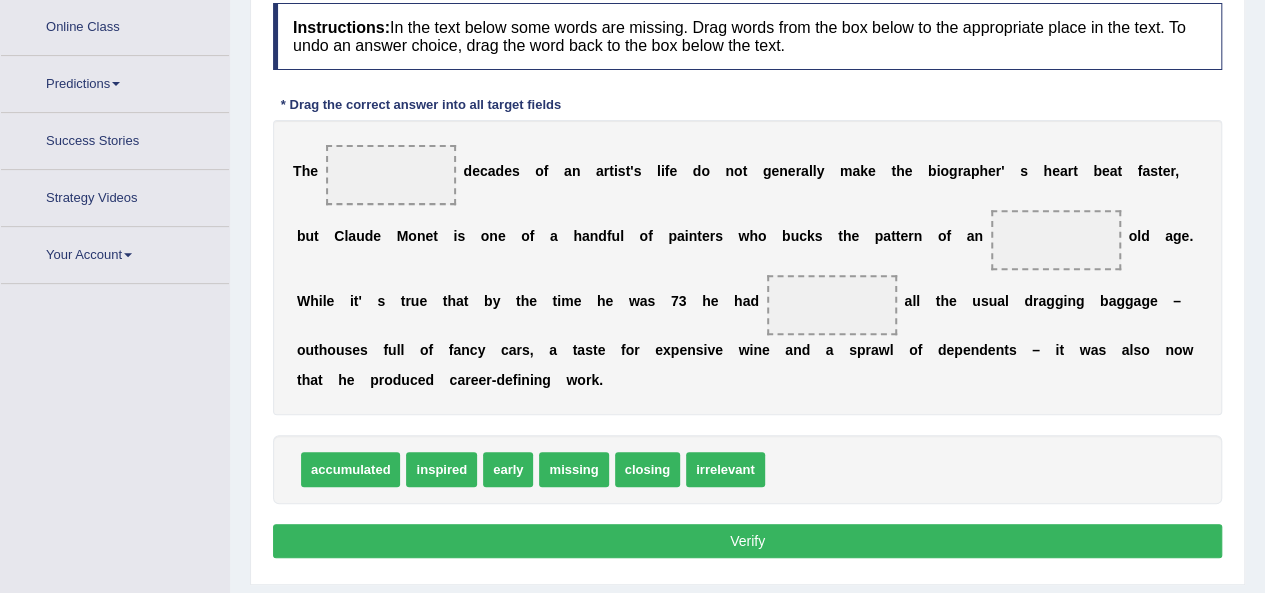 scroll, scrollTop: 271, scrollLeft: 0, axis: vertical 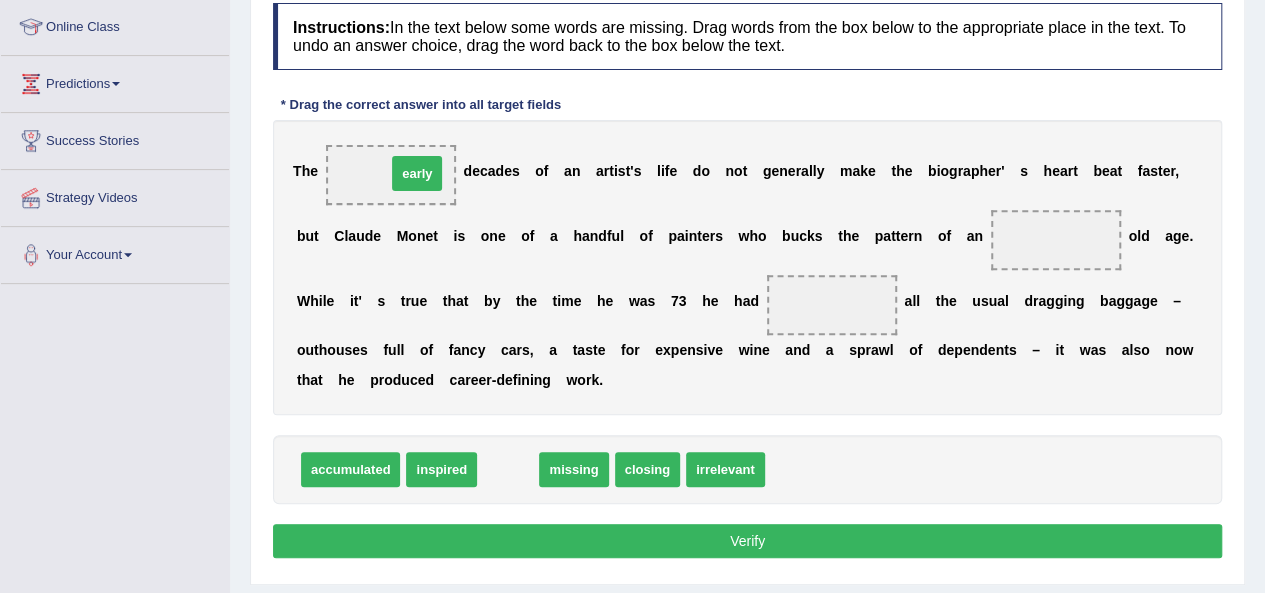 drag, startPoint x: 516, startPoint y: 469, endPoint x: 415, endPoint y: 174, distance: 311.81085 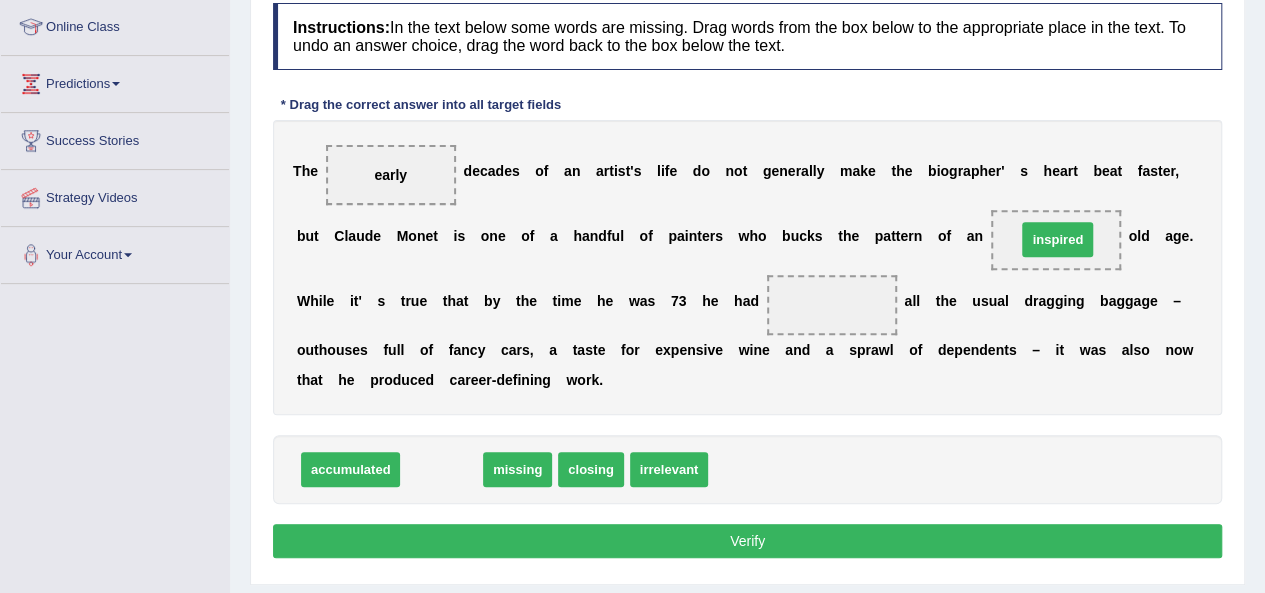 drag, startPoint x: 436, startPoint y: 467, endPoint x: 1052, endPoint y: 238, distance: 657.1887 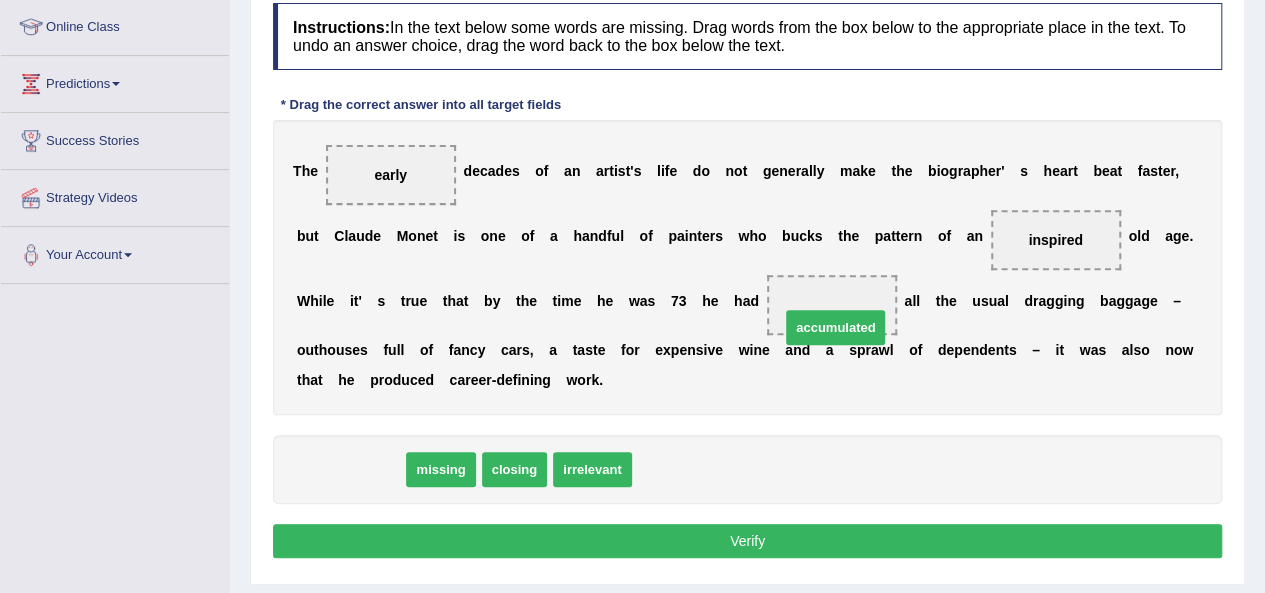 drag, startPoint x: 354, startPoint y: 478, endPoint x: 840, endPoint y: 334, distance: 506.8846 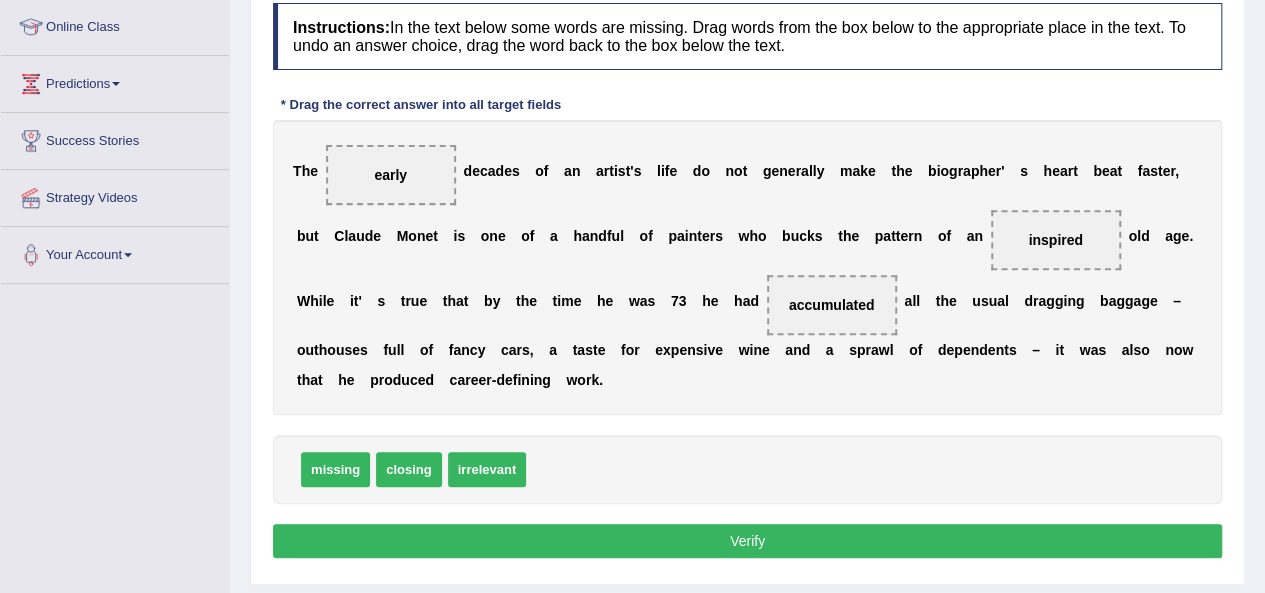 click on "Verify" at bounding box center (747, 541) 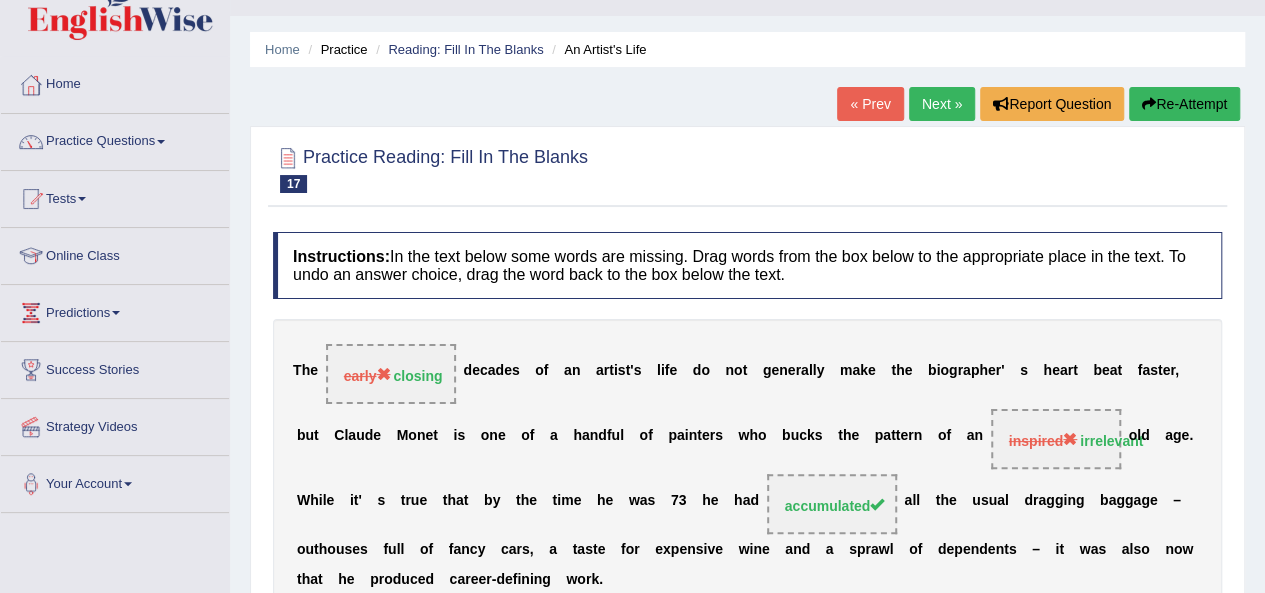 scroll, scrollTop: 0, scrollLeft: 0, axis: both 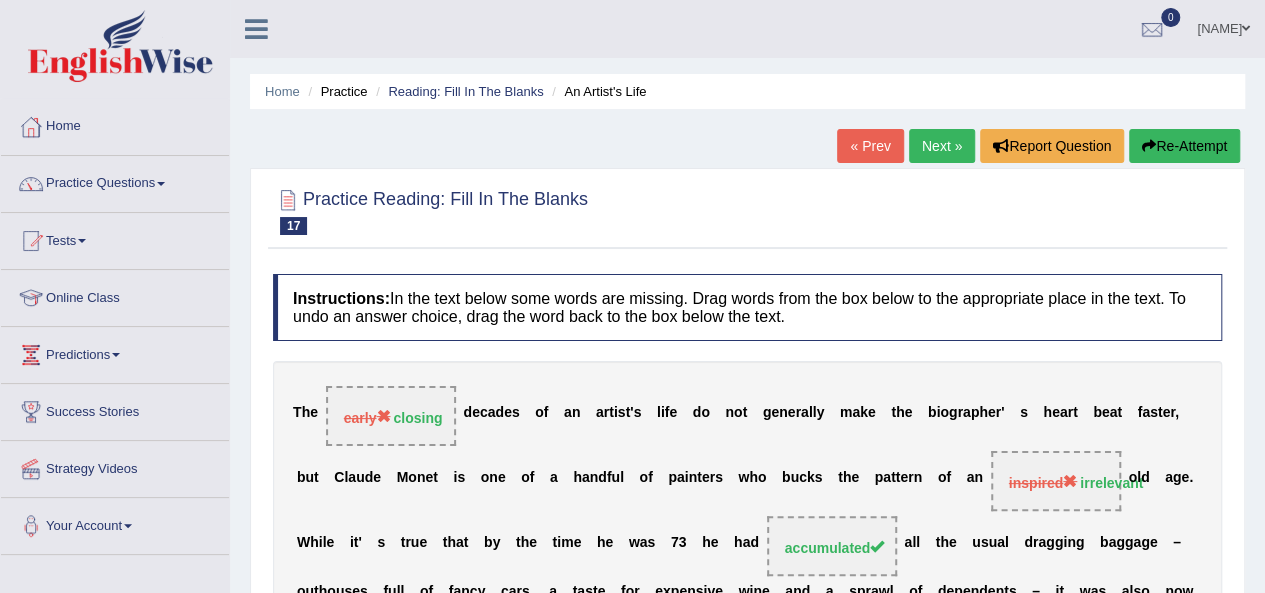 click on "Next »" at bounding box center [942, 146] 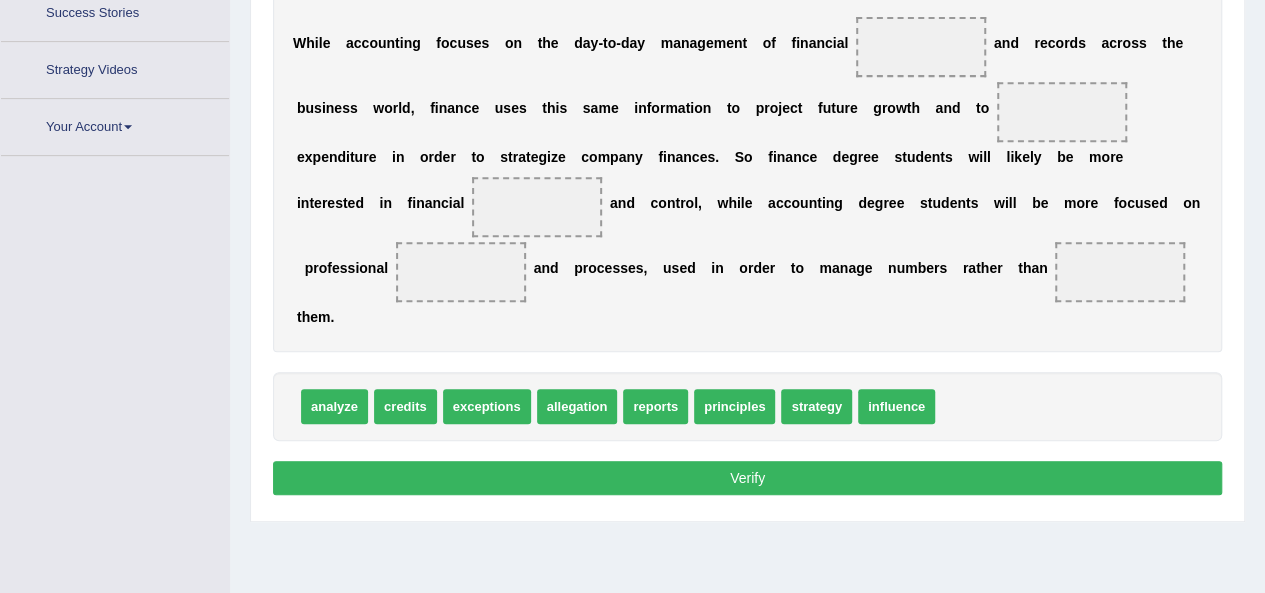 scroll, scrollTop: 399, scrollLeft: 0, axis: vertical 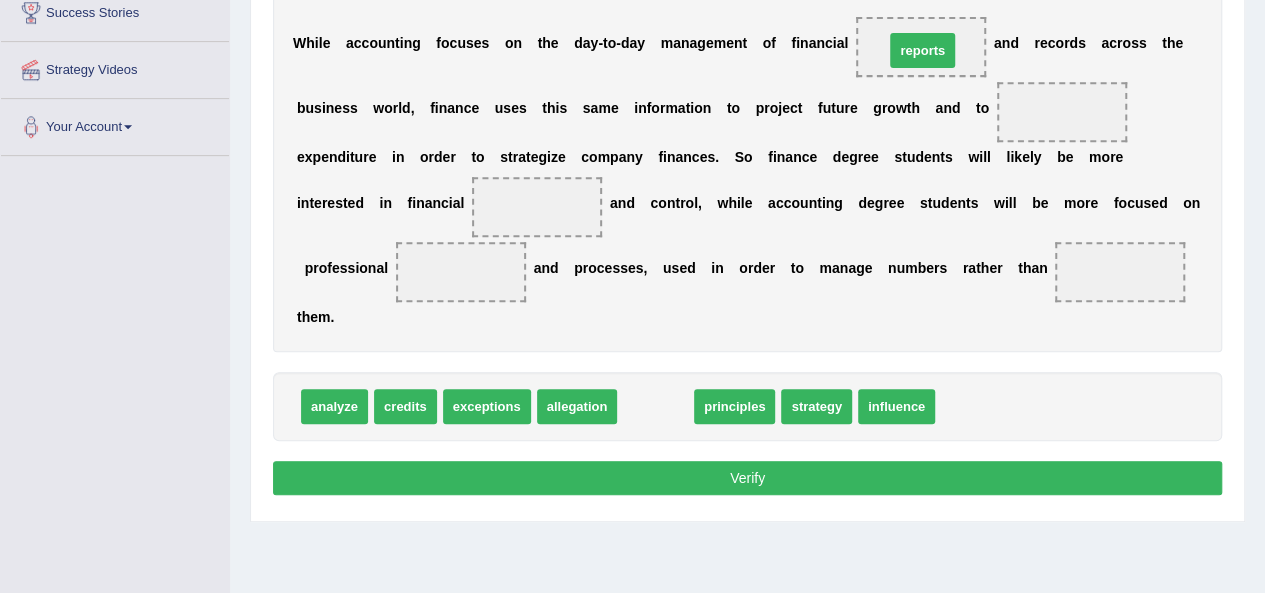 drag, startPoint x: 646, startPoint y: 399, endPoint x: 913, endPoint y: 43, distance: 445 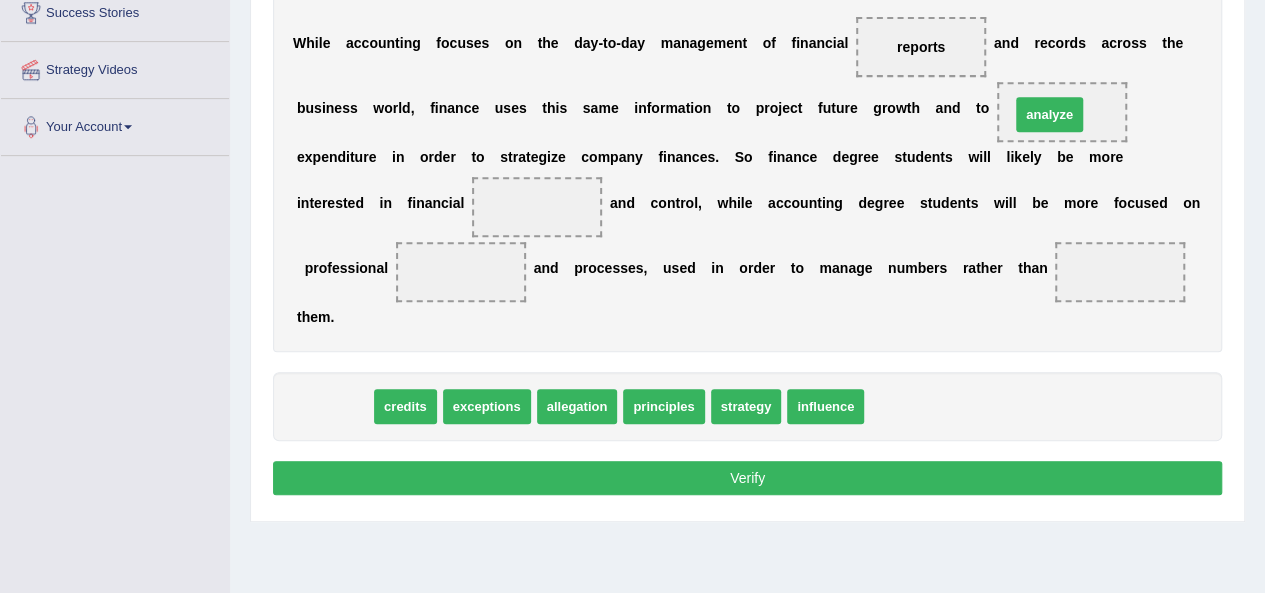 drag, startPoint x: 338, startPoint y: 409, endPoint x: 1053, endPoint y: 117, distance: 772.327 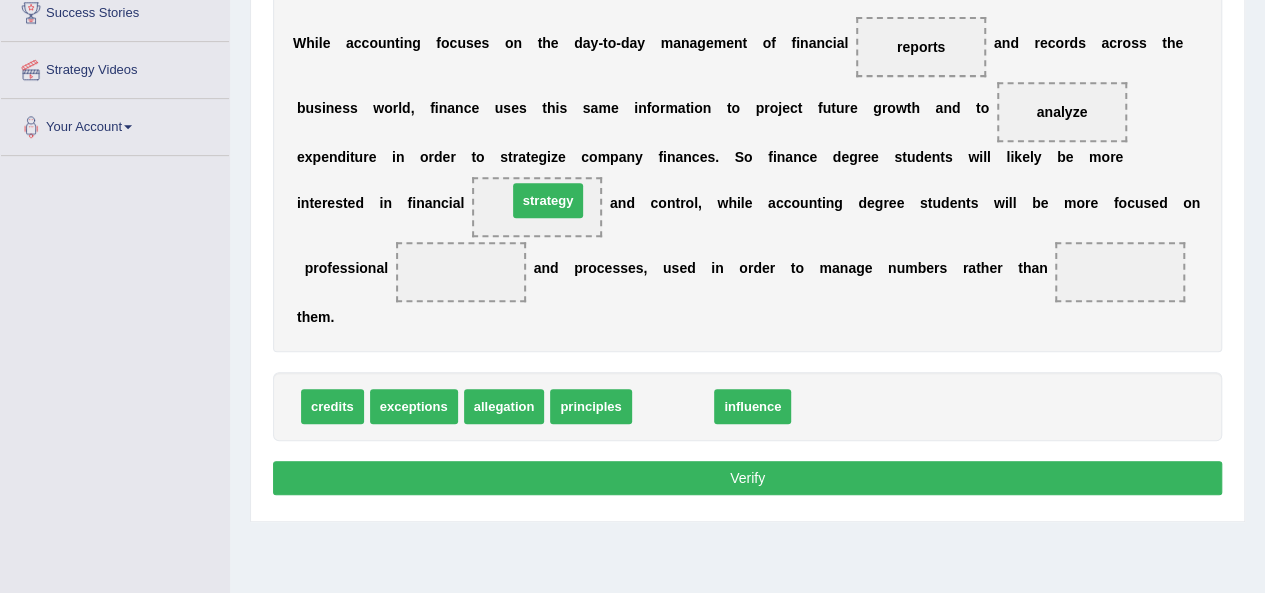 drag, startPoint x: 669, startPoint y: 403, endPoint x: 544, endPoint y: 197, distance: 240.9585 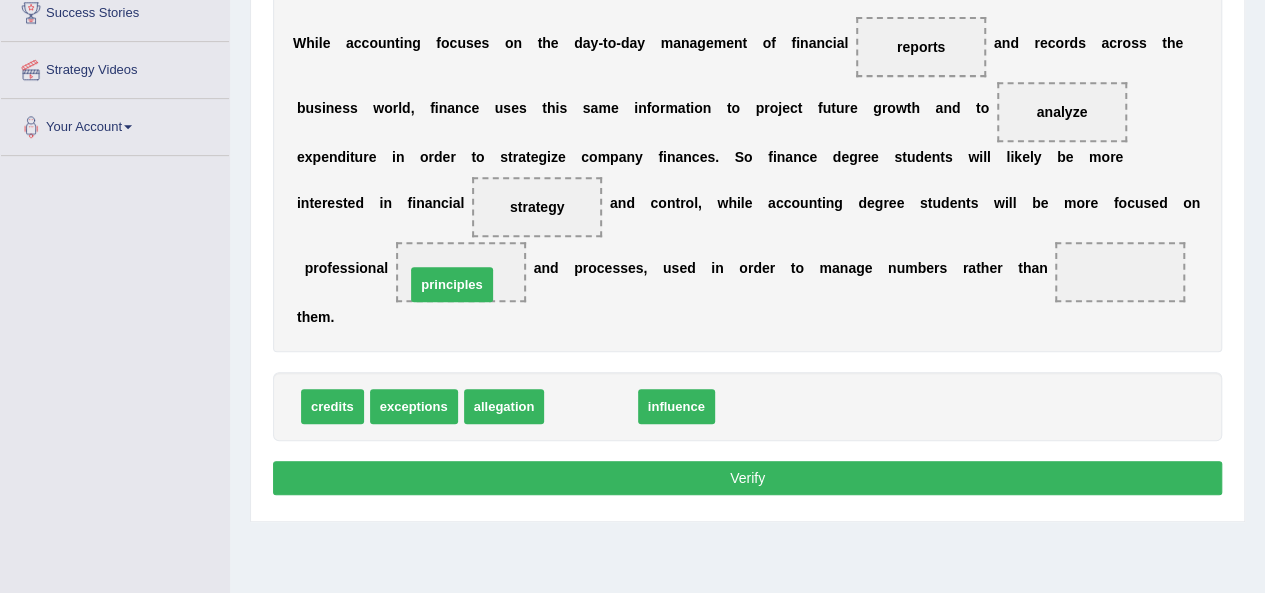 drag, startPoint x: 592, startPoint y: 405, endPoint x: 446, endPoint y: 275, distance: 195.48914 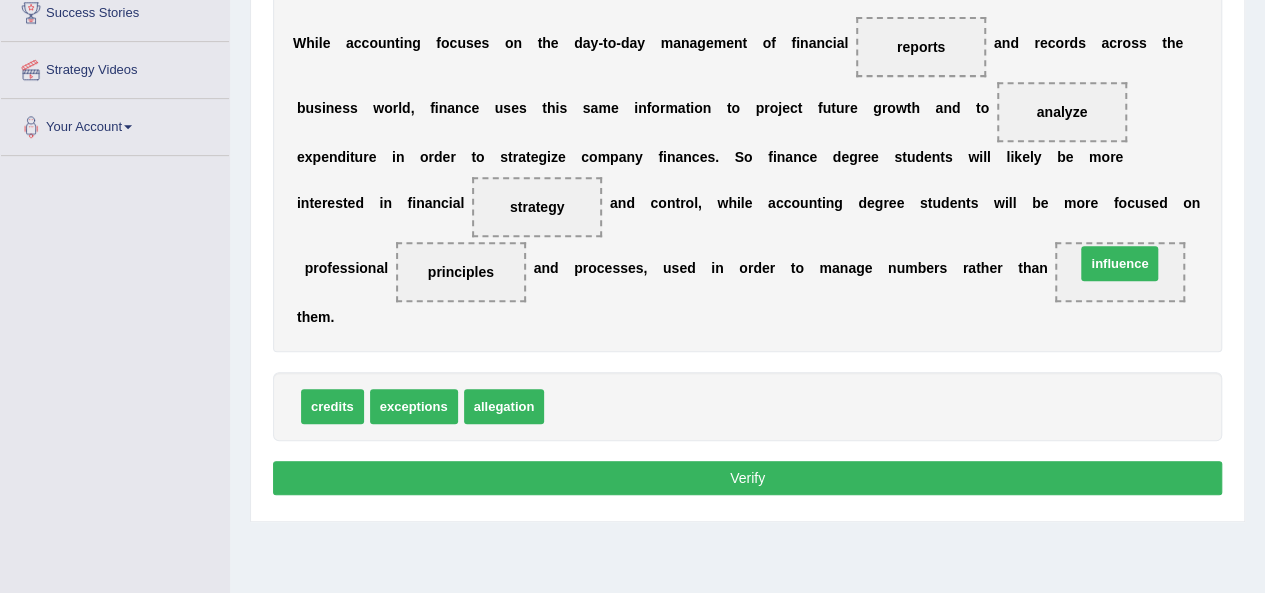 drag, startPoint x: 612, startPoint y: 404, endPoint x: 1143, endPoint y: 263, distance: 549.4015 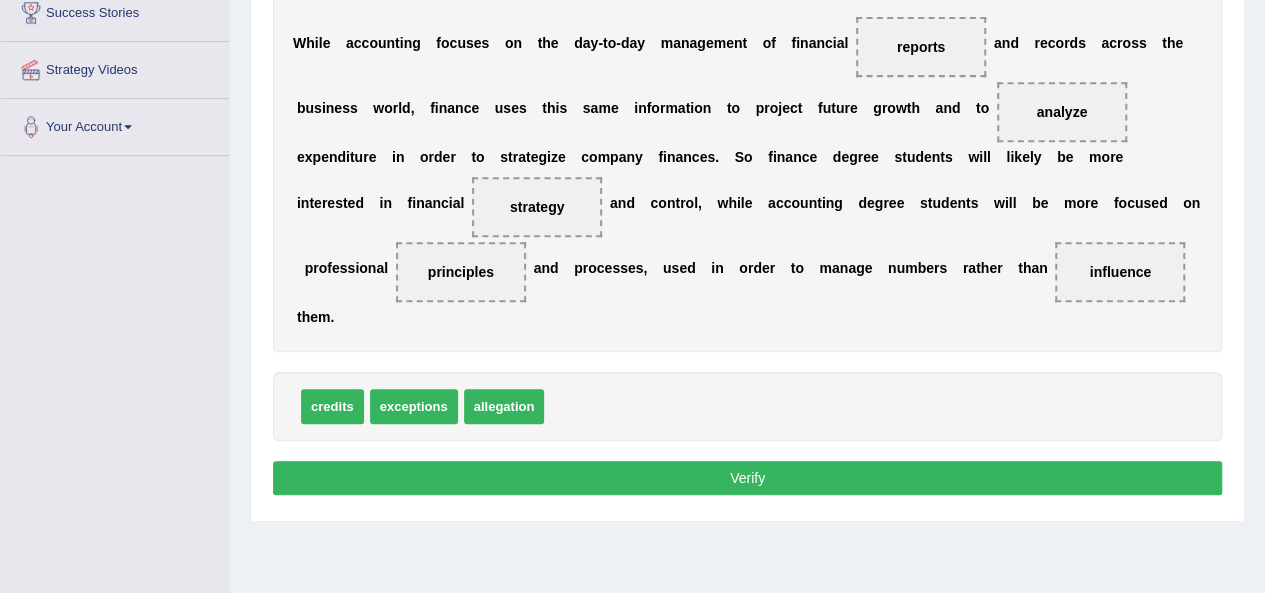 click on "Verify" at bounding box center (747, 478) 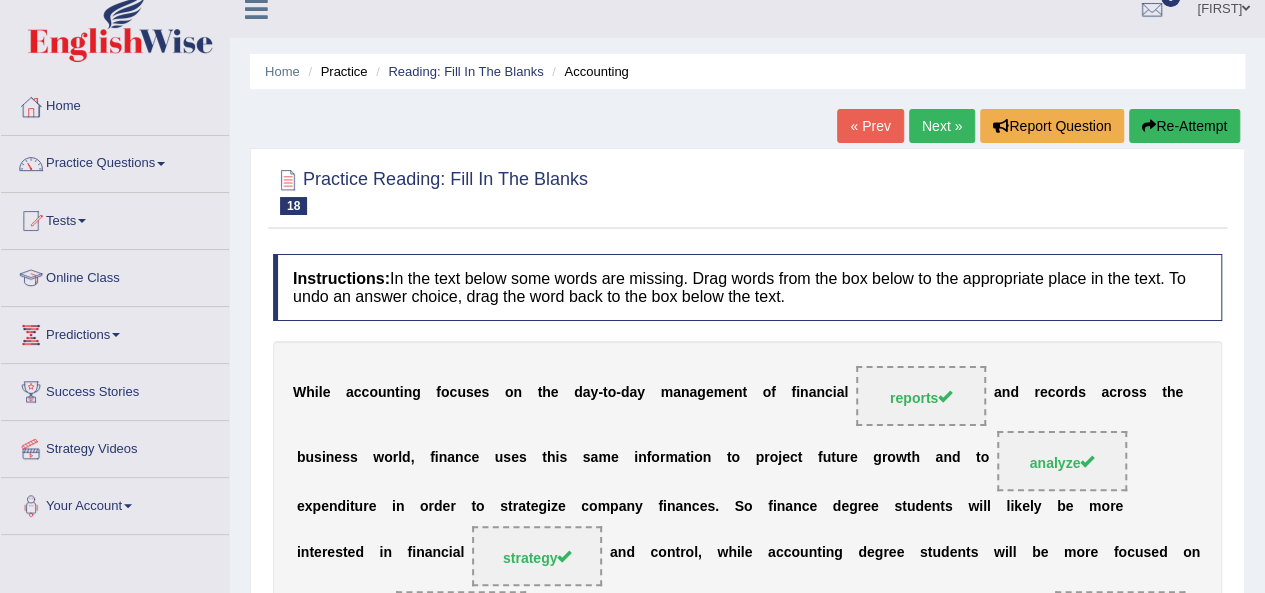scroll, scrollTop: 0, scrollLeft: 0, axis: both 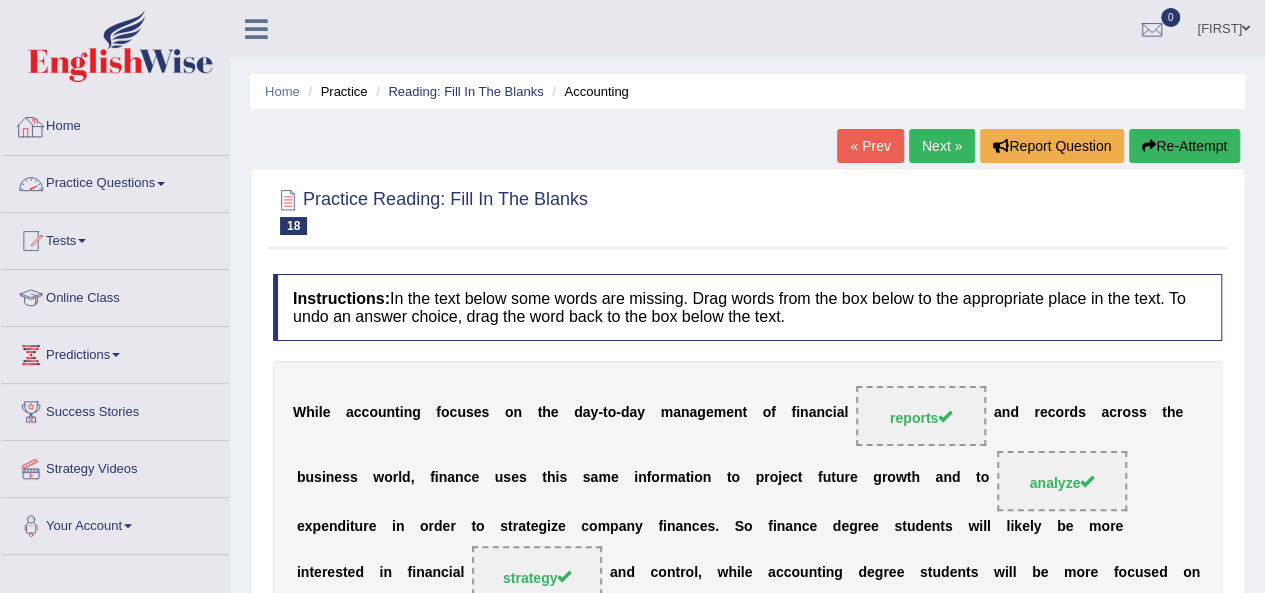 click on "Practice Questions" at bounding box center (115, 181) 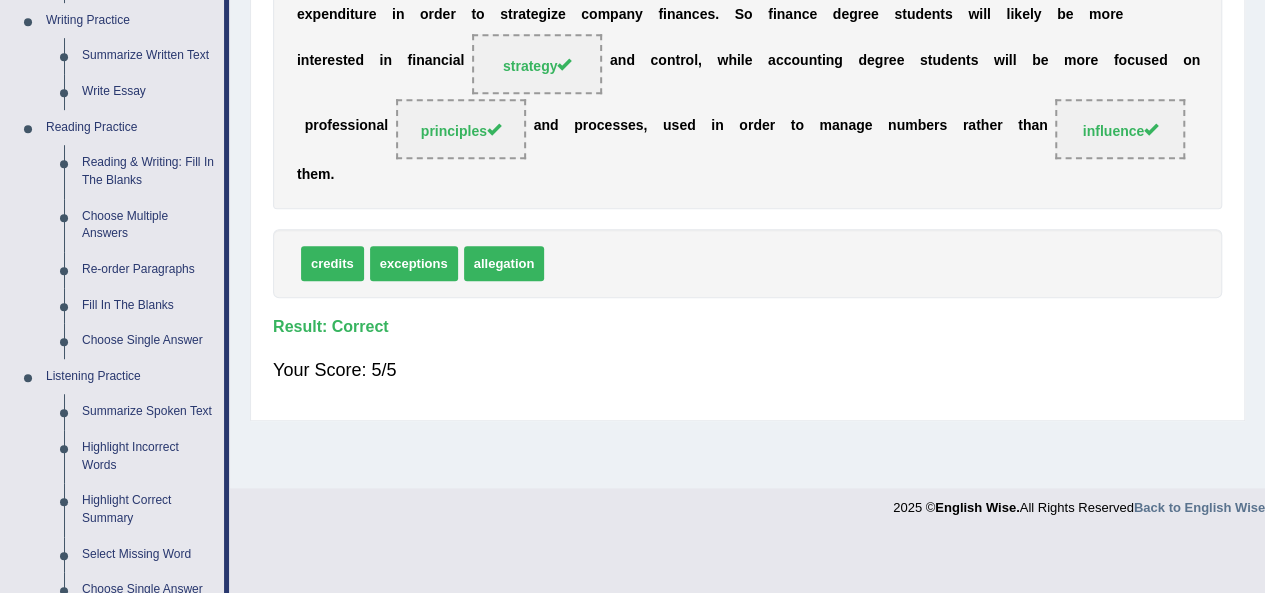 scroll, scrollTop: 522, scrollLeft: 0, axis: vertical 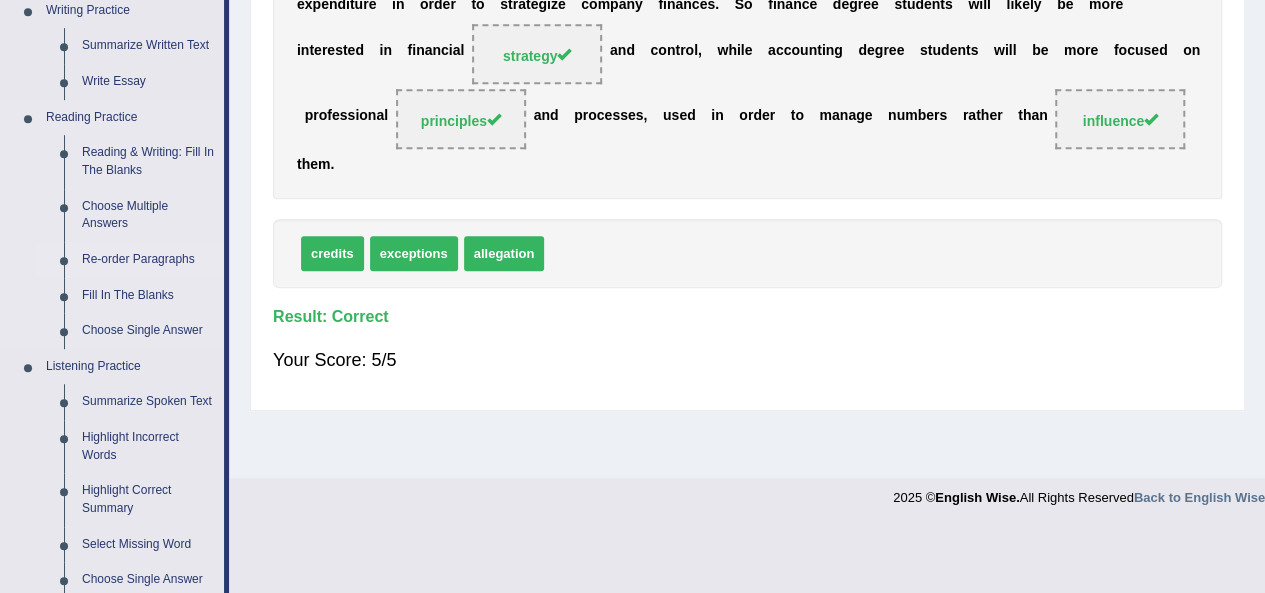 click on "Re-order Paragraphs" at bounding box center [148, 260] 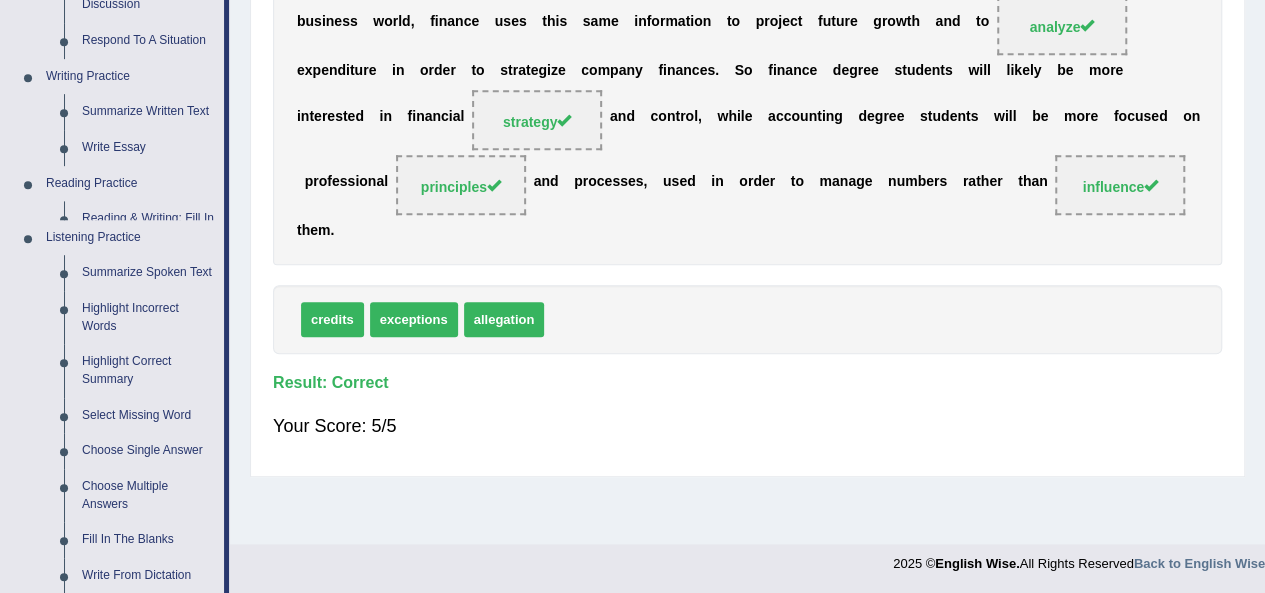 scroll, scrollTop: 832, scrollLeft: 0, axis: vertical 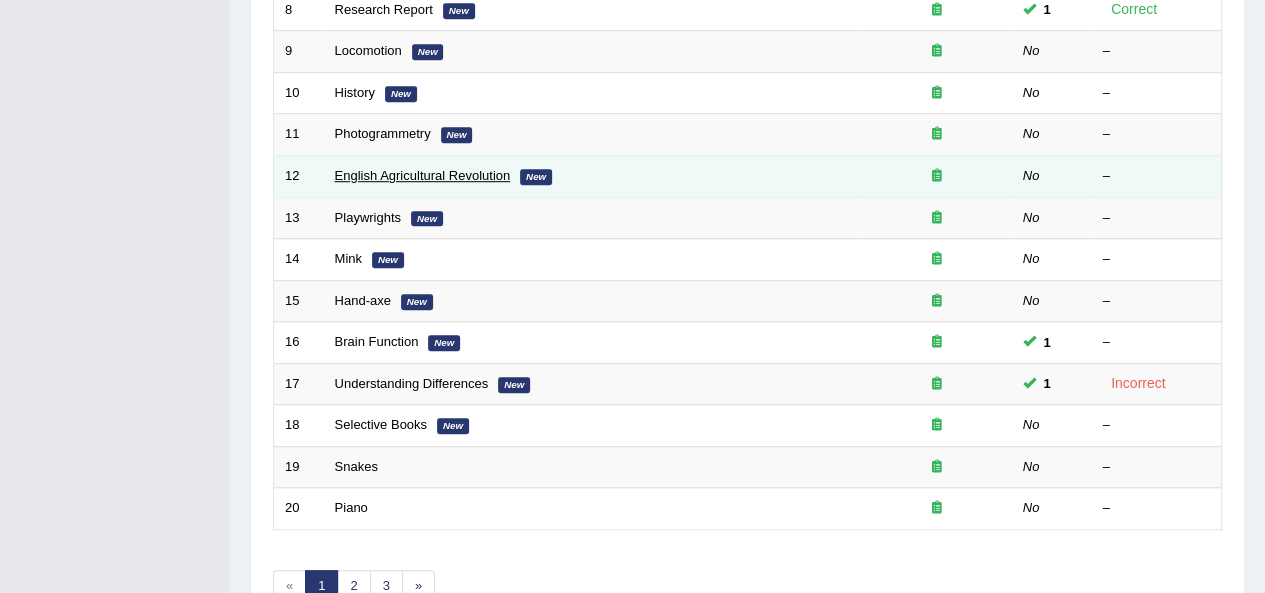 click on "English Agricultural Revolution" at bounding box center [423, 175] 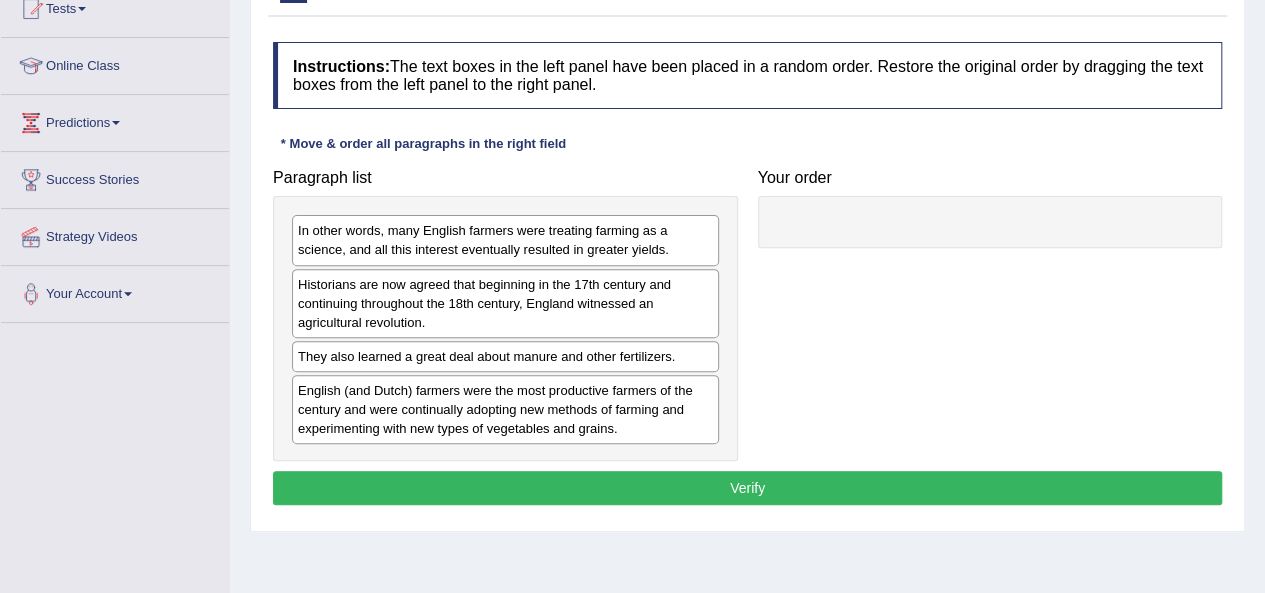 scroll, scrollTop: 249, scrollLeft: 0, axis: vertical 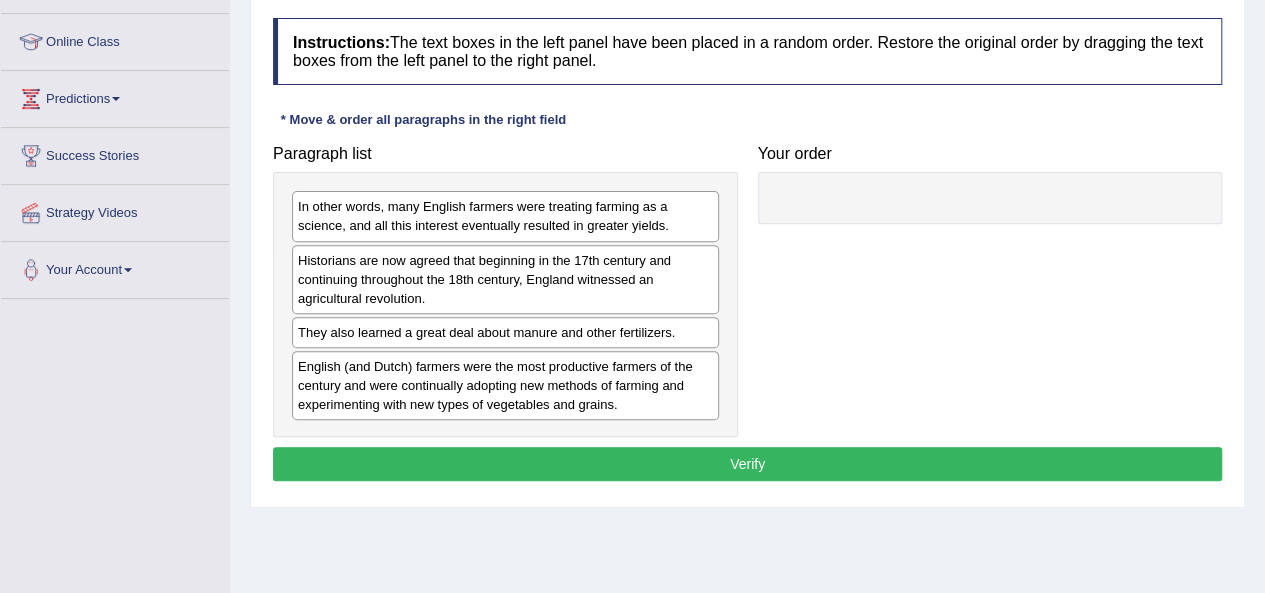 drag, startPoint x: 0, startPoint y: 0, endPoint x: 1279, endPoint y: 268, distance: 1306.7766 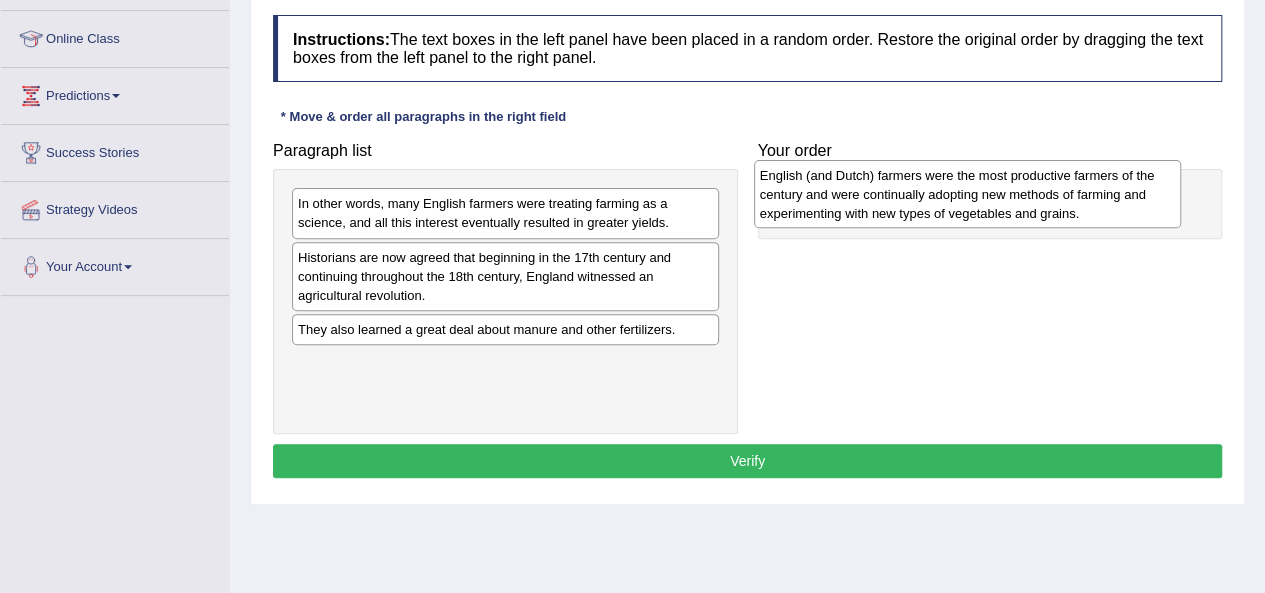 drag, startPoint x: 526, startPoint y: 387, endPoint x: 988, endPoint y: 201, distance: 498.03613 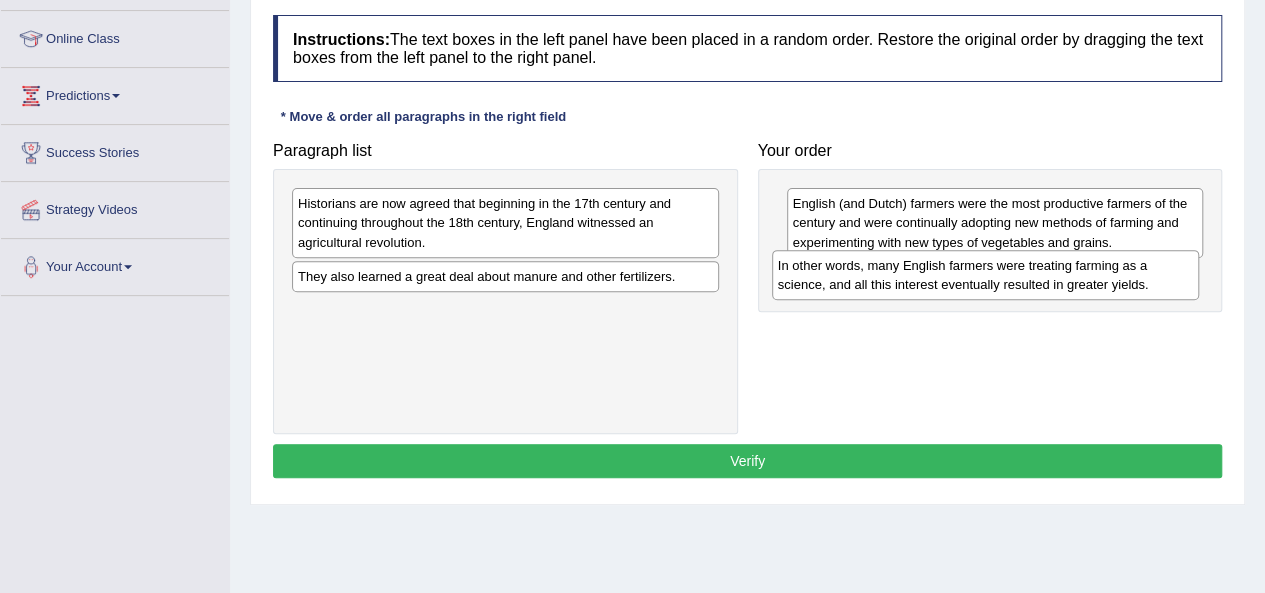 drag, startPoint x: 509, startPoint y: 214, endPoint x: 990, endPoint y: 277, distance: 485.10825 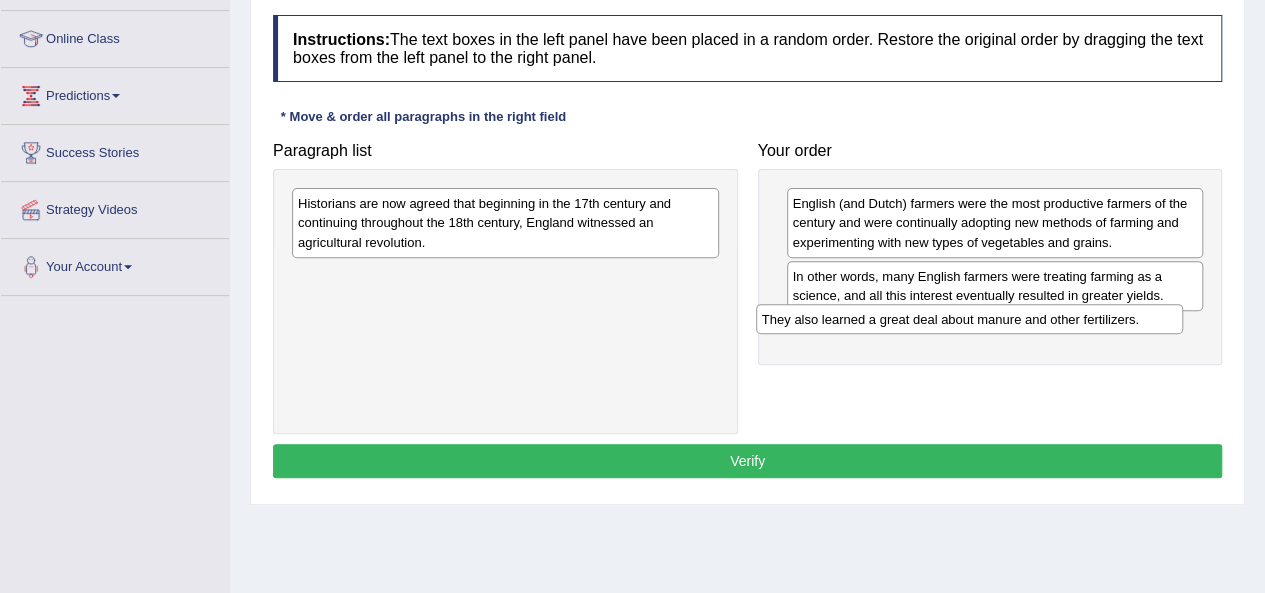 drag, startPoint x: 382, startPoint y: 278, endPoint x: 850, endPoint y: 321, distance: 469.97128 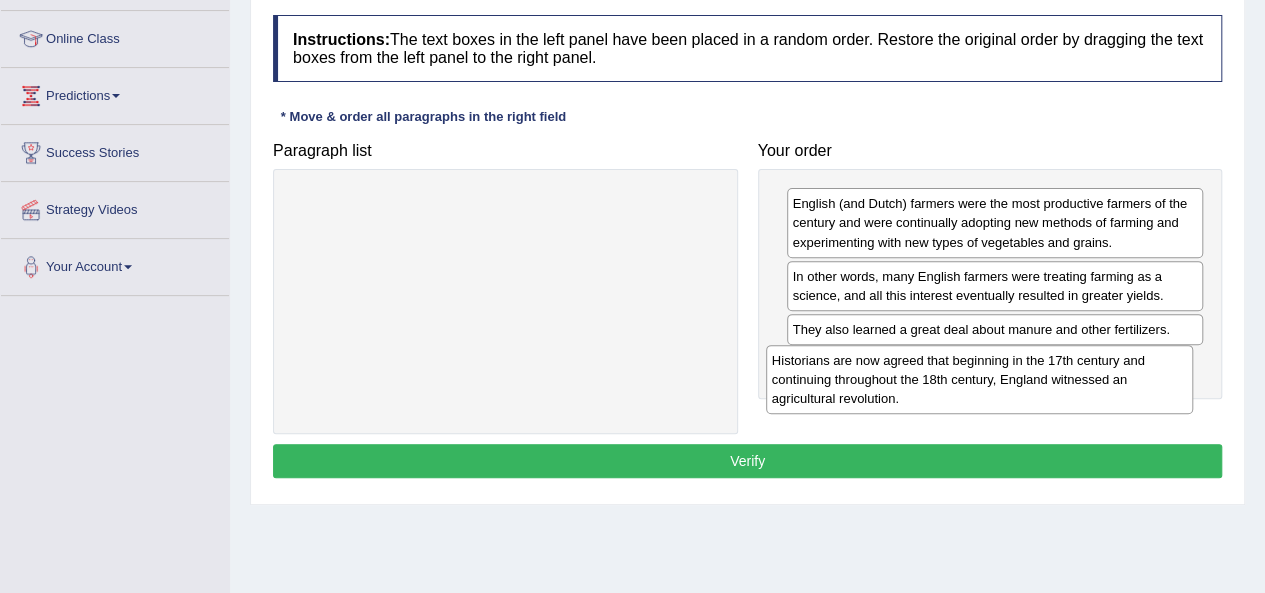 drag, startPoint x: 402, startPoint y: 223, endPoint x: 876, endPoint y: 381, distance: 499.63986 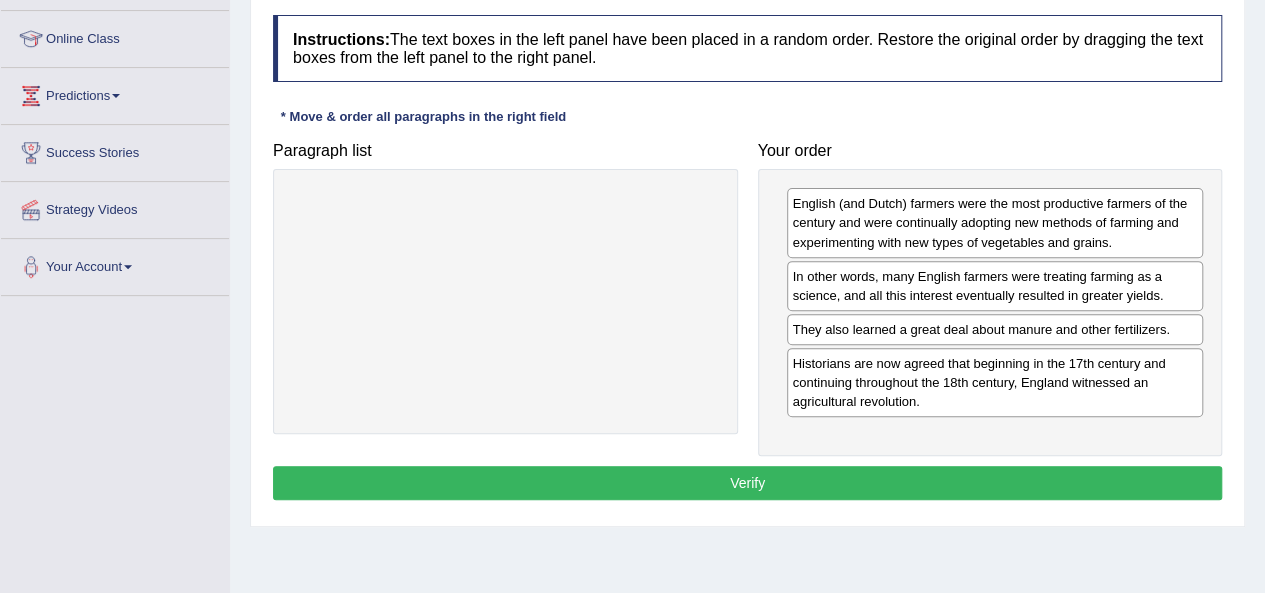 click on "Verify" at bounding box center [747, 483] 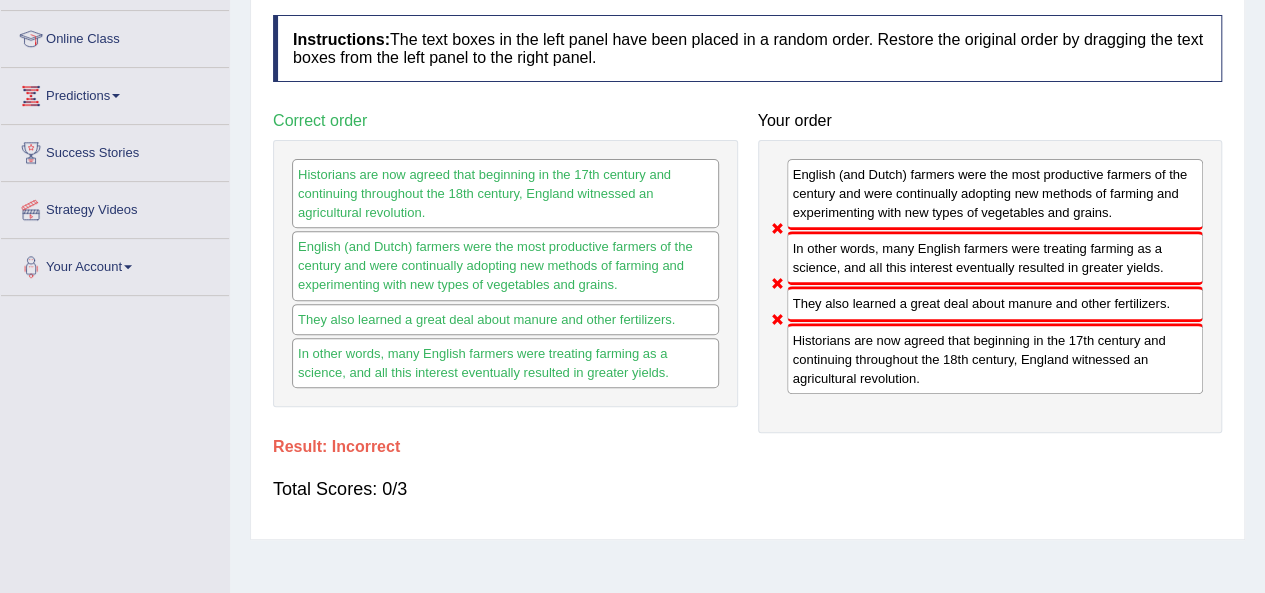 drag, startPoint x: 502, startPoint y: 260, endPoint x: 454, endPoint y: 260, distance: 48 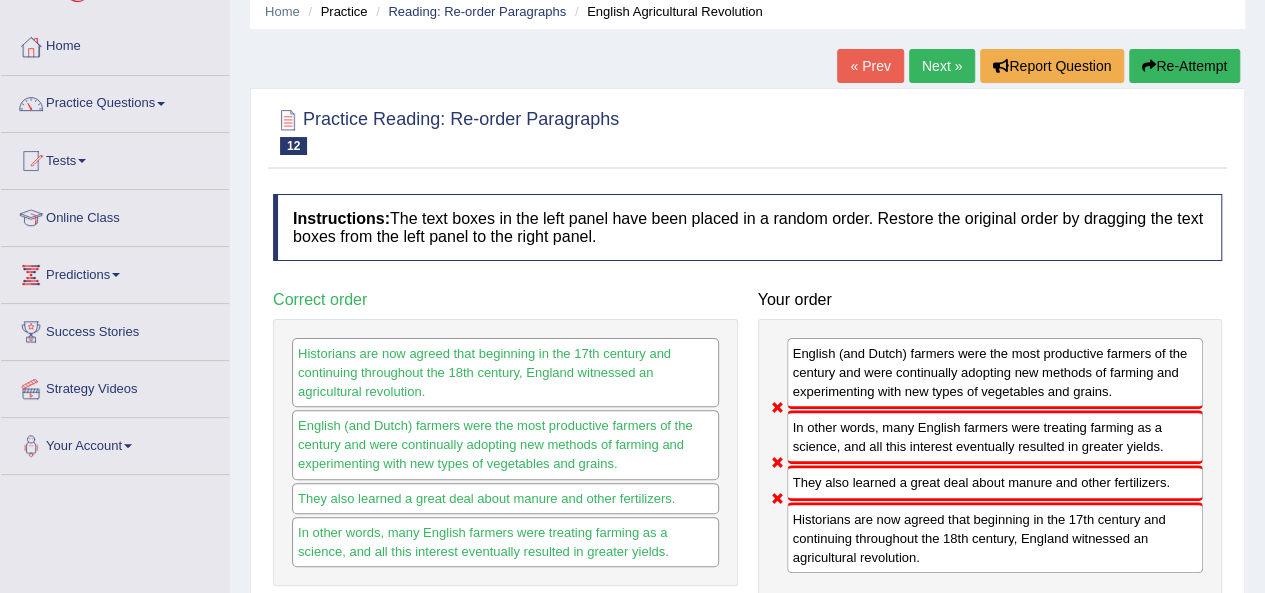 scroll, scrollTop: 0, scrollLeft: 0, axis: both 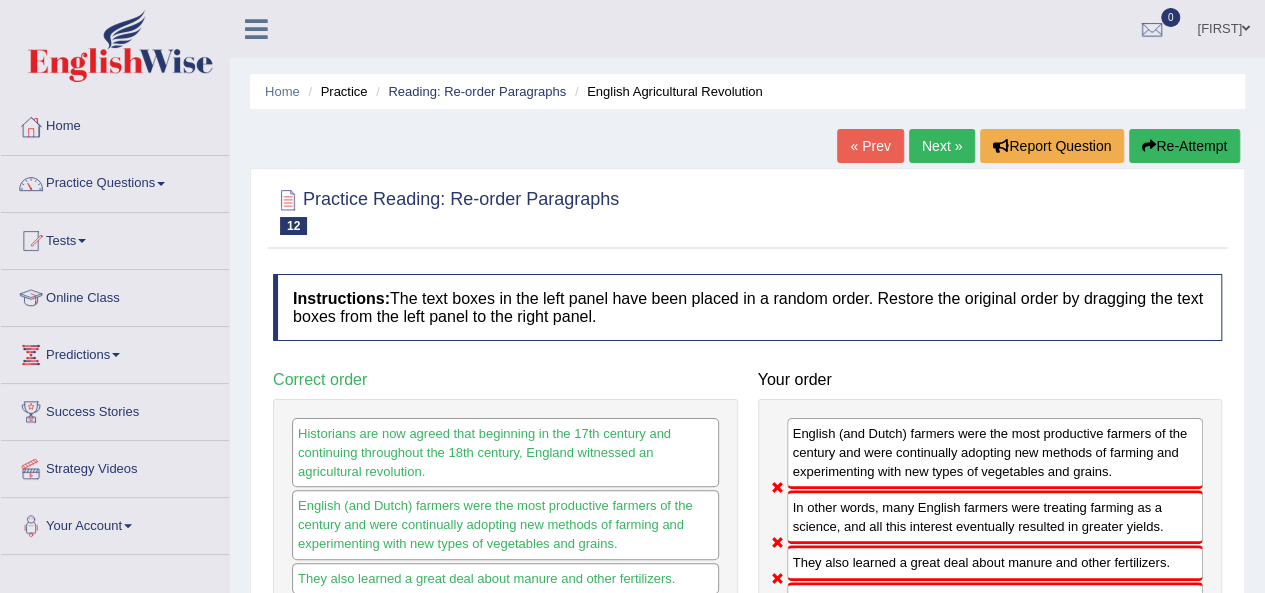 click on "Next »" at bounding box center [942, 146] 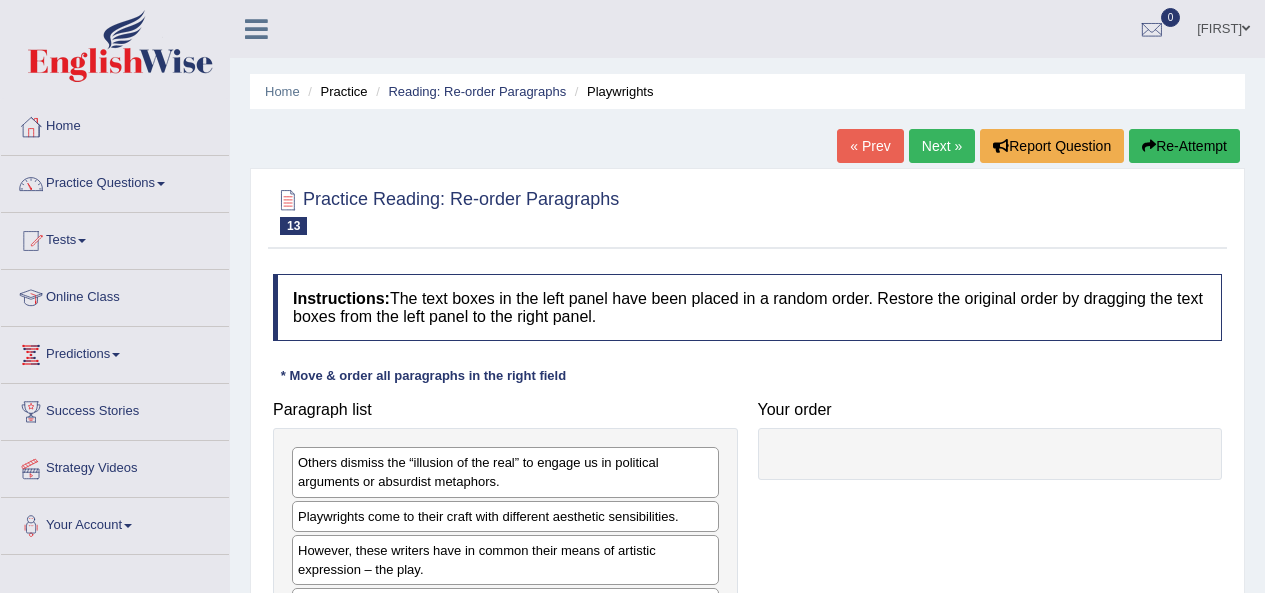 scroll, scrollTop: 223, scrollLeft: 0, axis: vertical 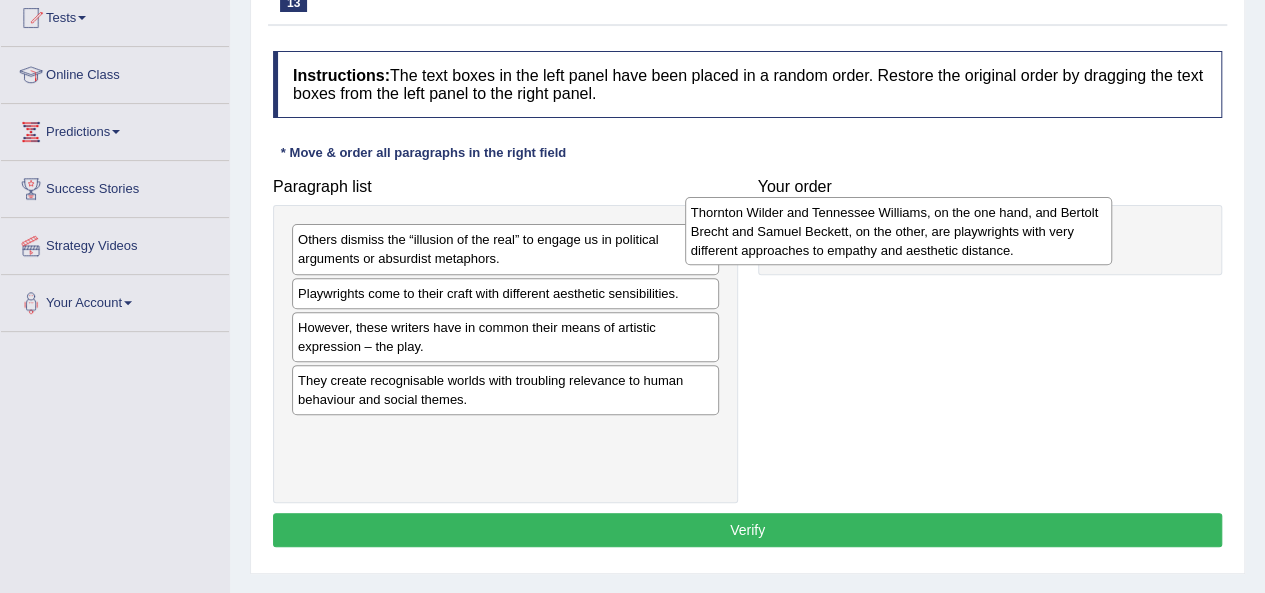 drag, startPoint x: 434, startPoint y: 395, endPoint x: 827, endPoint y: 230, distance: 426.23233 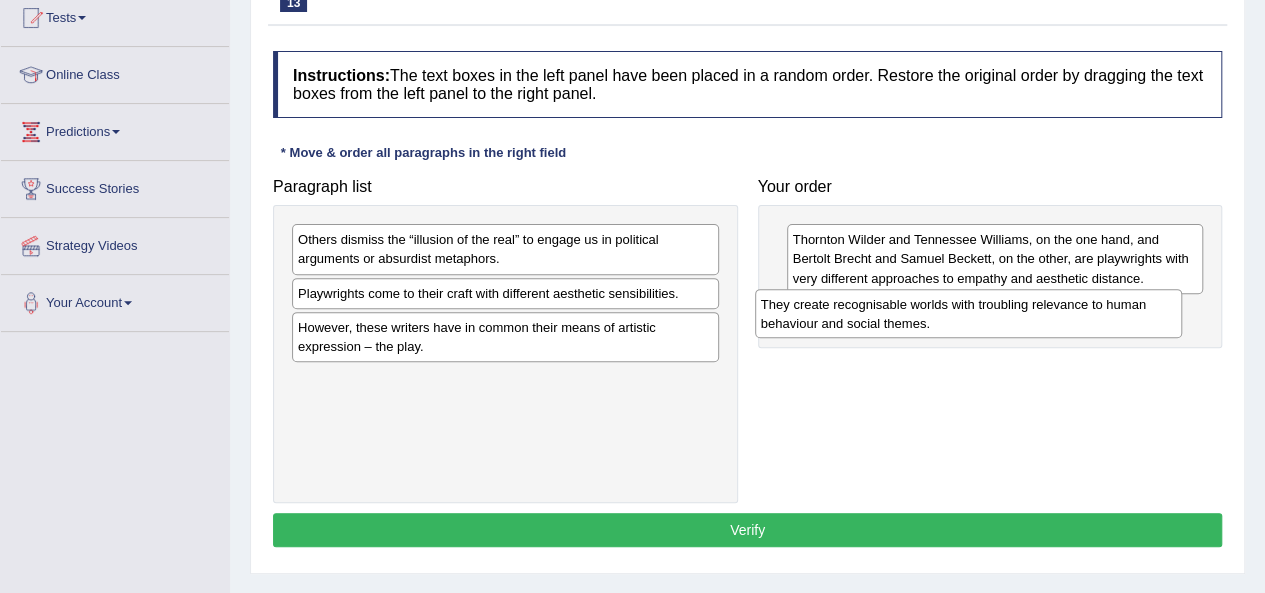 drag, startPoint x: 351, startPoint y: 402, endPoint x: 814, endPoint y: 328, distance: 468.8763 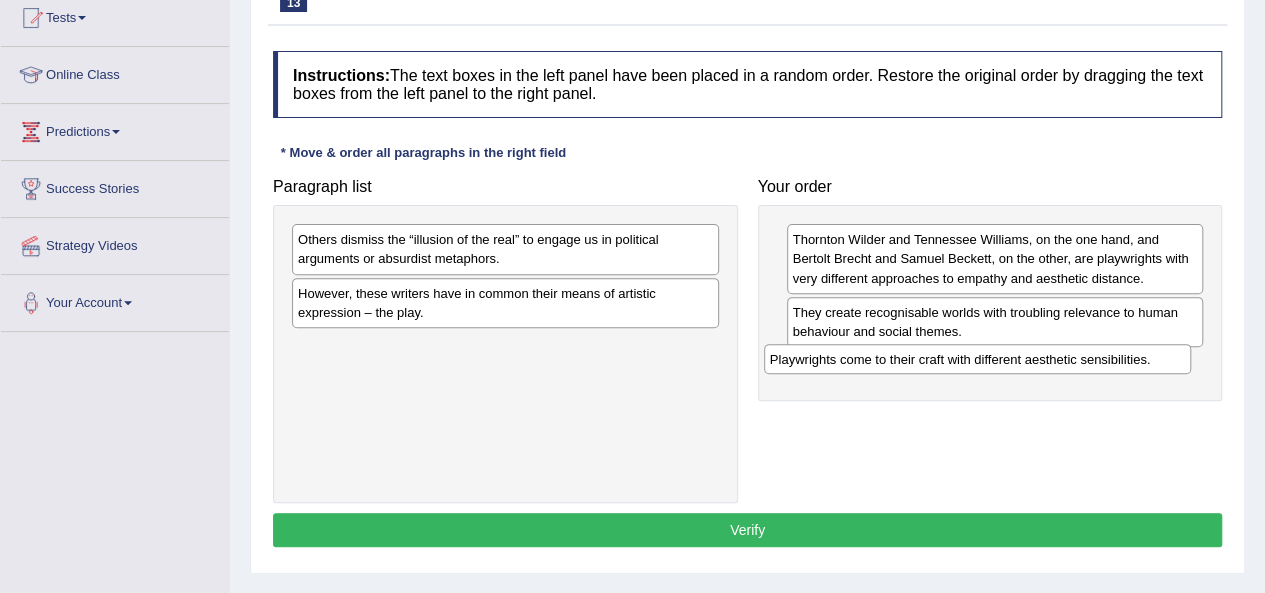 drag, startPoint x: 404, startPoint y: 288, endPoint x: 882, endPoint y: 353, distance: 482.3992 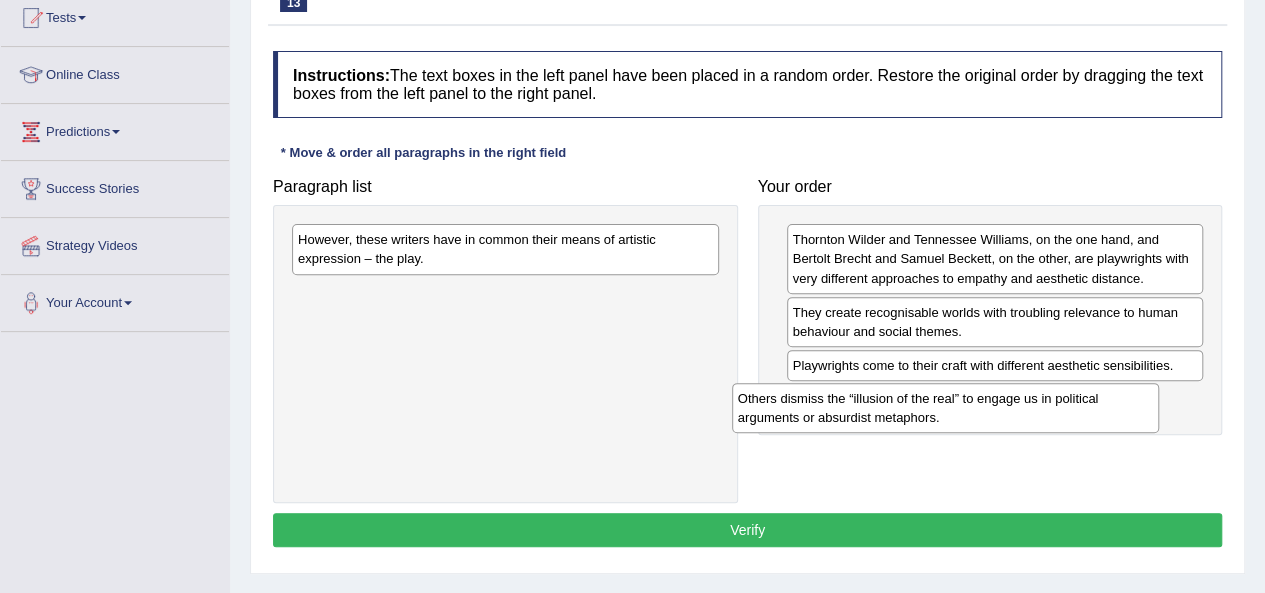 drag, startPoint x: 546, startPoint y: 241, endPoint x: 986, endPoint y: 399, distance: 467.5083 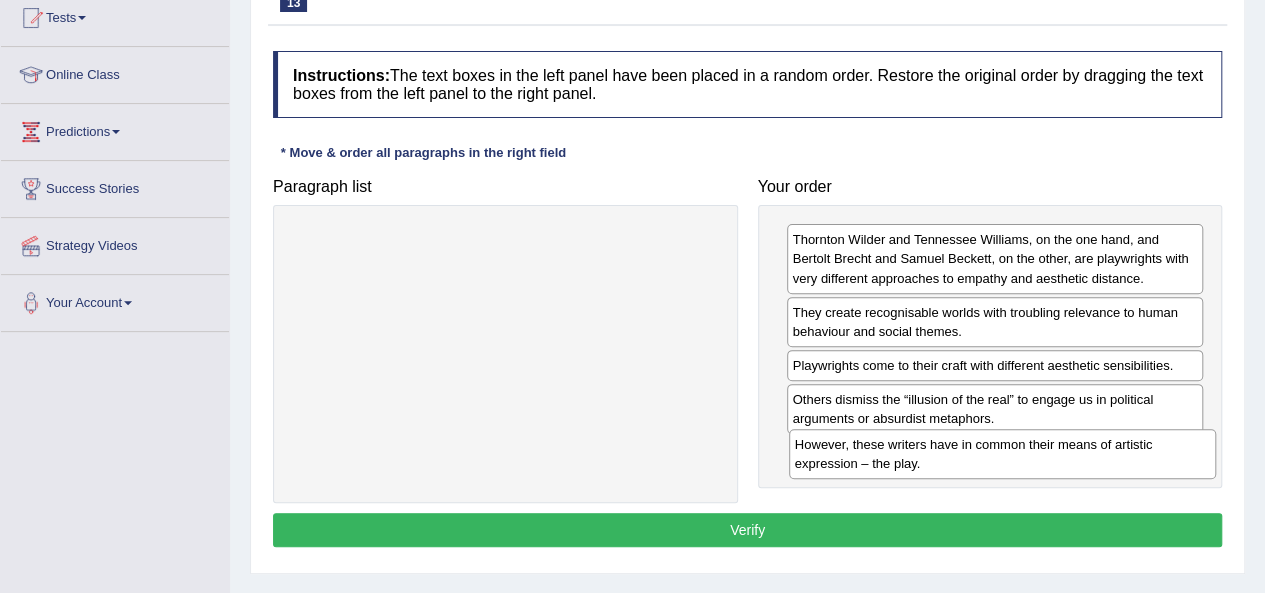 drag, startPoint x: 507, startPoint y: 239, endPoint x: 1001, endPoint y: 445, distance: 535.2308 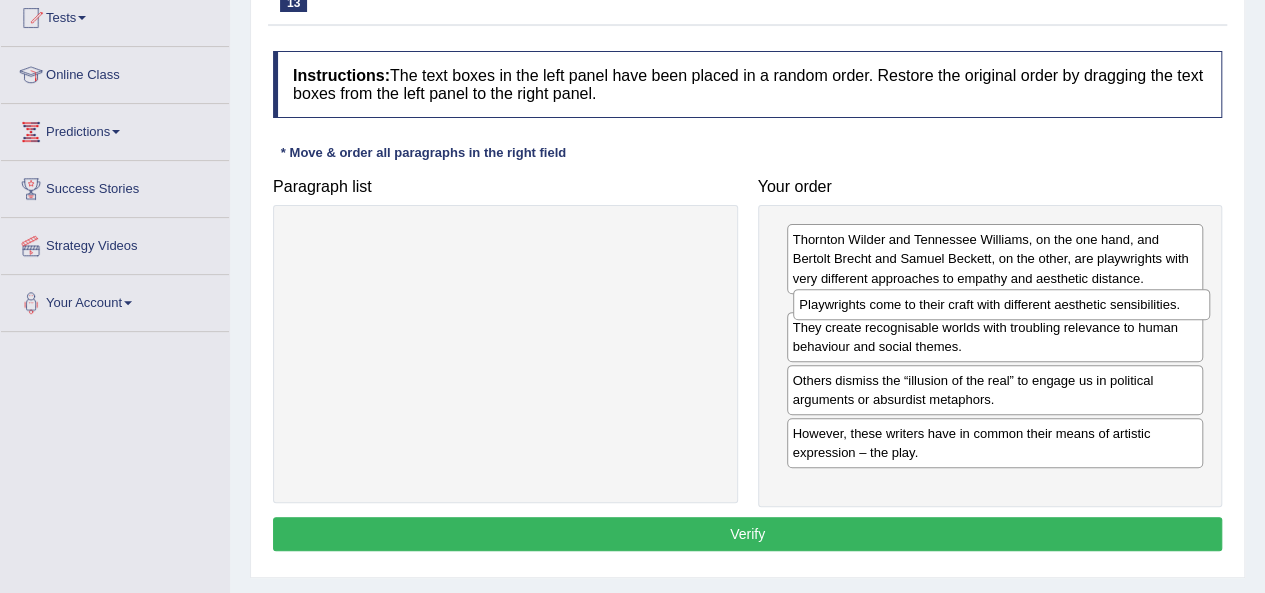 drag, startPoint x: 852, startPoint y: 363, endPoint x: 859, endPoint y: 305, distance: 58.420887 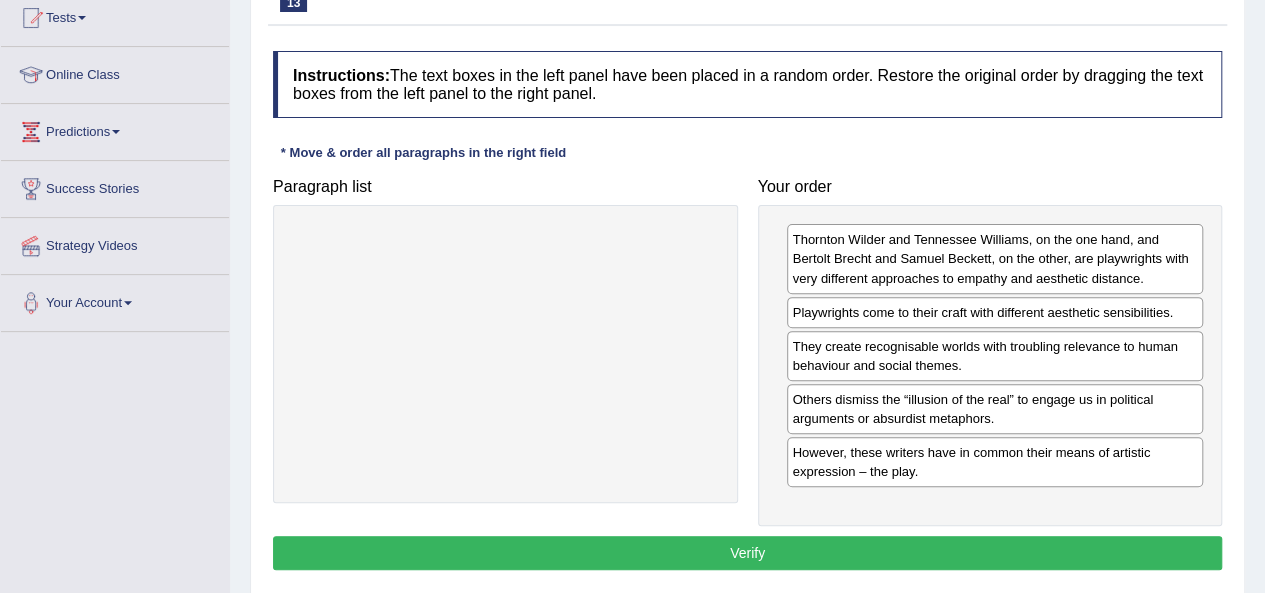 click on "Verify" at bounding box center [747, 553] 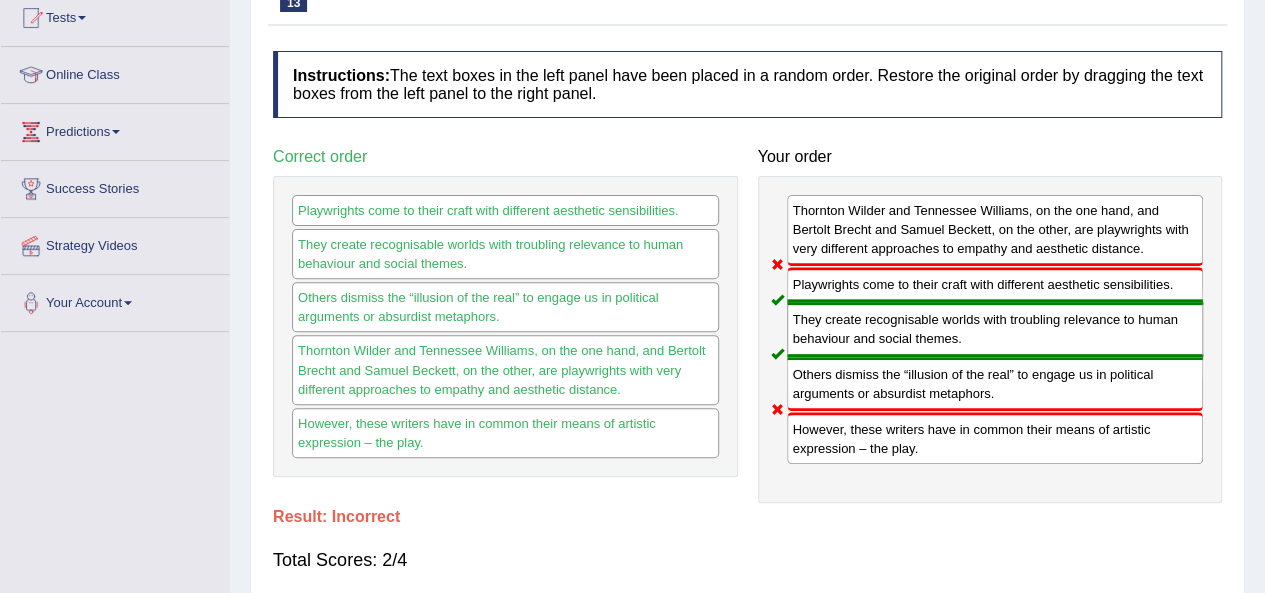 scroll, scrollTop: 8, scrollLeft: 0, axis: vertical 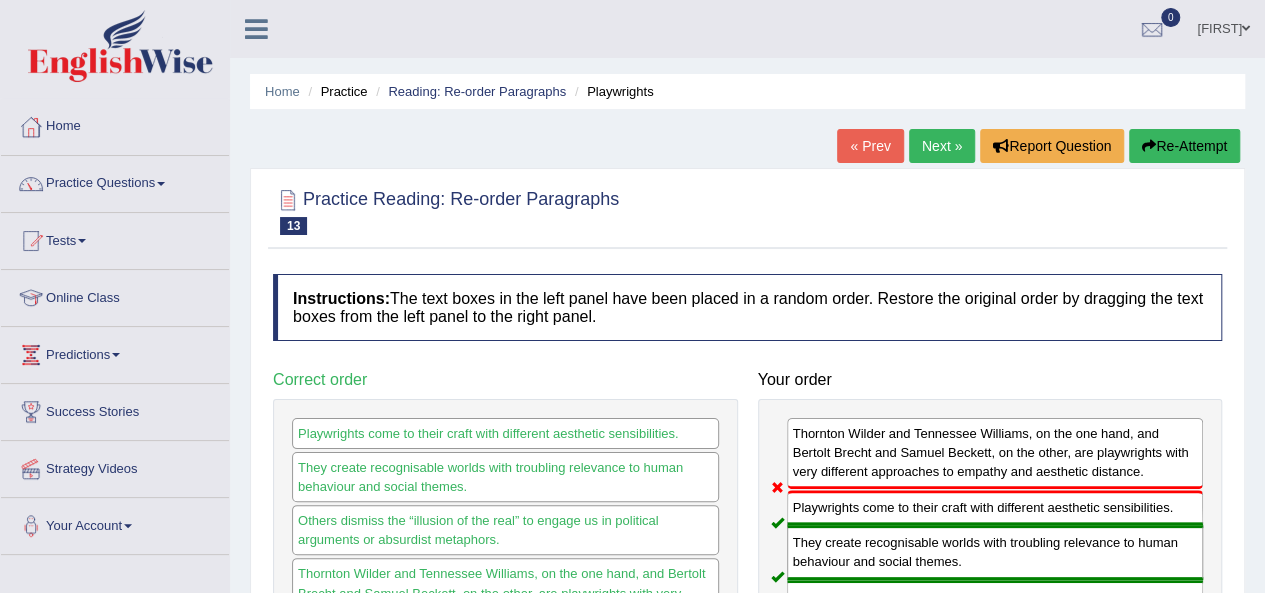 click on "Next »" at bounding box center (942, 146) 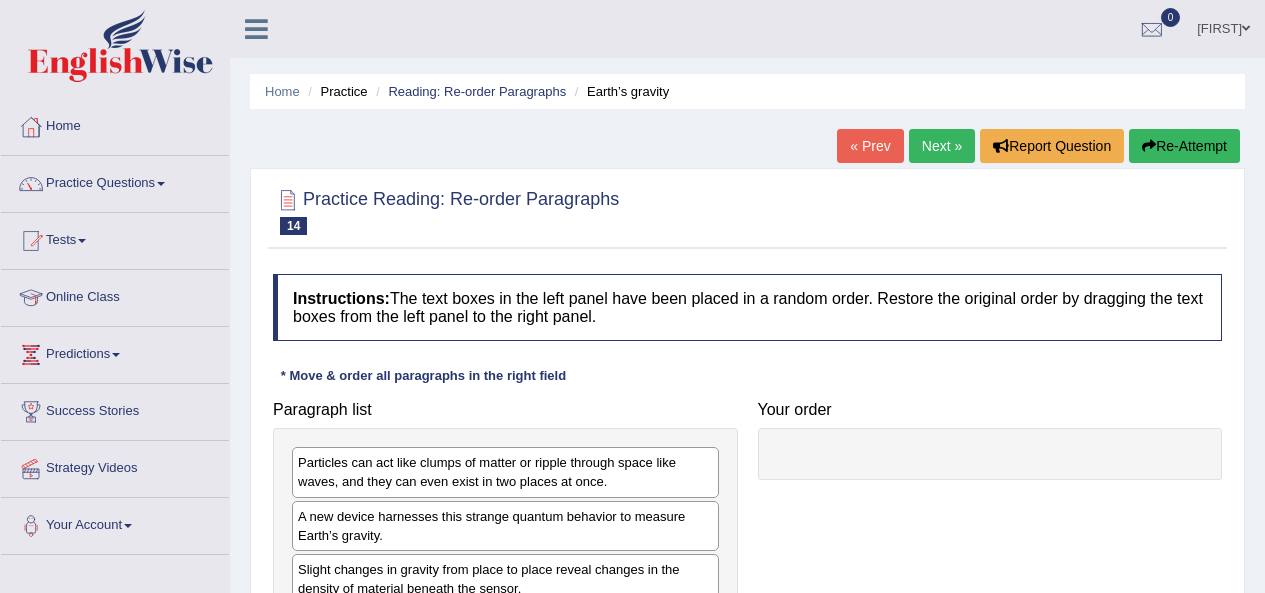 scroll, scrollTop: 249, scrollLeft: 0, axis: vertical 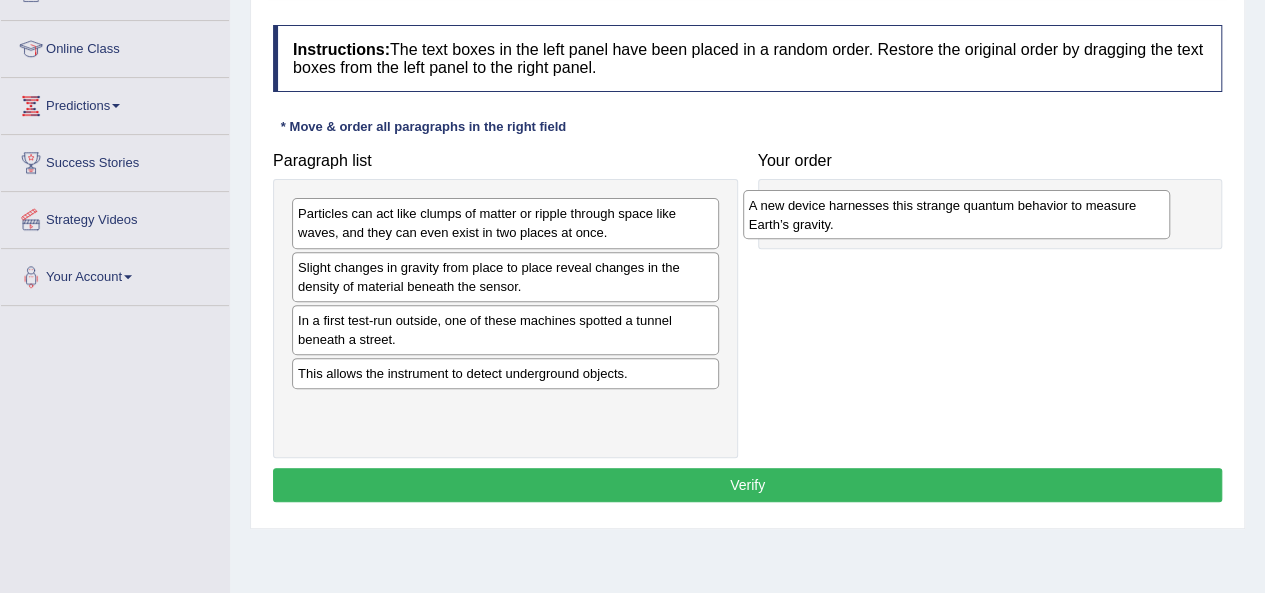 drag, startPoint x: 382, startPoint y: 285, endPoint x: 834, endPoint y: 223, distance: 456.2324 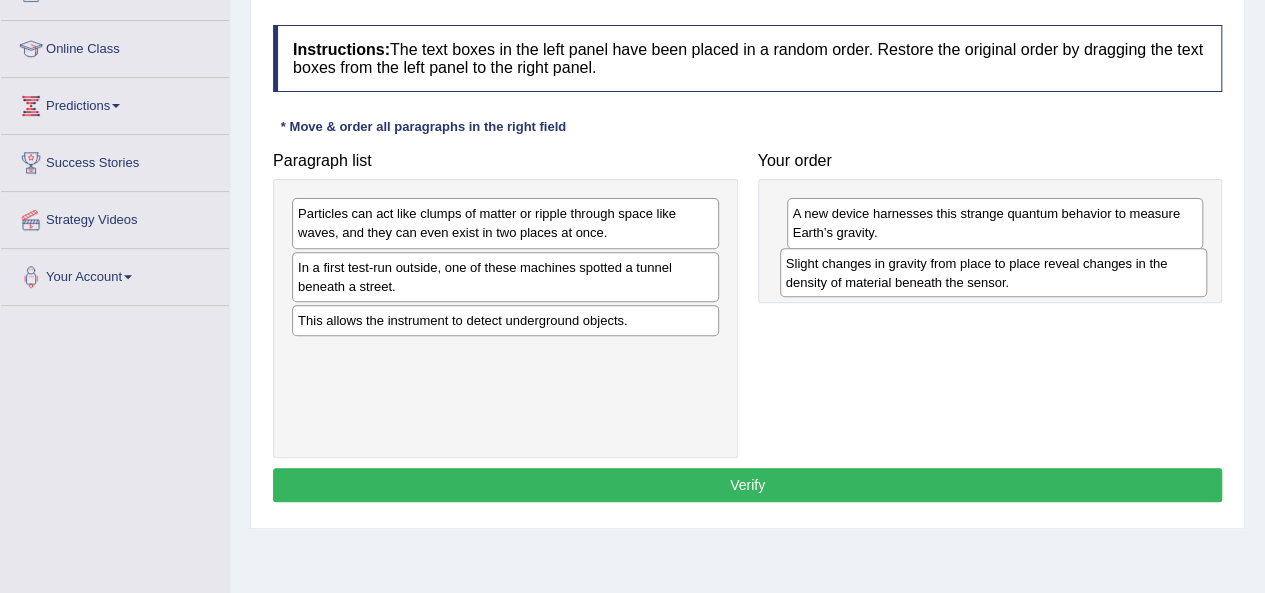 drag, startPoint x: 415, startPoint y: 283, endPoint x: 900, endPoint y: 281, distance: 485.00412 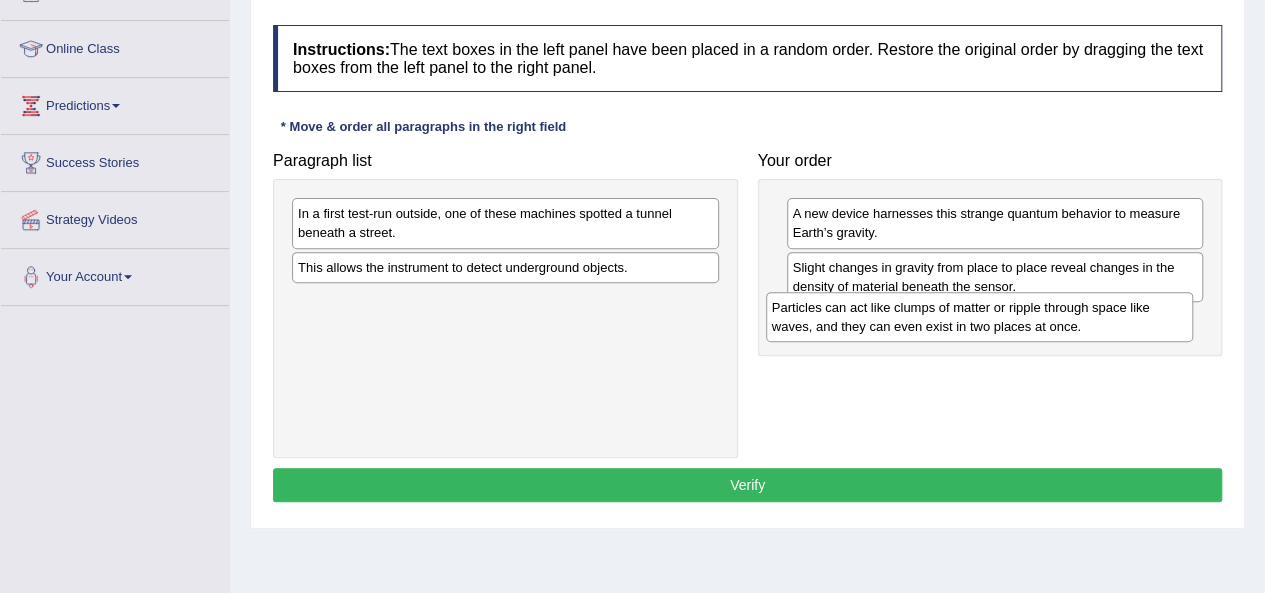 drag, startPoint x: 564, startPoint y: 231, endPoint x: 1038, endPoint y: 326, distance: 483.4263 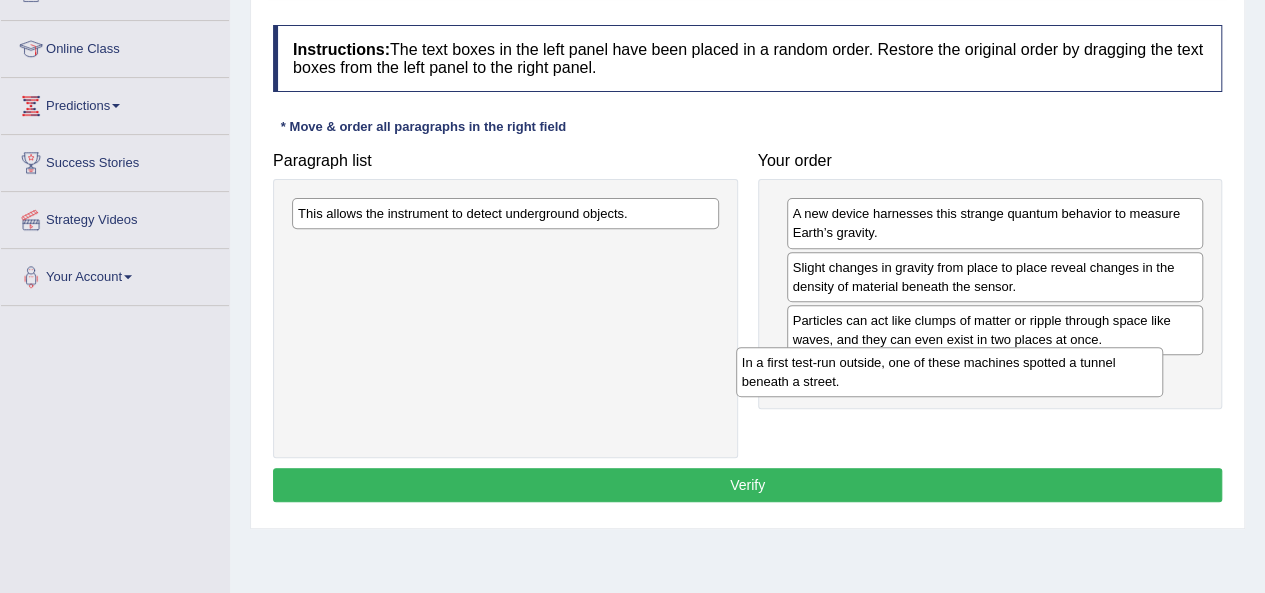 drag, startPoint x: 396, startPoint y: 237, endPoint x: 840, endPoint y: 385, distance: 468.0171 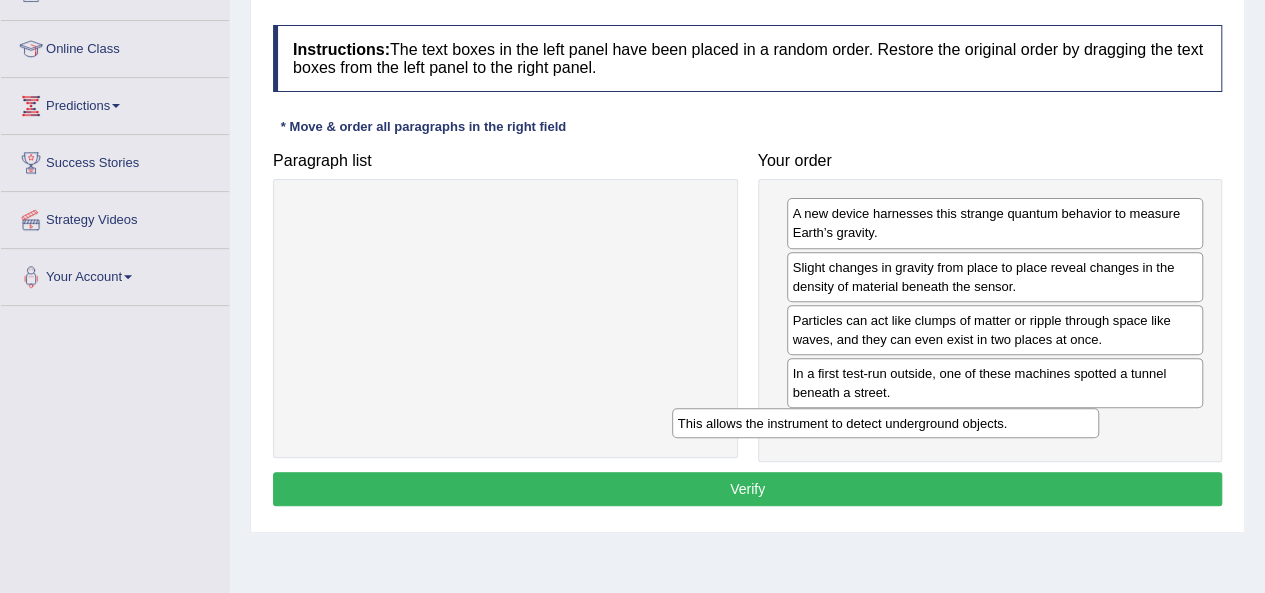 drag, startPoint x: 510, startPoint y: 213, endPoint x: 890, endPoint y: 423, distance: 434.16586 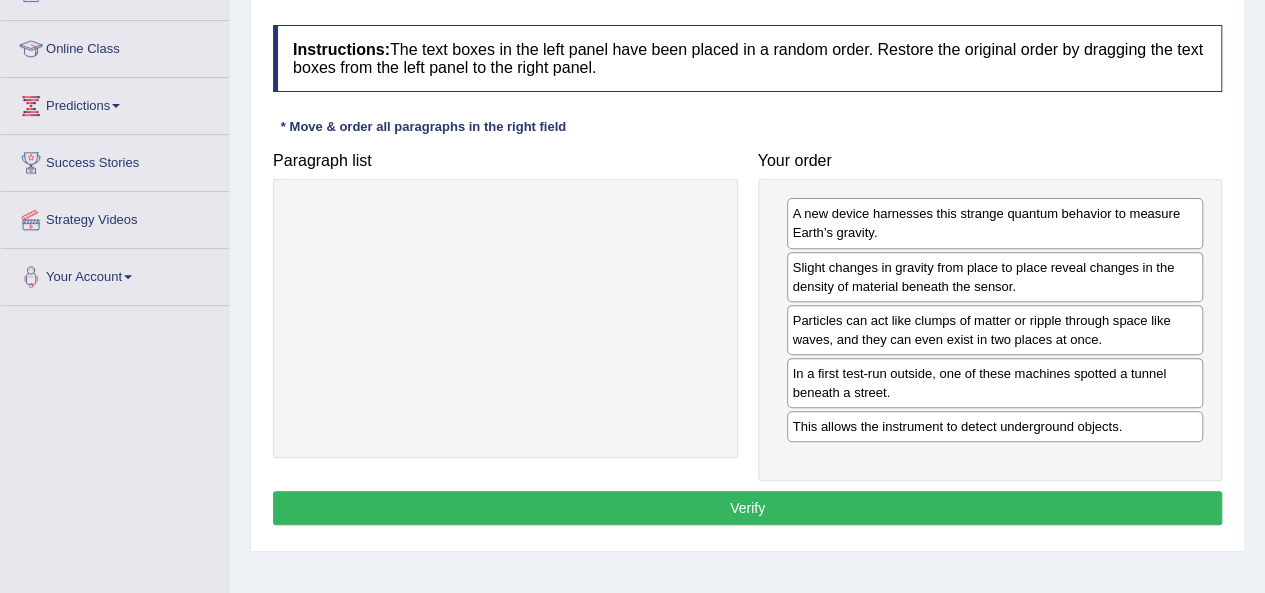 click on "A new device harnesses this strange quantum behavior to measure Earth’s gravity." at bounding box center (995, 223) 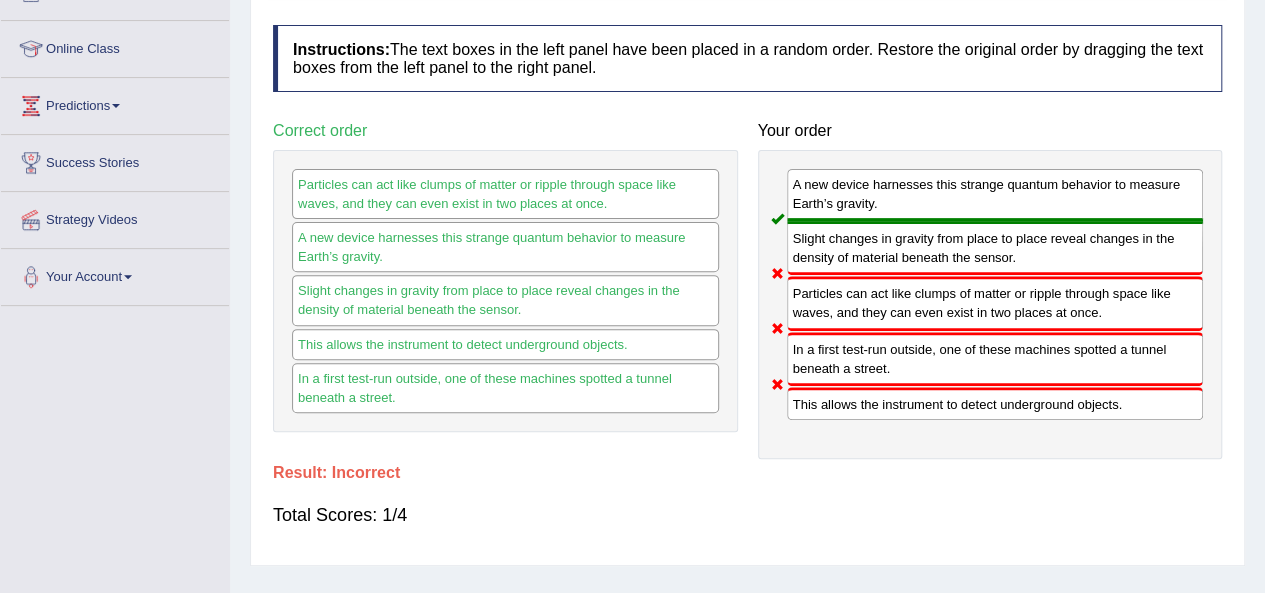 drag, startPoint x: 798, startPoint y: 193, endPoint x: 782, endPoint y: 234, distance: 44.011364 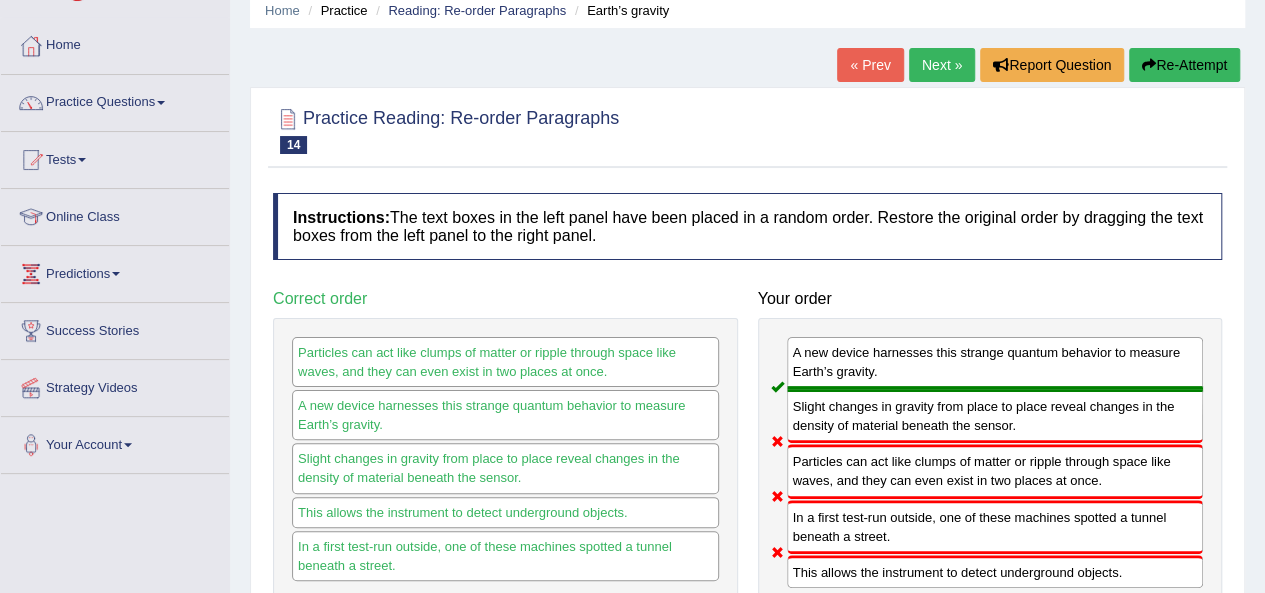 scroll, scrollTop: 0, scrollLeft: 0, axis: both 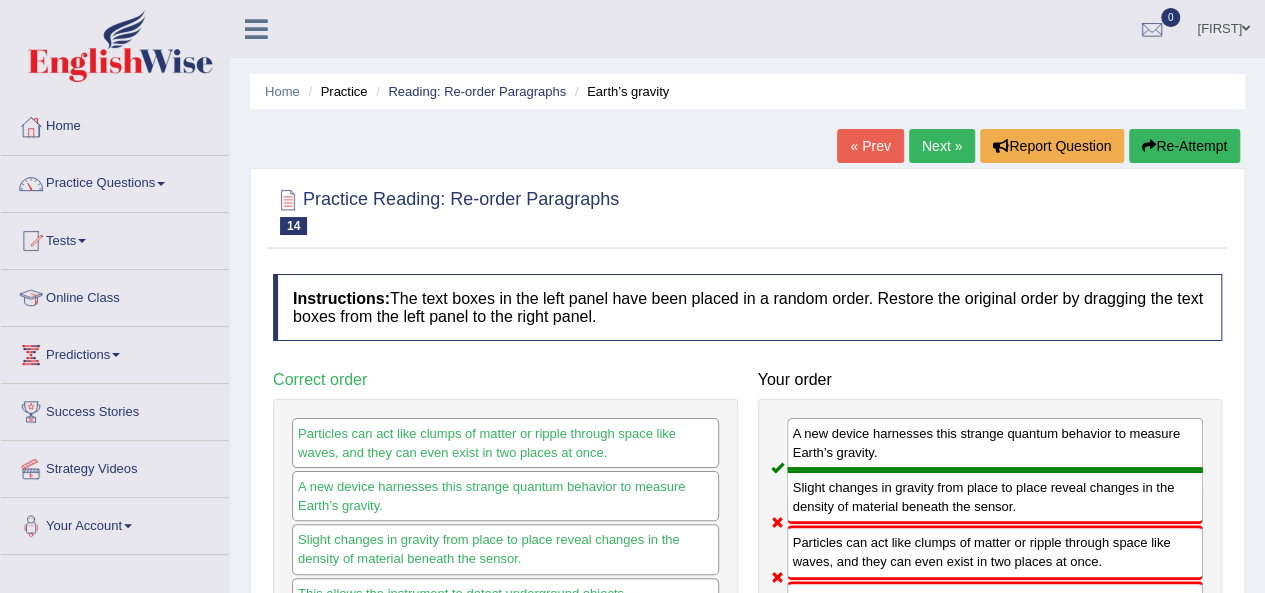 click on "Next »" at bounding box center [942, 146] 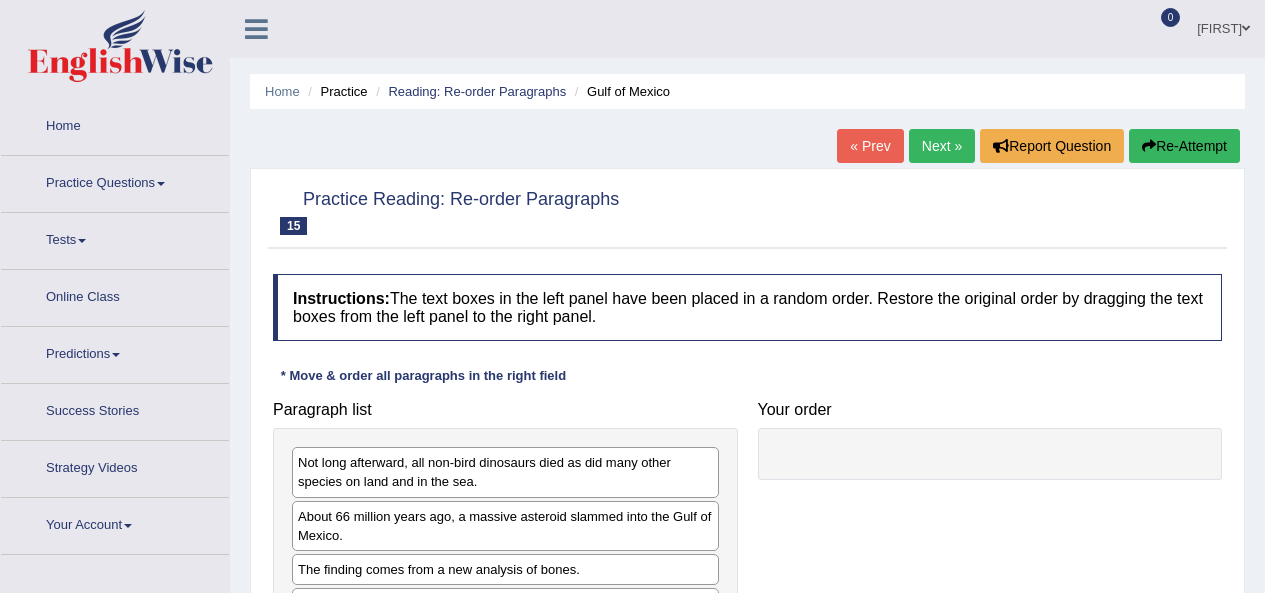 scroll, scrollTop: 0, scrollLeft: 0, axis: both 